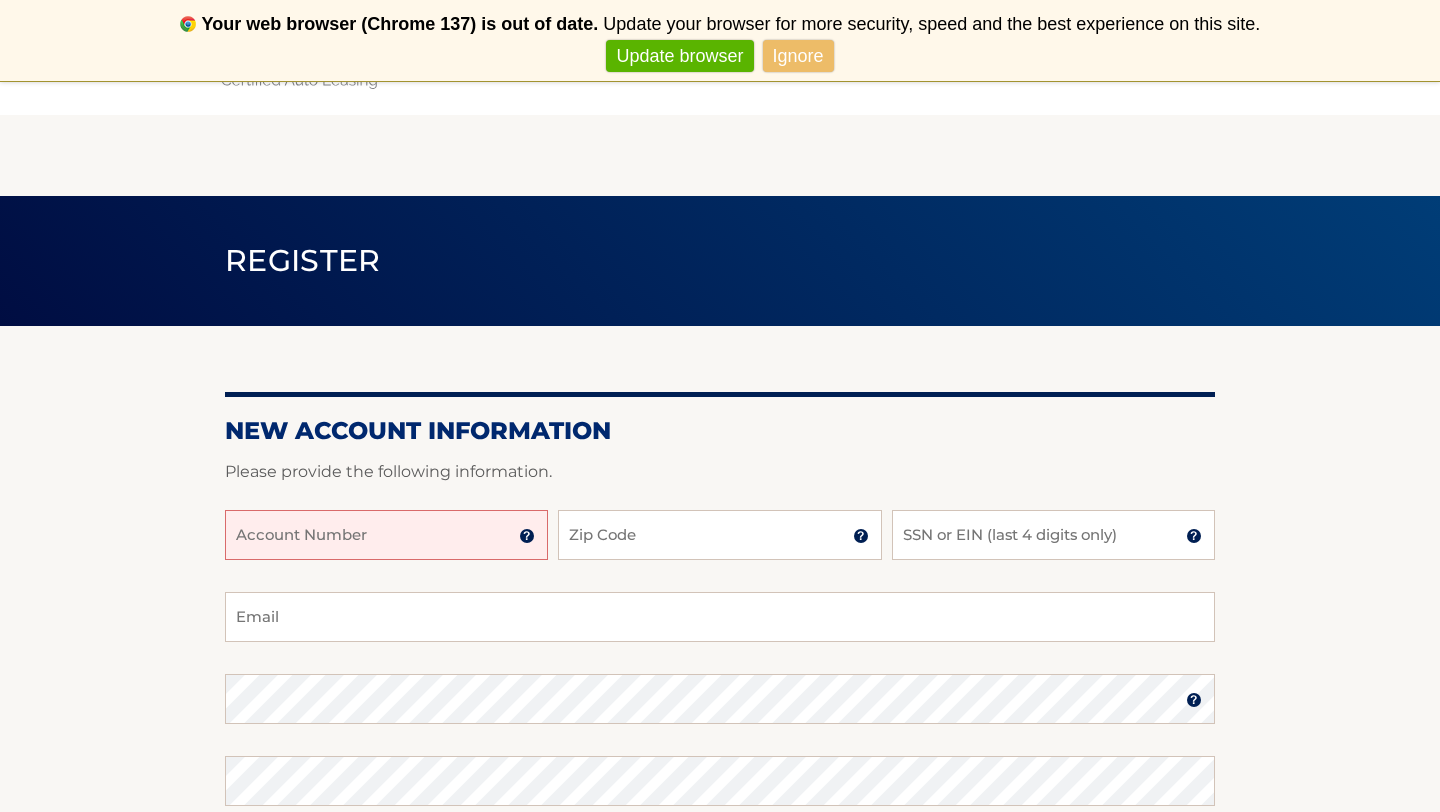 scroll, scrollTop: 0, scrollLeft: 0, axis: both 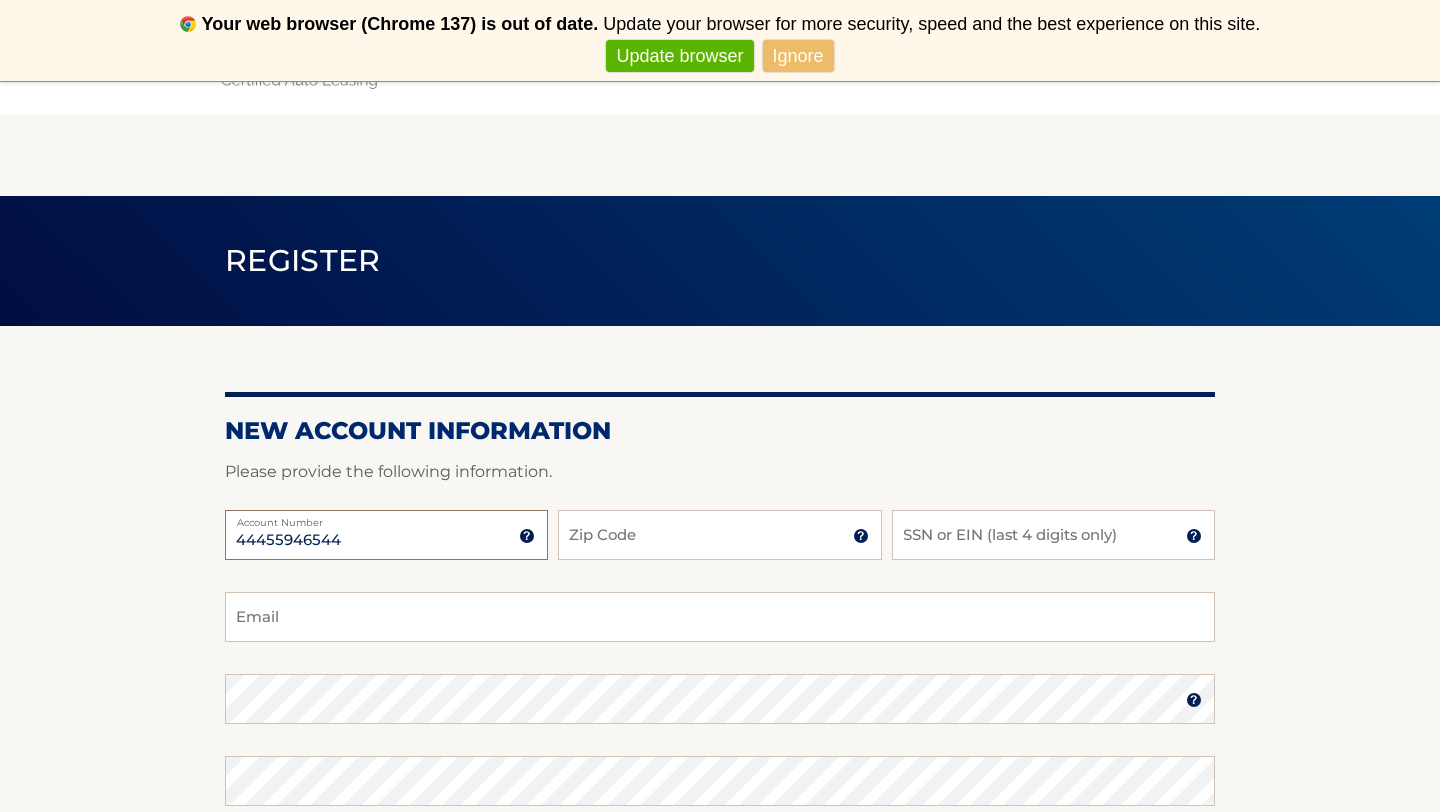 type on "44455946544" 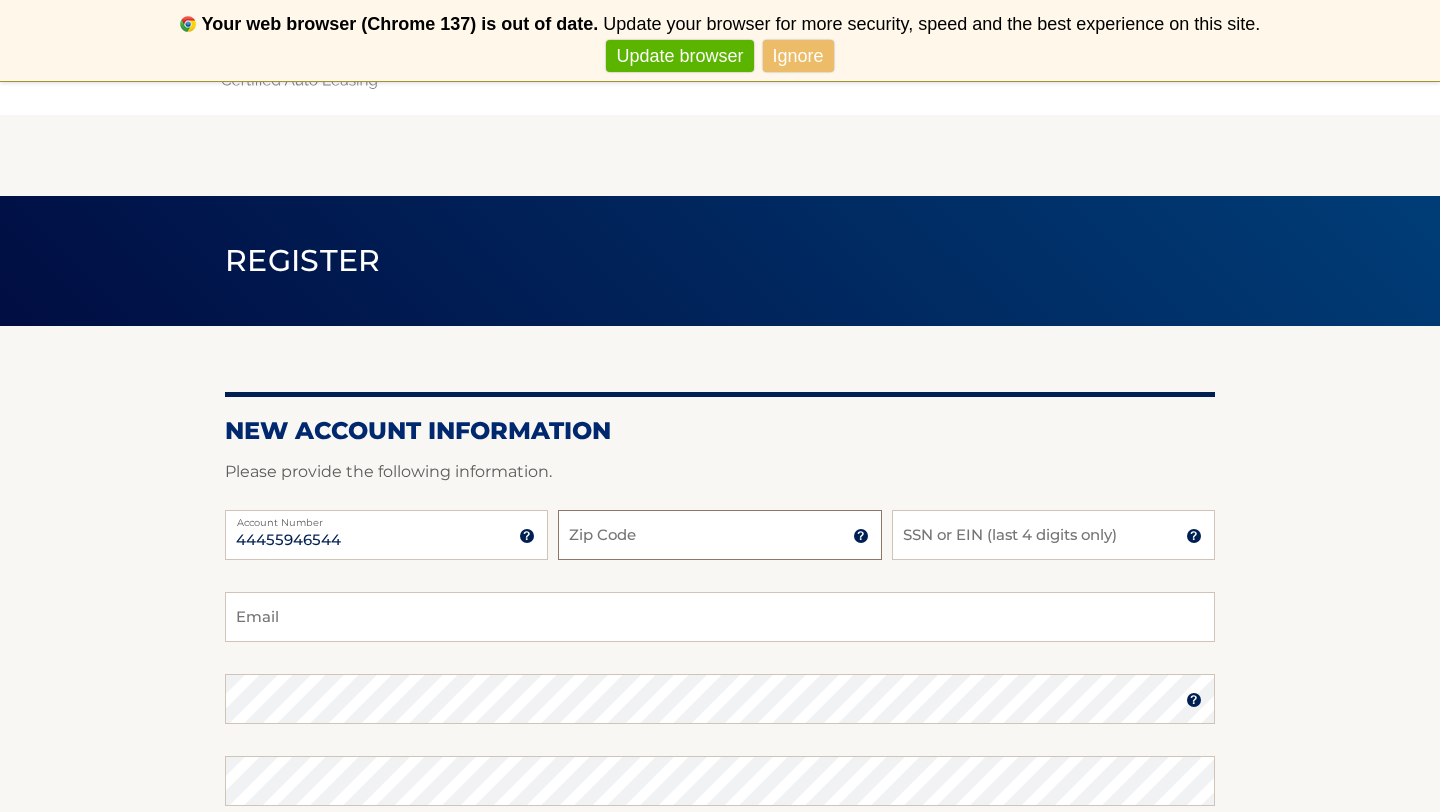 click on "Zip Code" at bounding box center (719, 535) 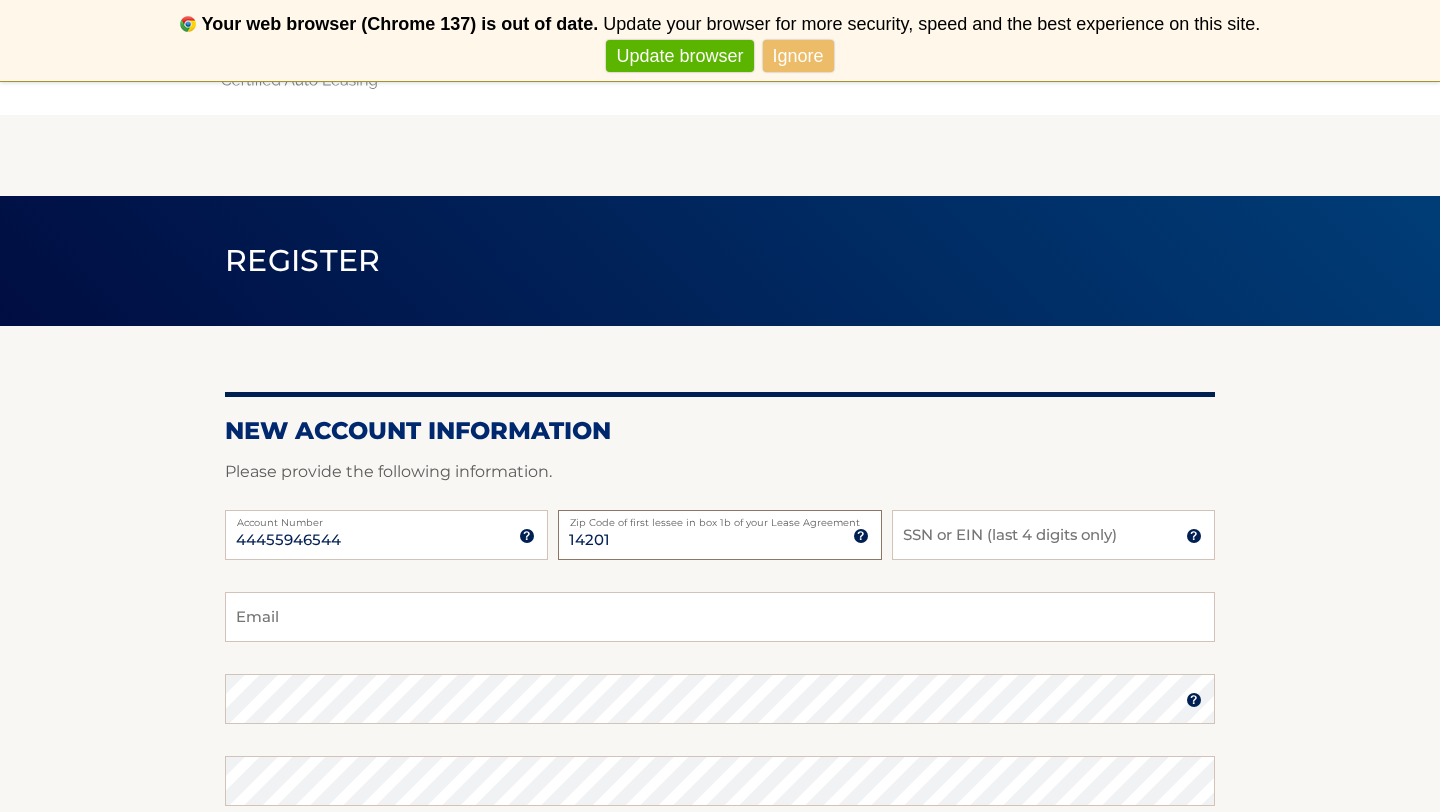 type on "14201" 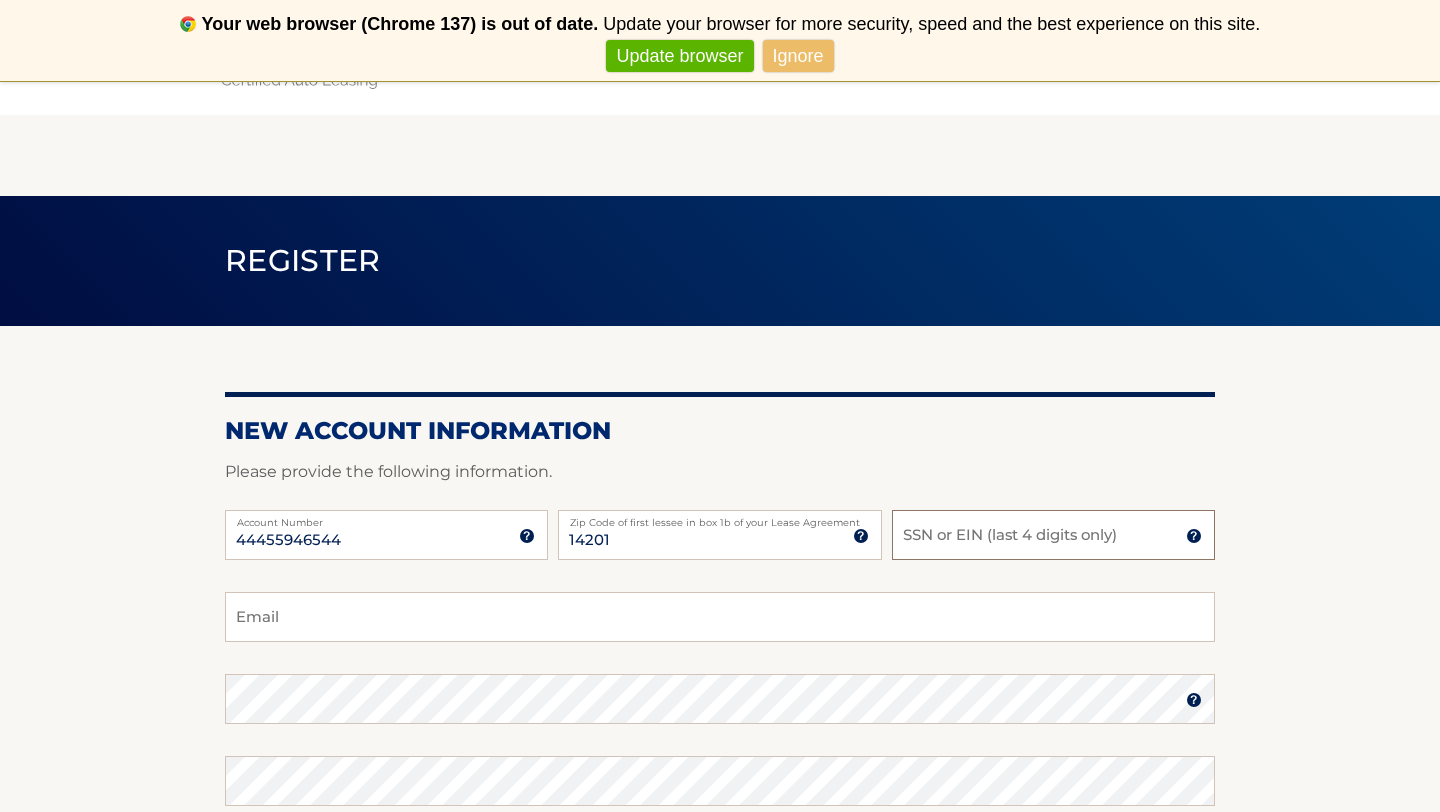 click on "SSN or EIN (last 4 digits only)" at bounding box center [1053, 535] 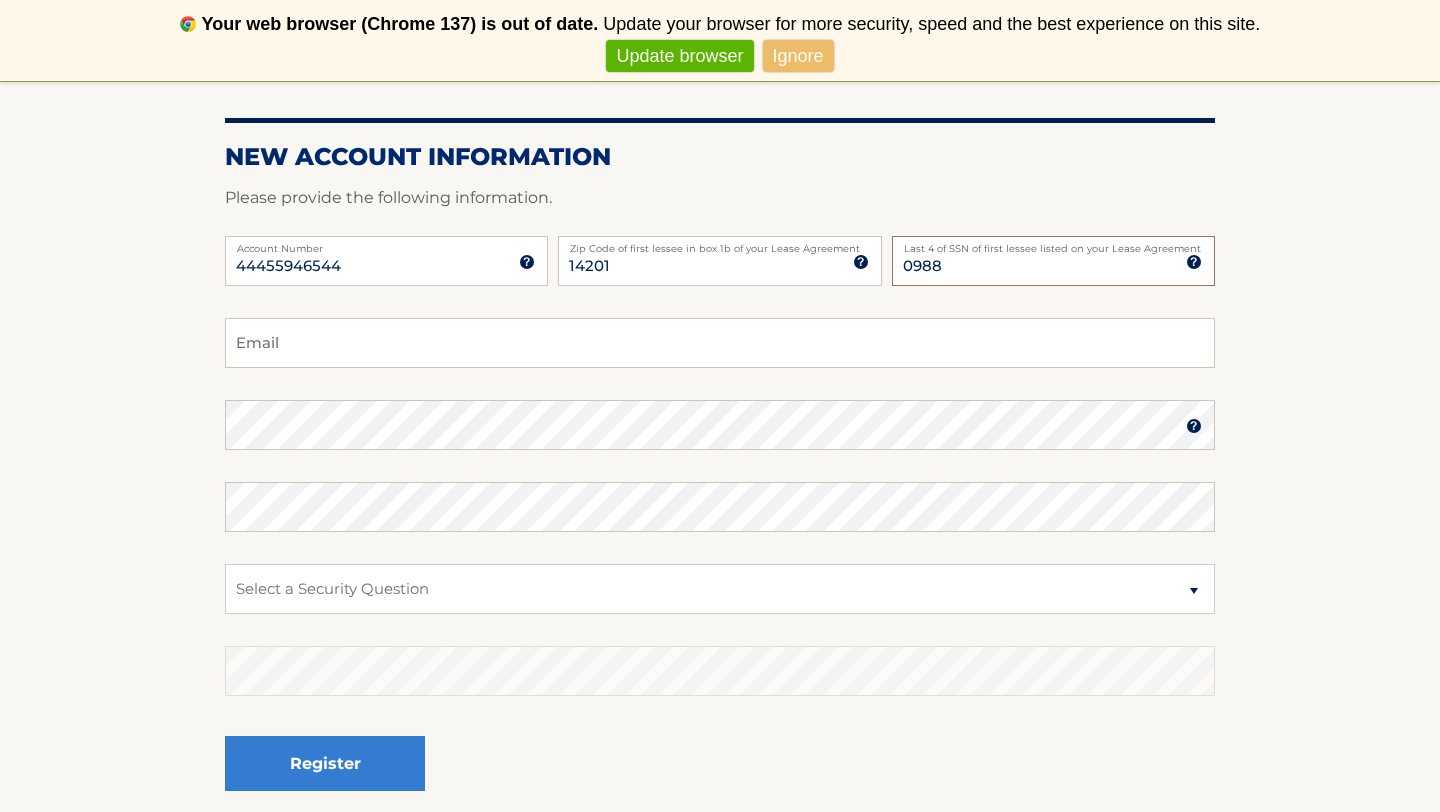 scroll, scrollTop: 276, scrollLeft: 0, axis: vertical 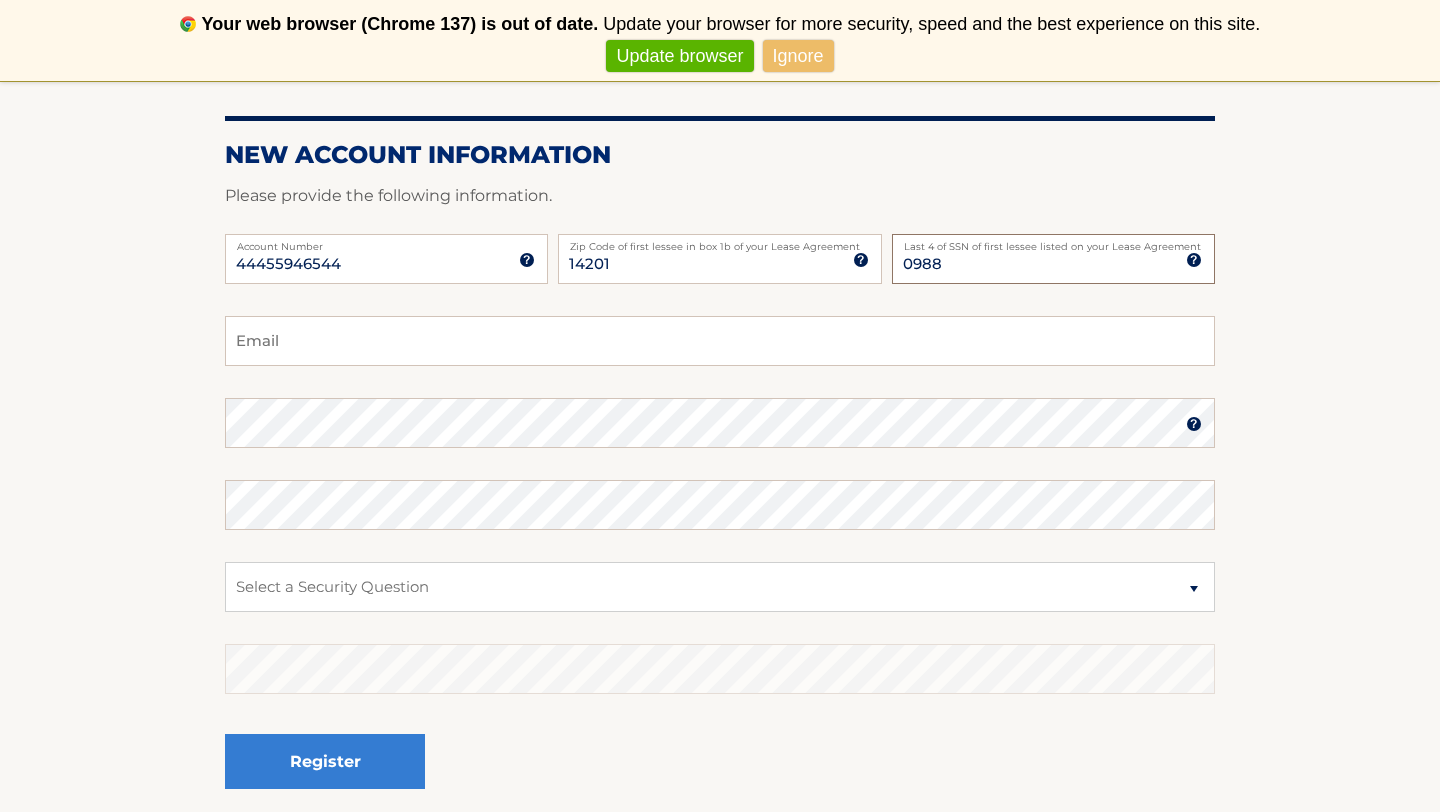 type on "0988" 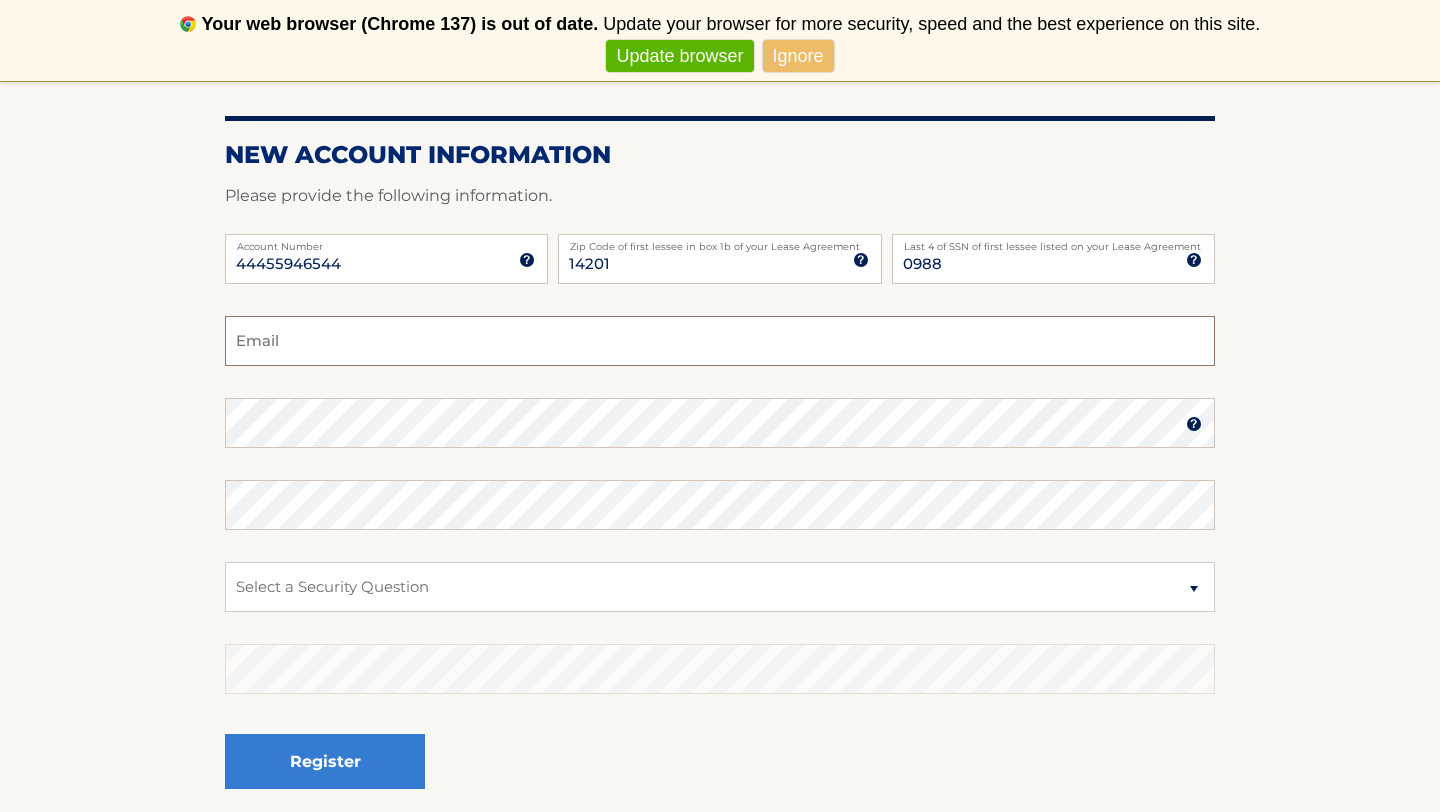 click on "Email" at bounding box center [720, 341] 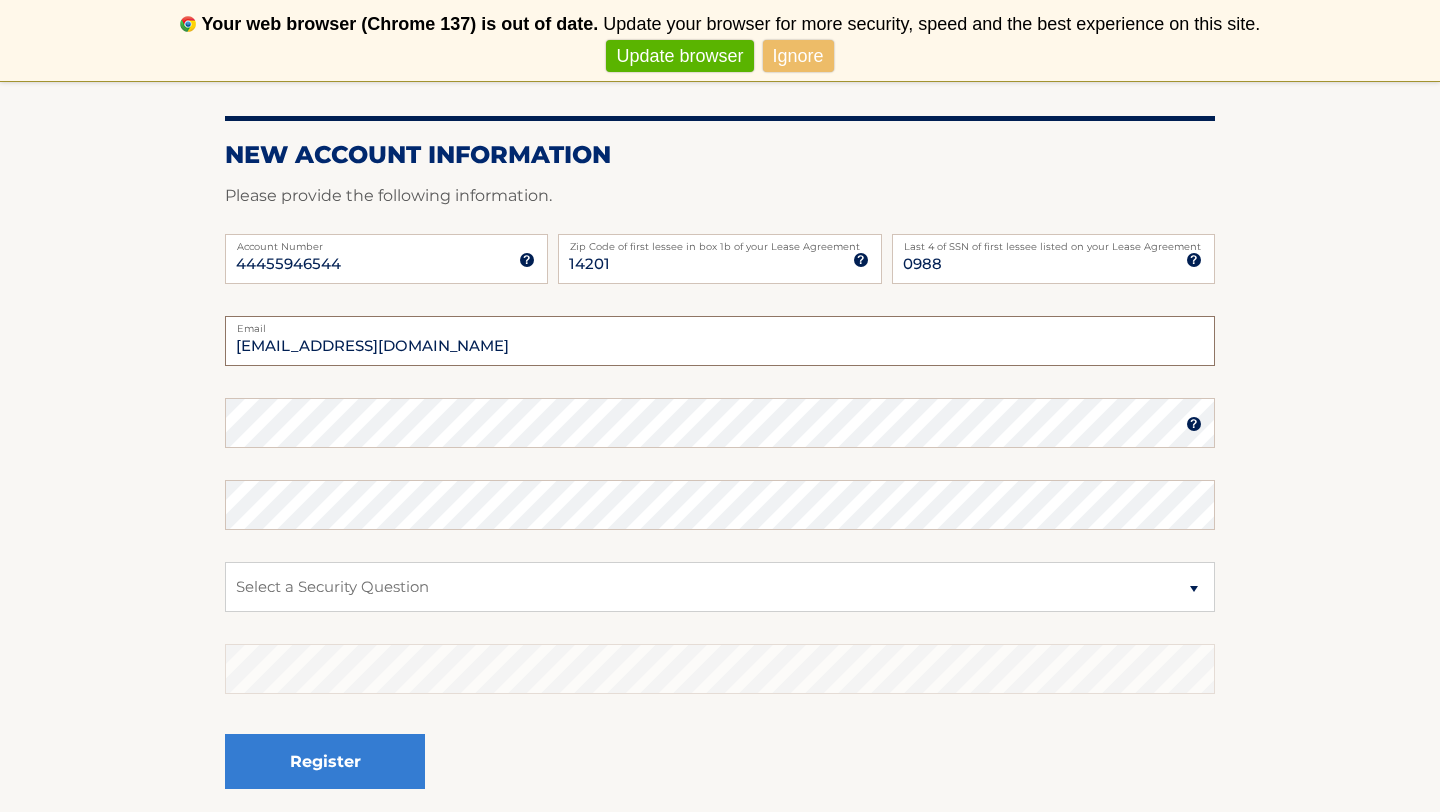 type on "grdroznik@gmail.com" 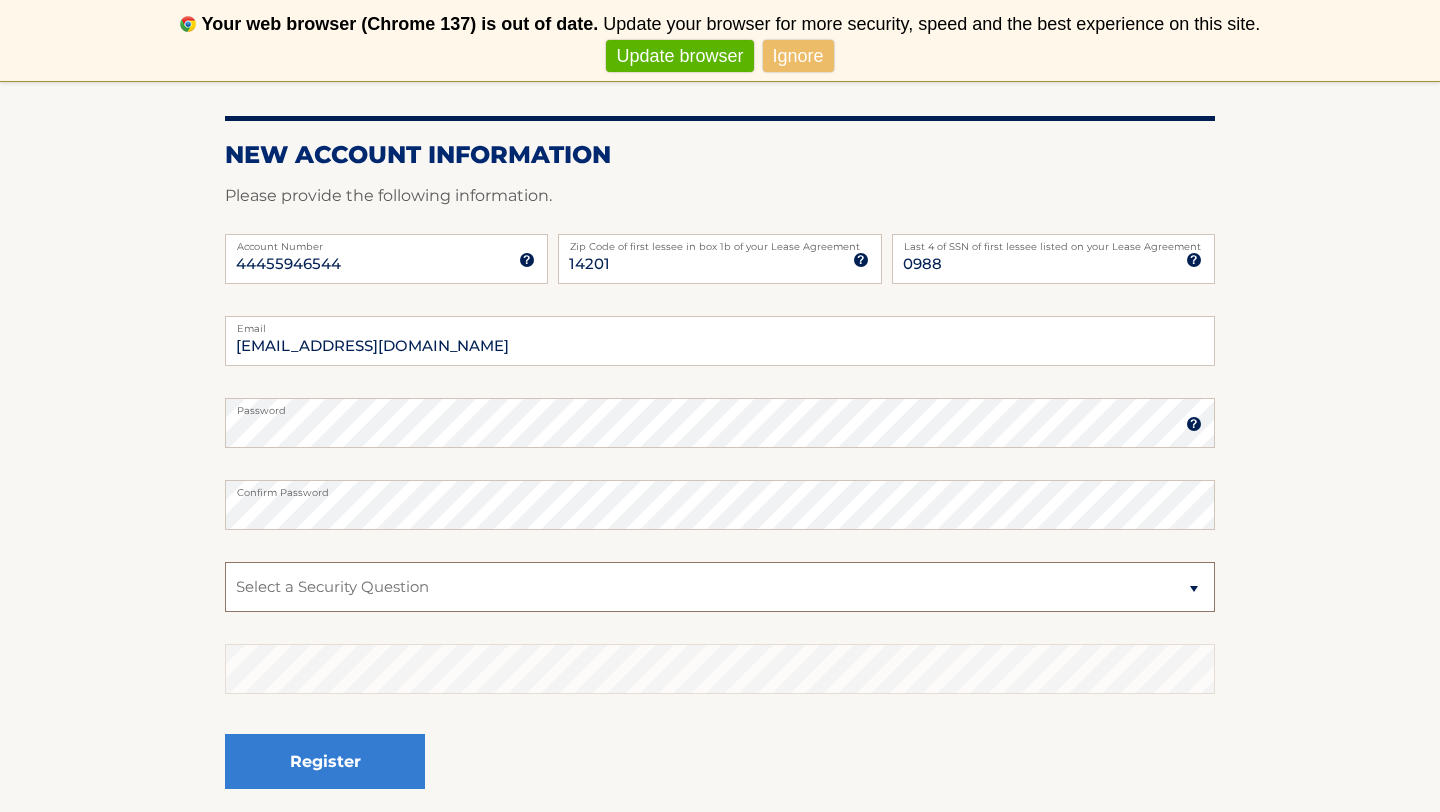 click on "Select a Security Question
What was the name of your elementary school?
What is your mother’s maiden name?
What street did you live on in the third grade?
In what city or town was your first job?
What was your childhood phone number including area code? (e.g., 000-000-0000)" at bounding box center [720, 587] 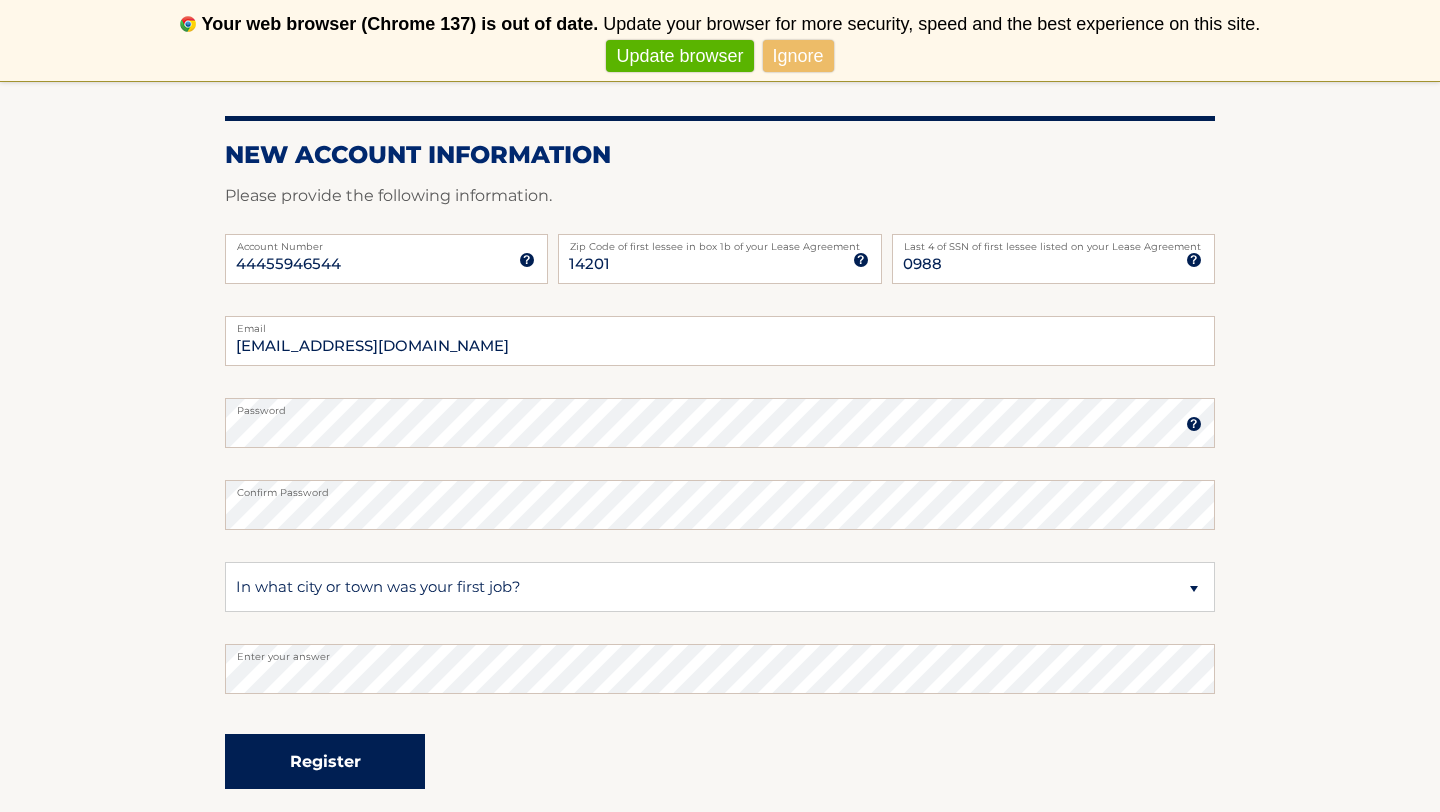 click on "Register" at bounding box center [325, 761] 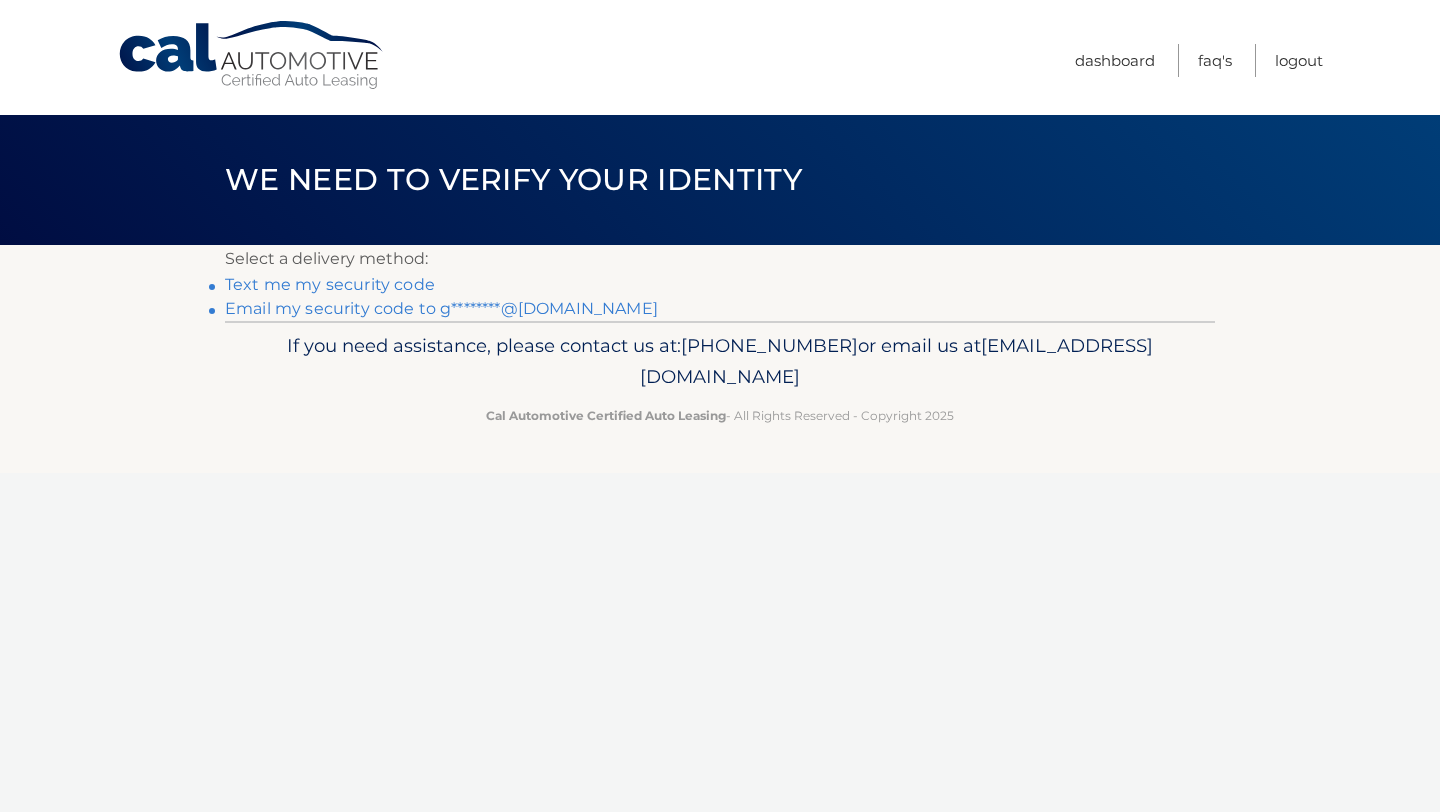 scroll, scrollTop: 0, scrollLeft: 0, axis: both 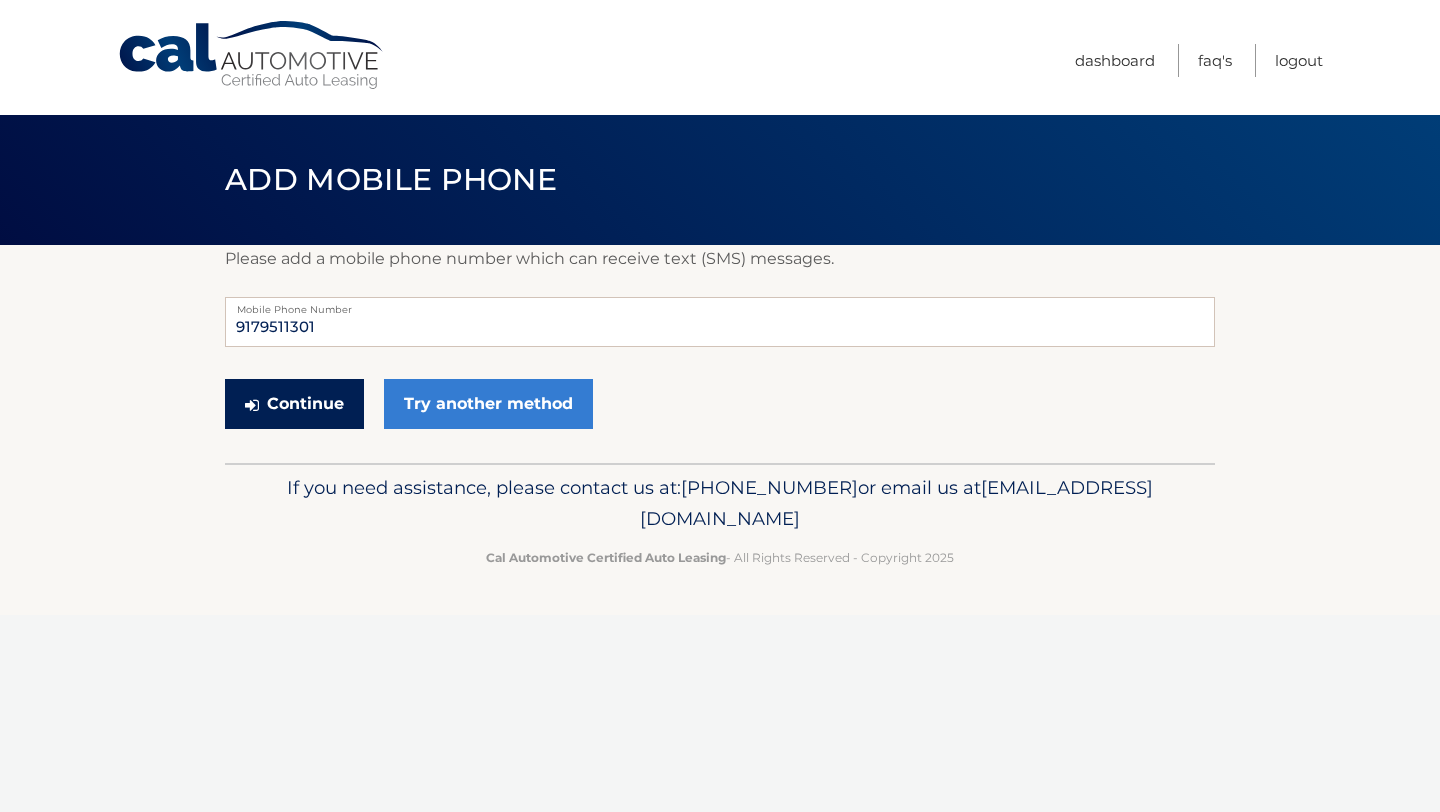 click on "Continue" at bounding box center (294, 404) 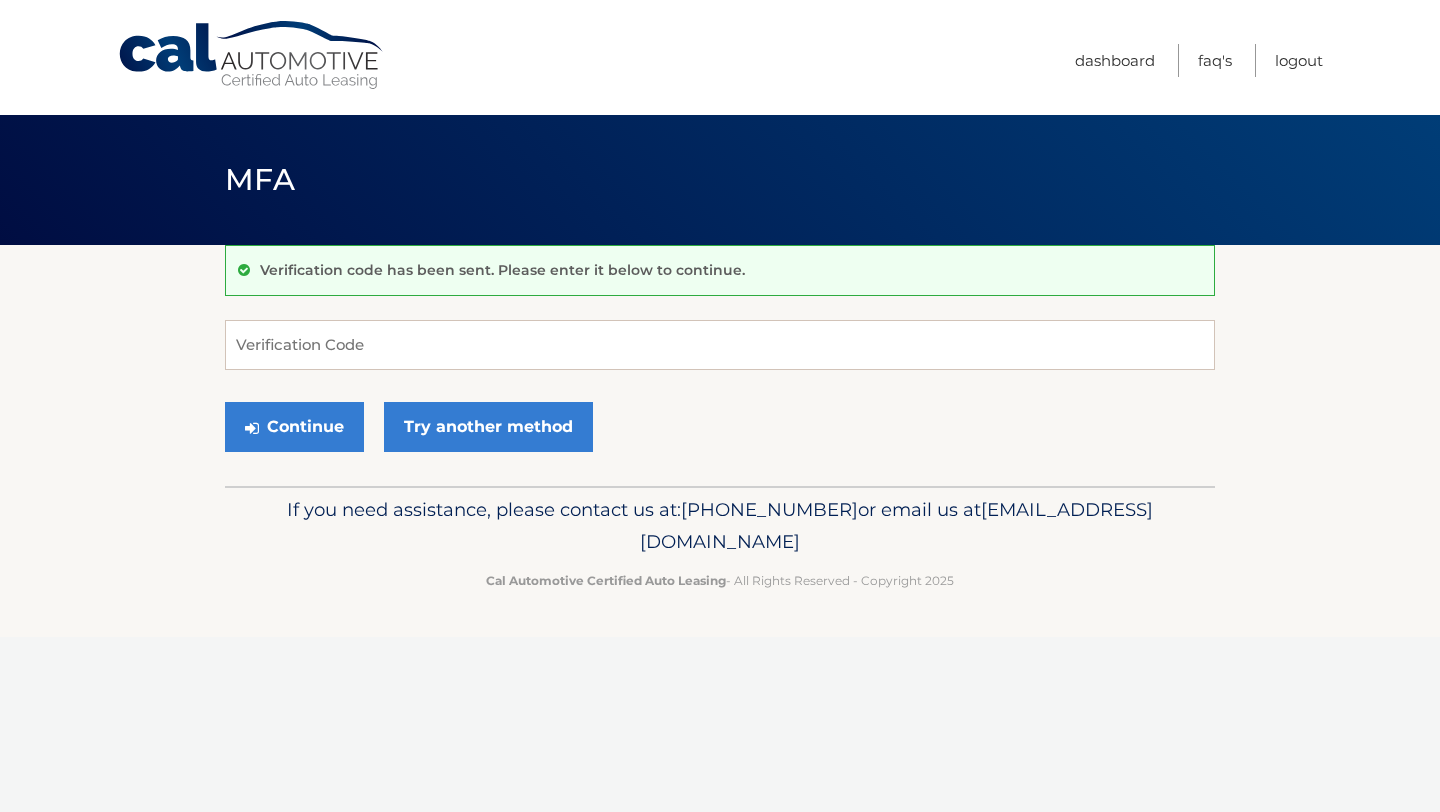 scroll, scrollTop: 0, scrollLeft: 0, axis: both 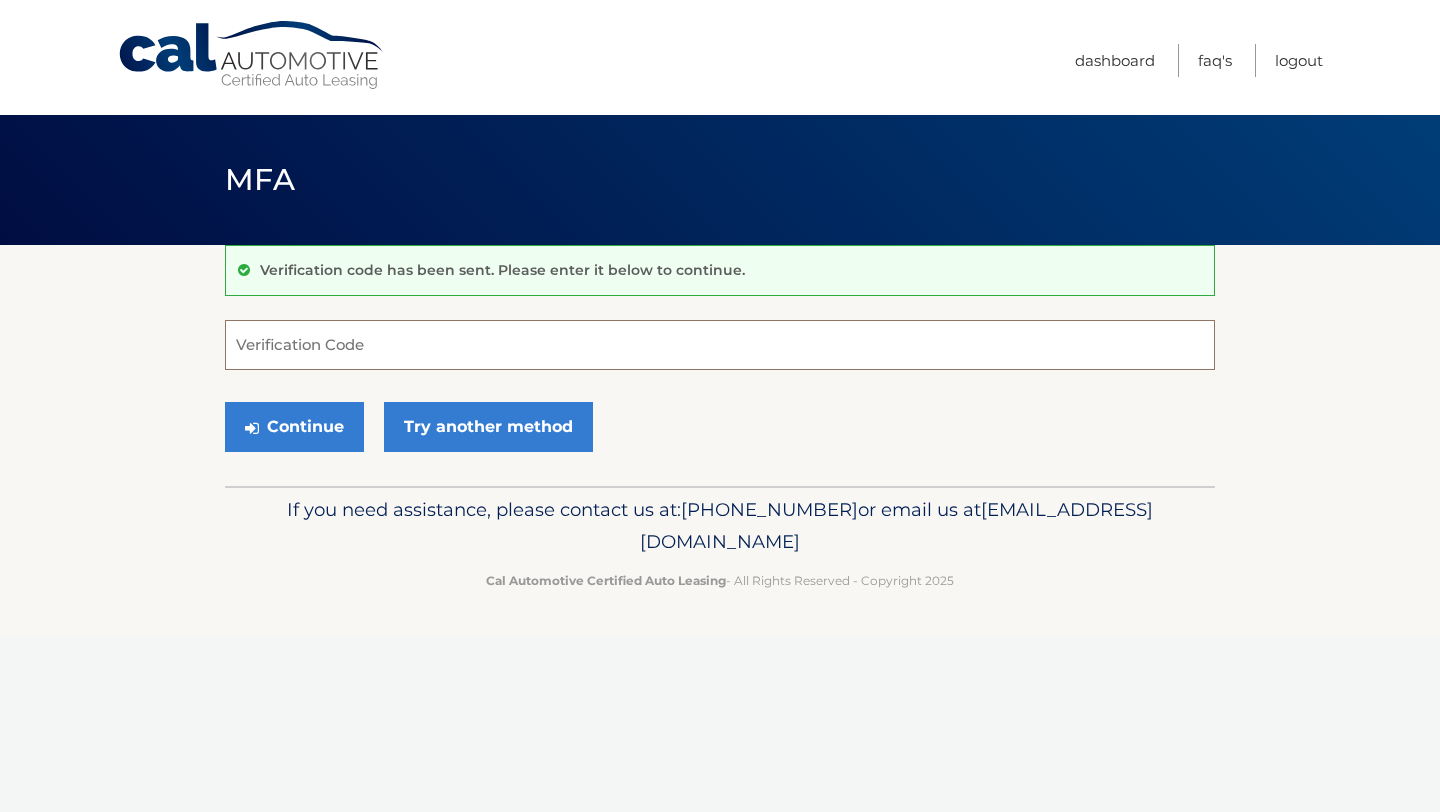click on "Verification Code" at bounding box center (720, 345) 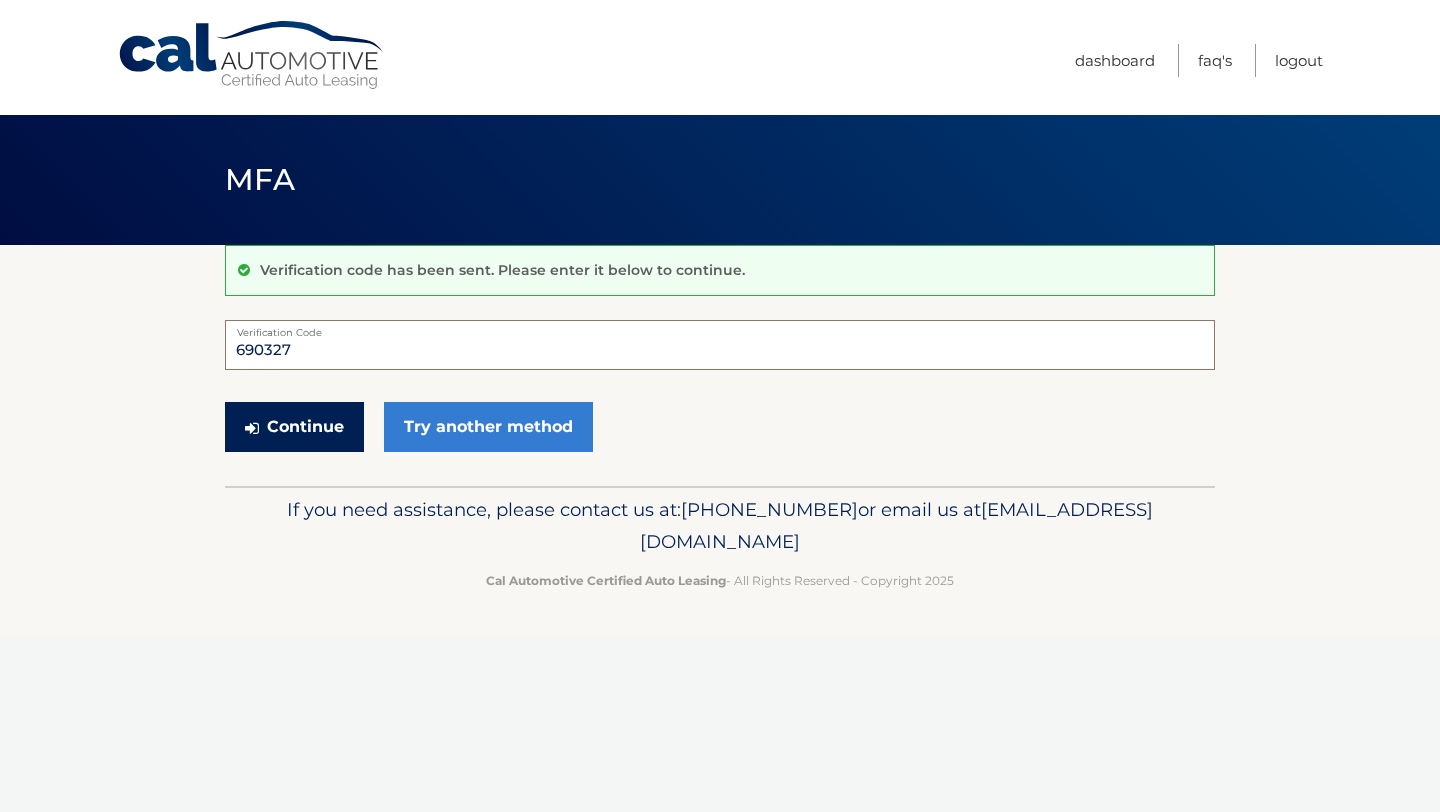 type on "690327" 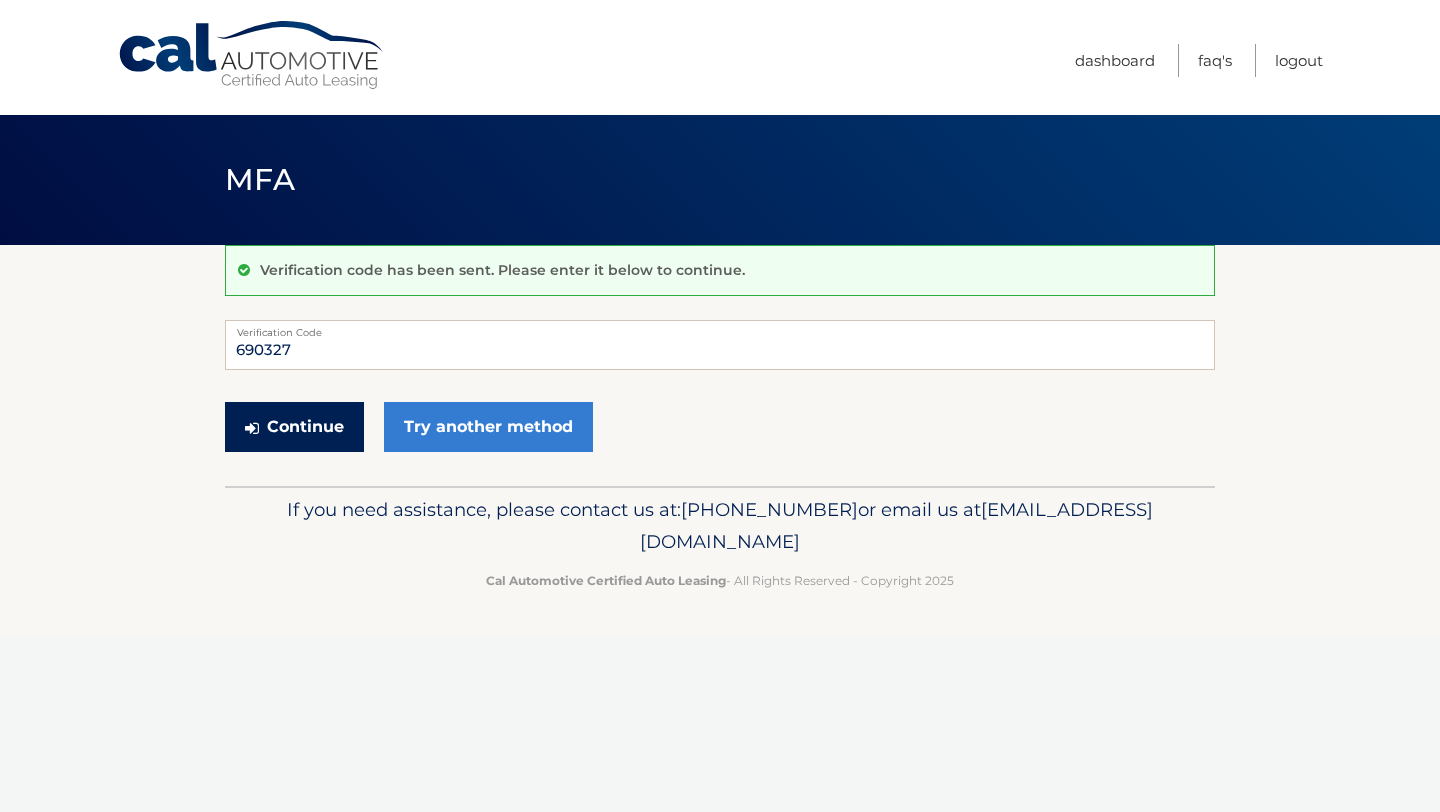 click on "Continue" at bounding box center [294, 427] 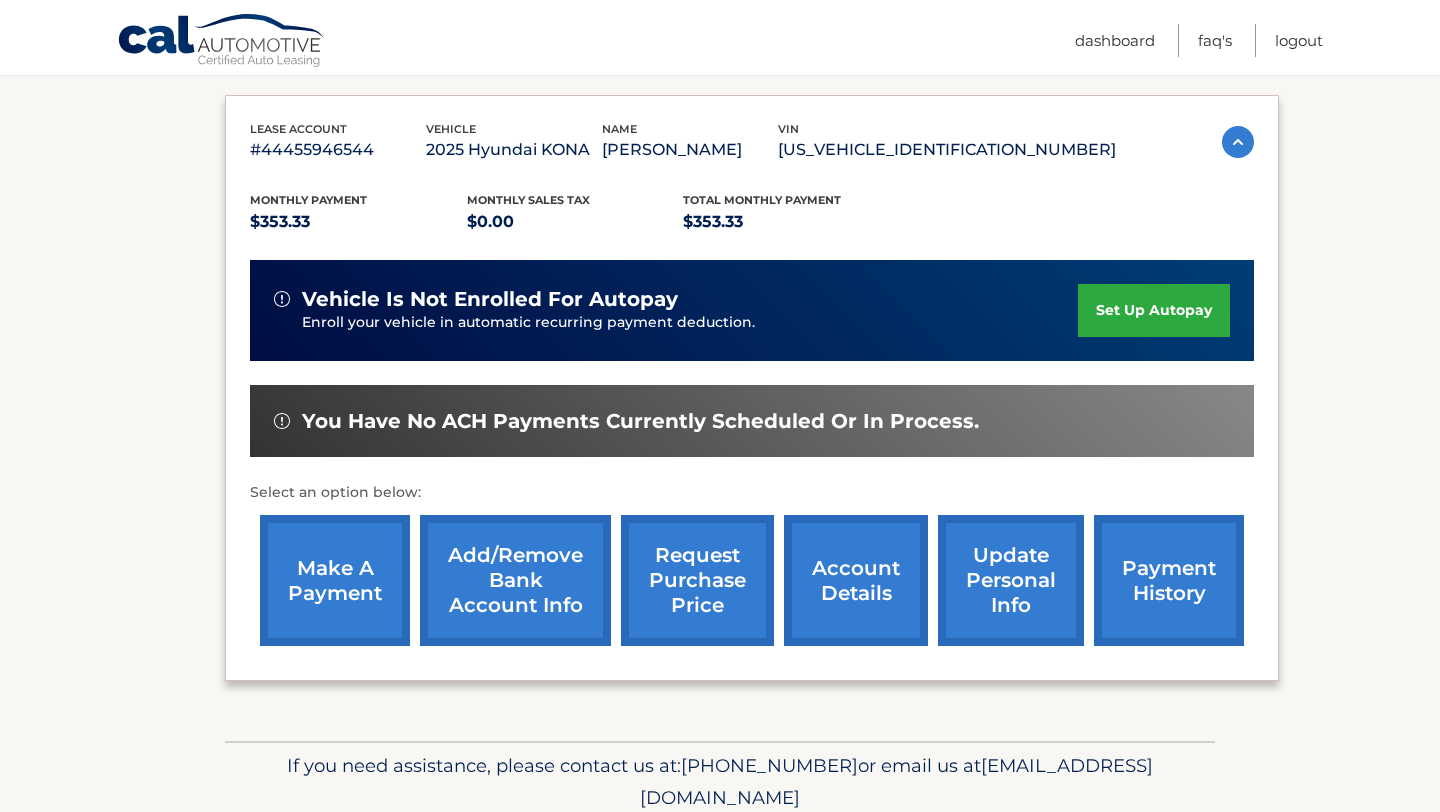 scroll, scrollTop: 337, scrollLeft: 0, axis: vertical 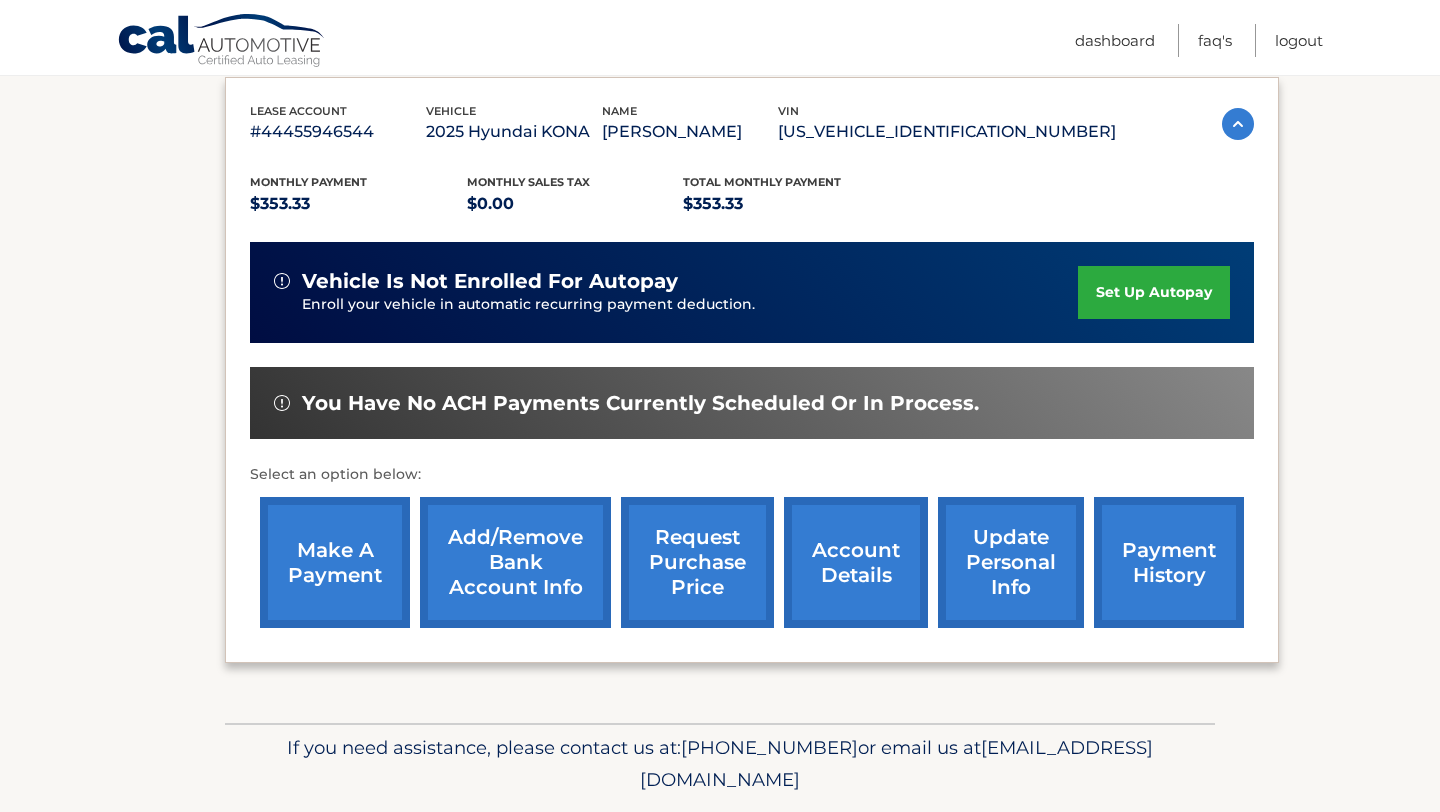 click on "make a payment" at bounding box center (335, 562) 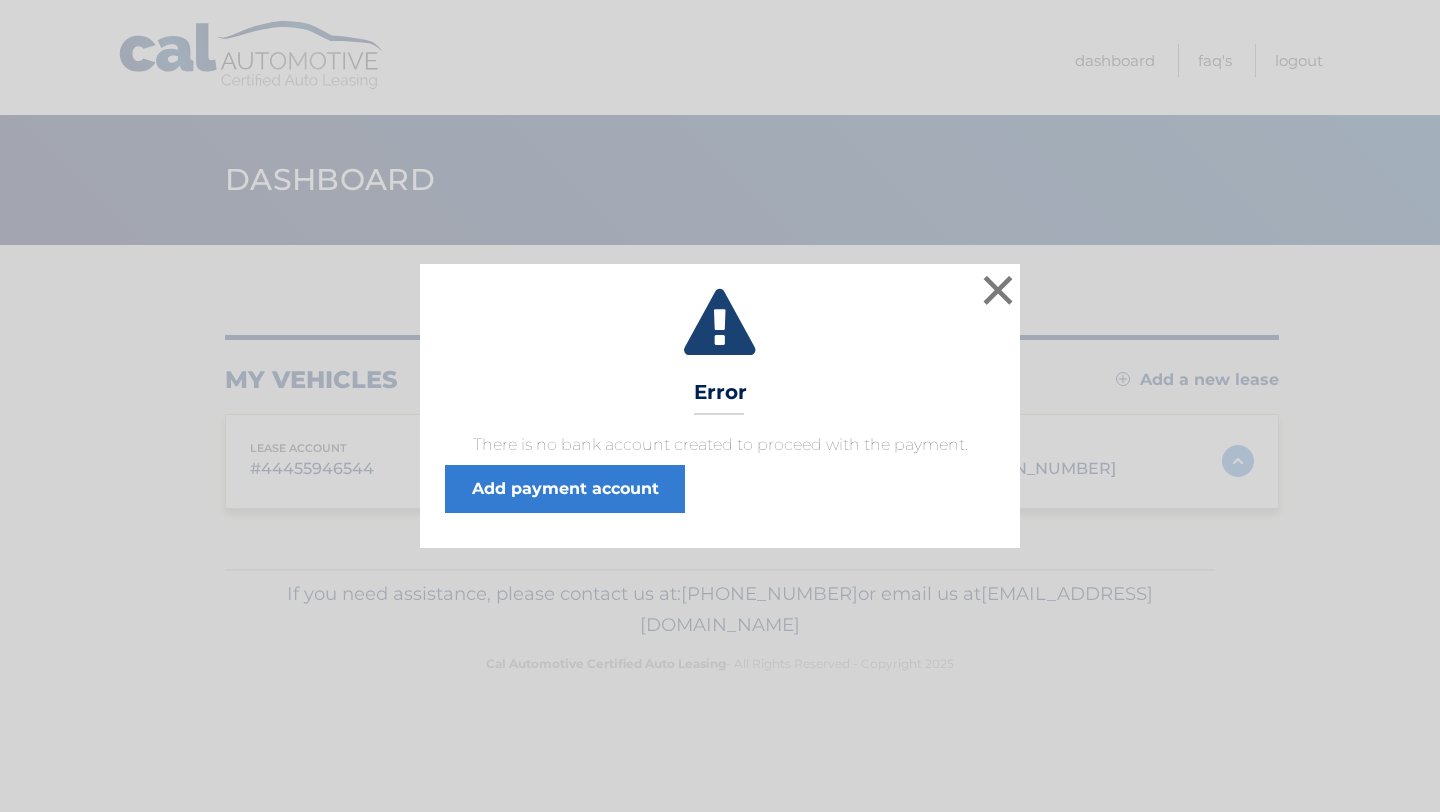 scroll, scrollTop: 0, scrollLeft: 0, axis: both 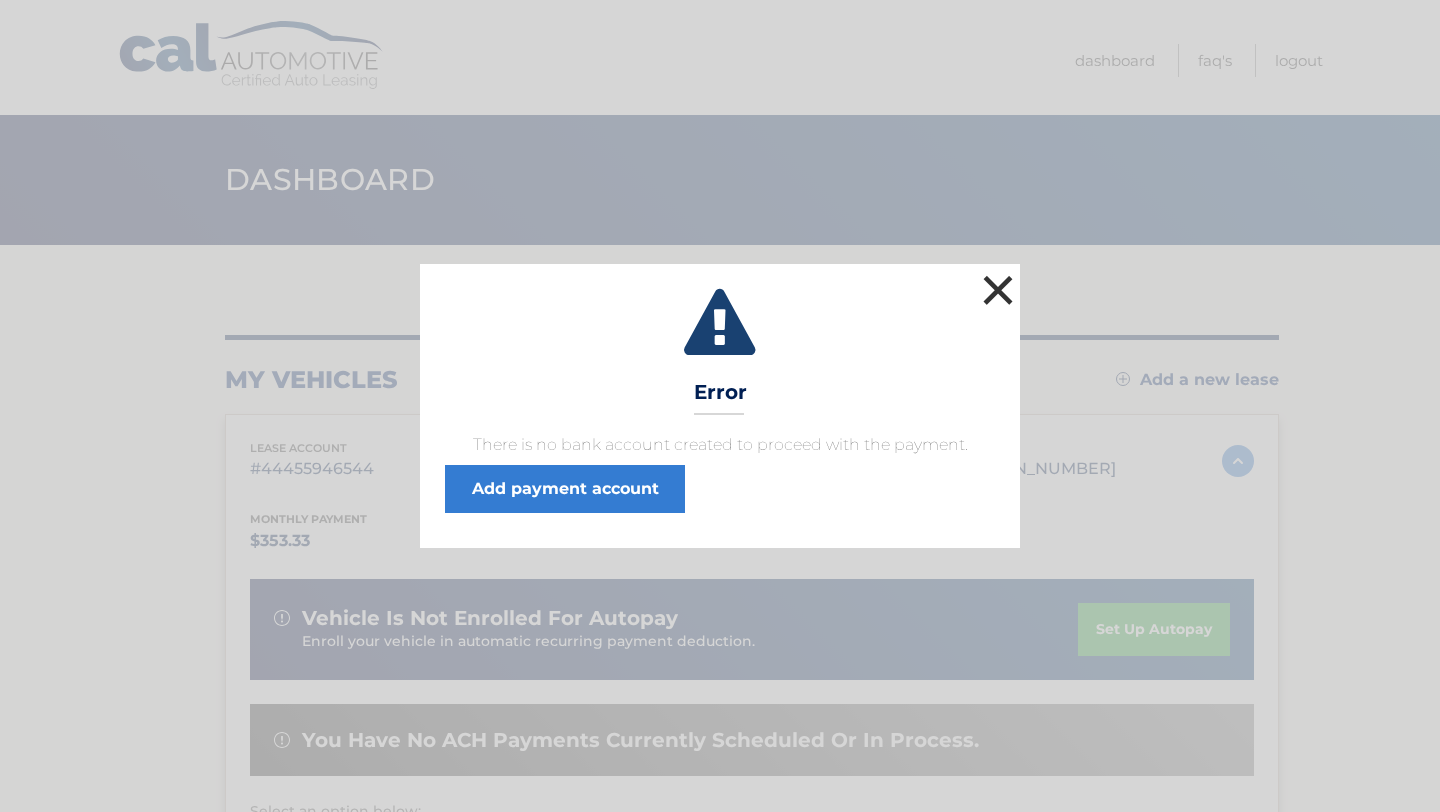 click on "×" at bounding box center [998, 290] 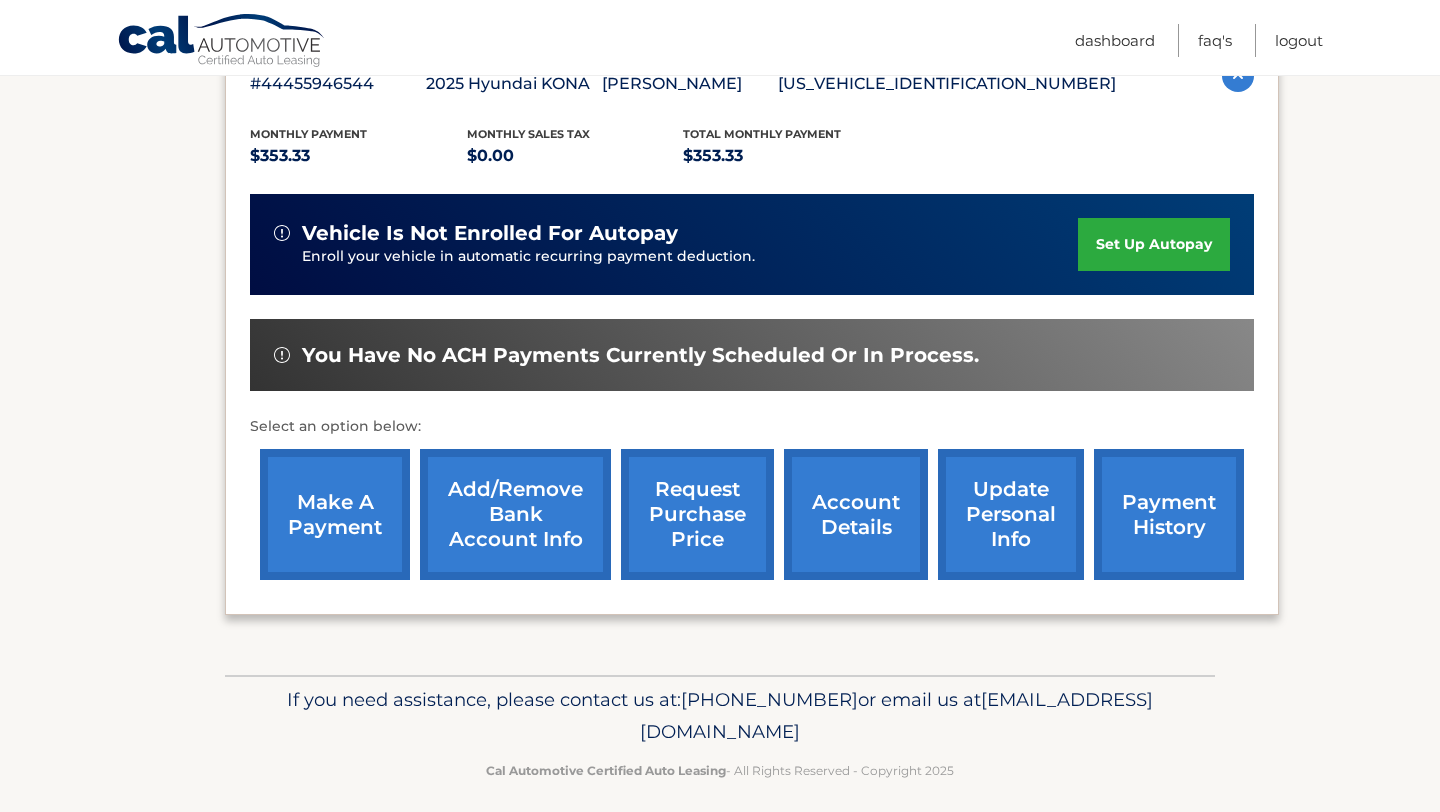 scroll, scrollTop: 392, scrollLeft: 0, axis: vertical 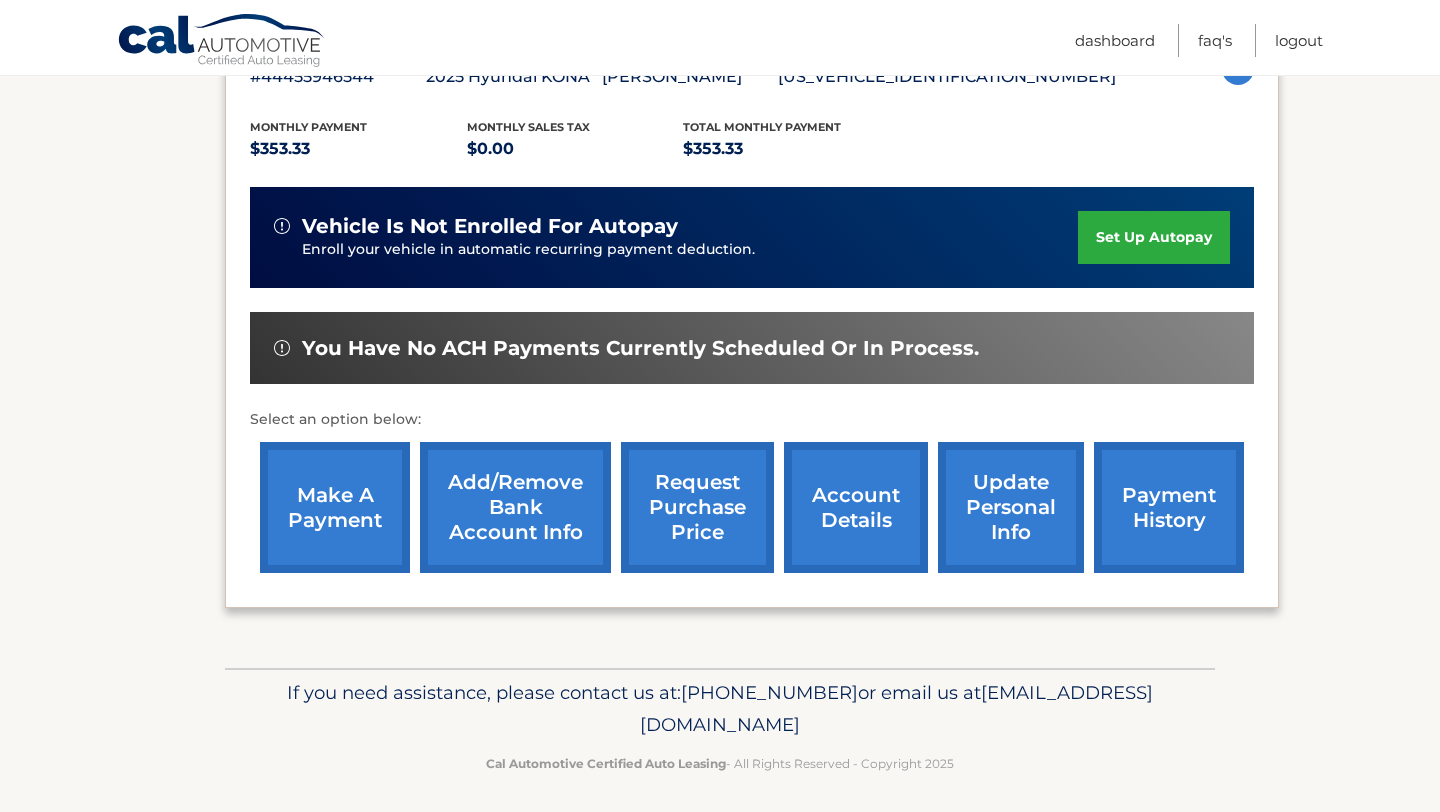 click on "Add/Remove bank account info" at bounding box center [515, 507] 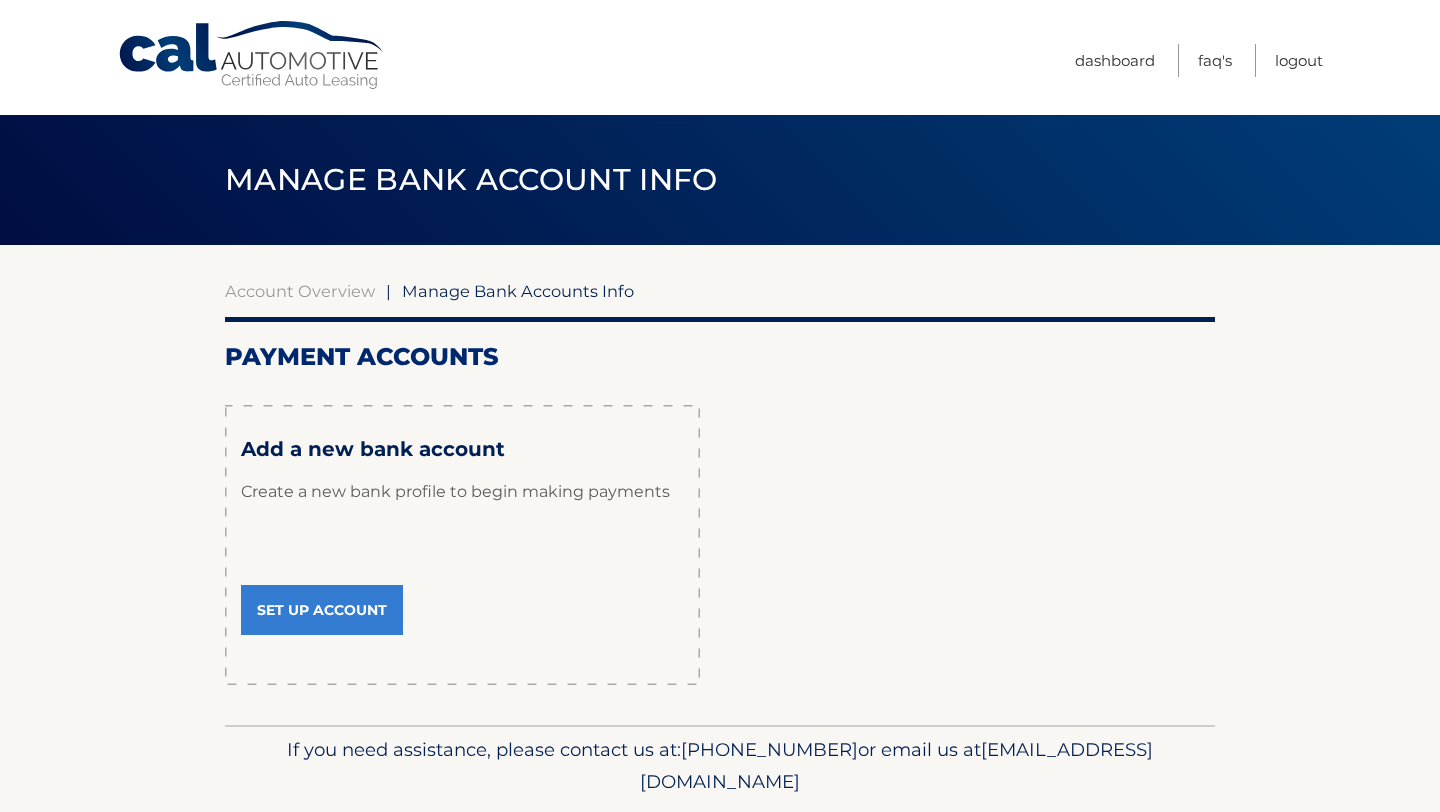 scroll, scrollTop: 0, scrollLeft: 0, axis: both 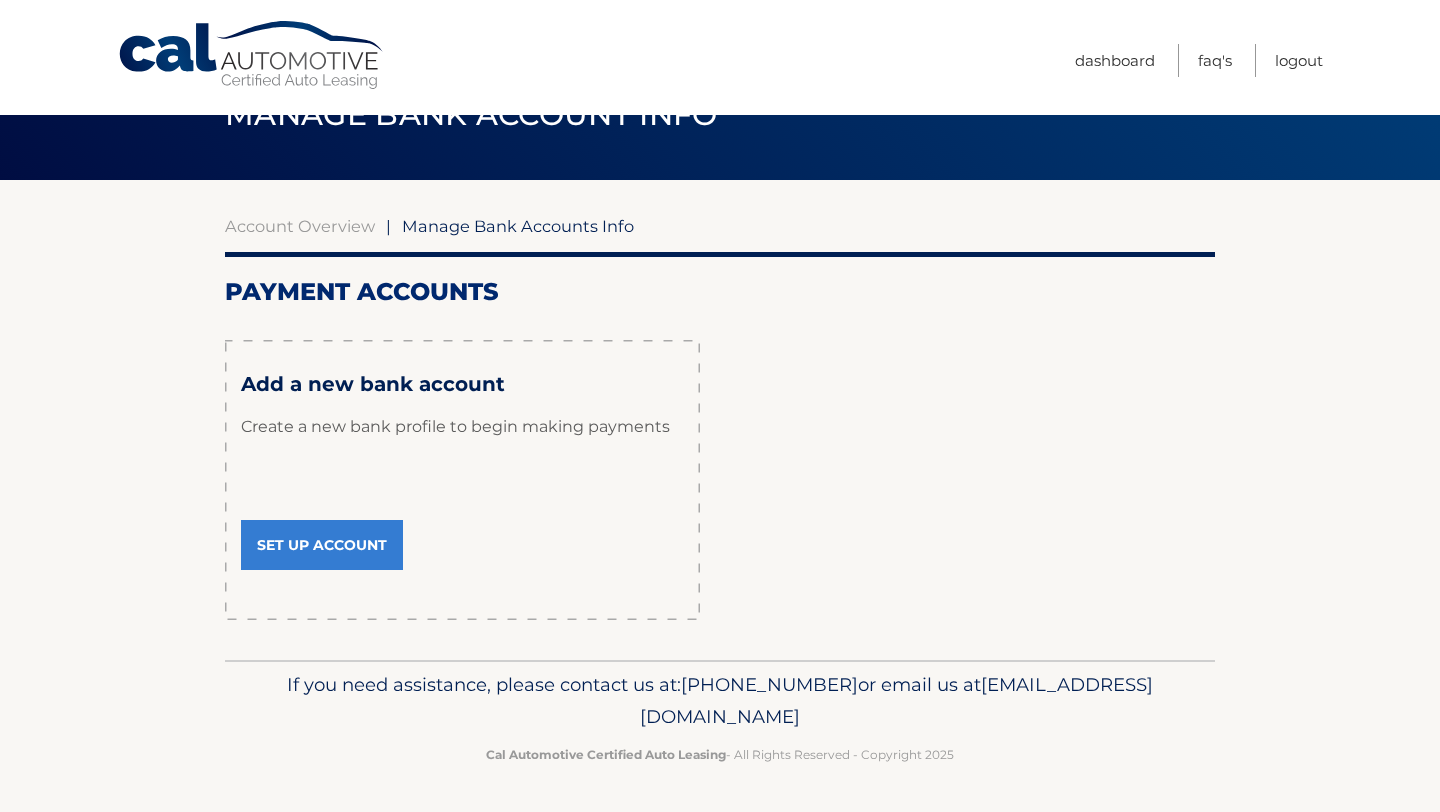 click on "Set Up Account" at bounding box center (322, 545) 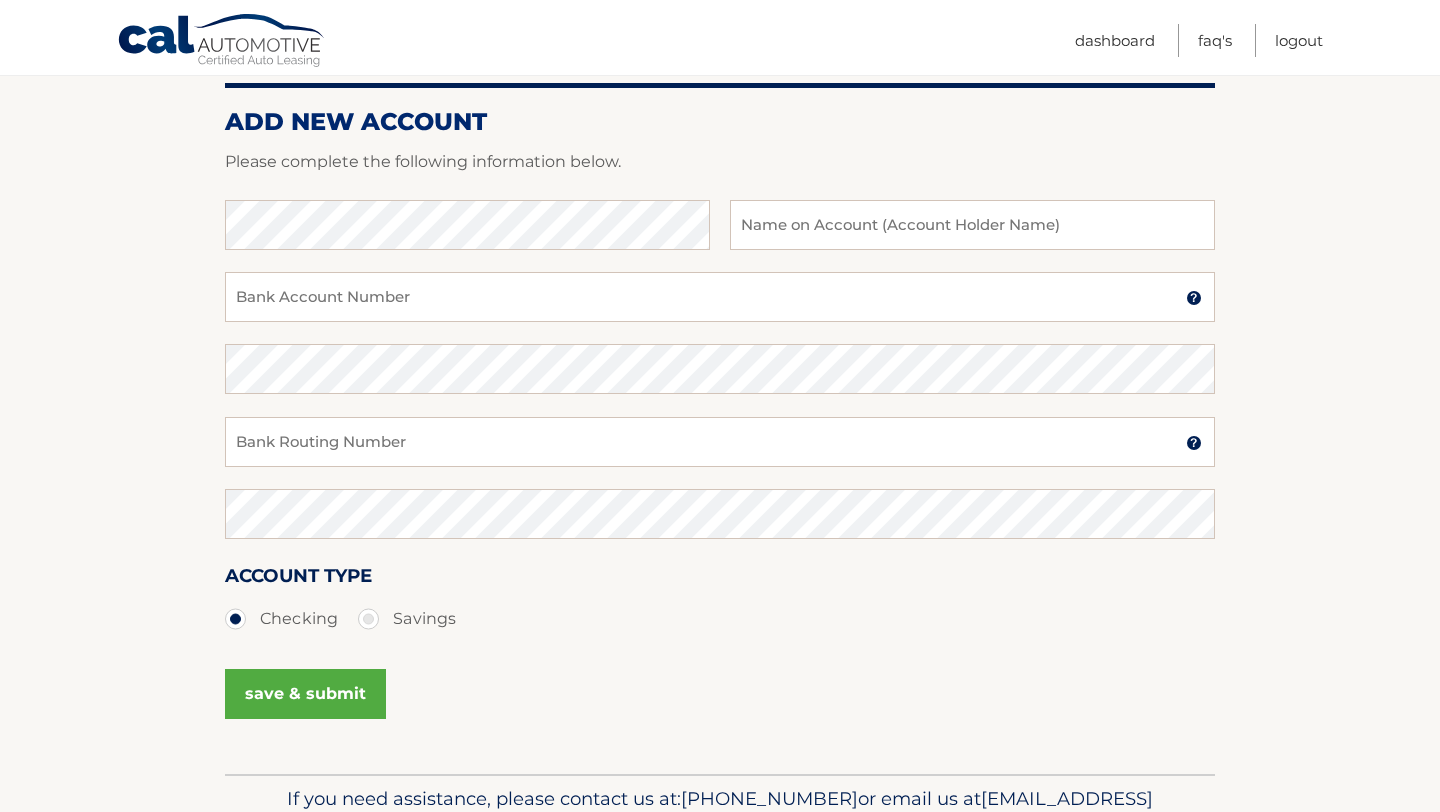 scroll, scrollTop: 236, scrollLeft: 0, axis: vertical 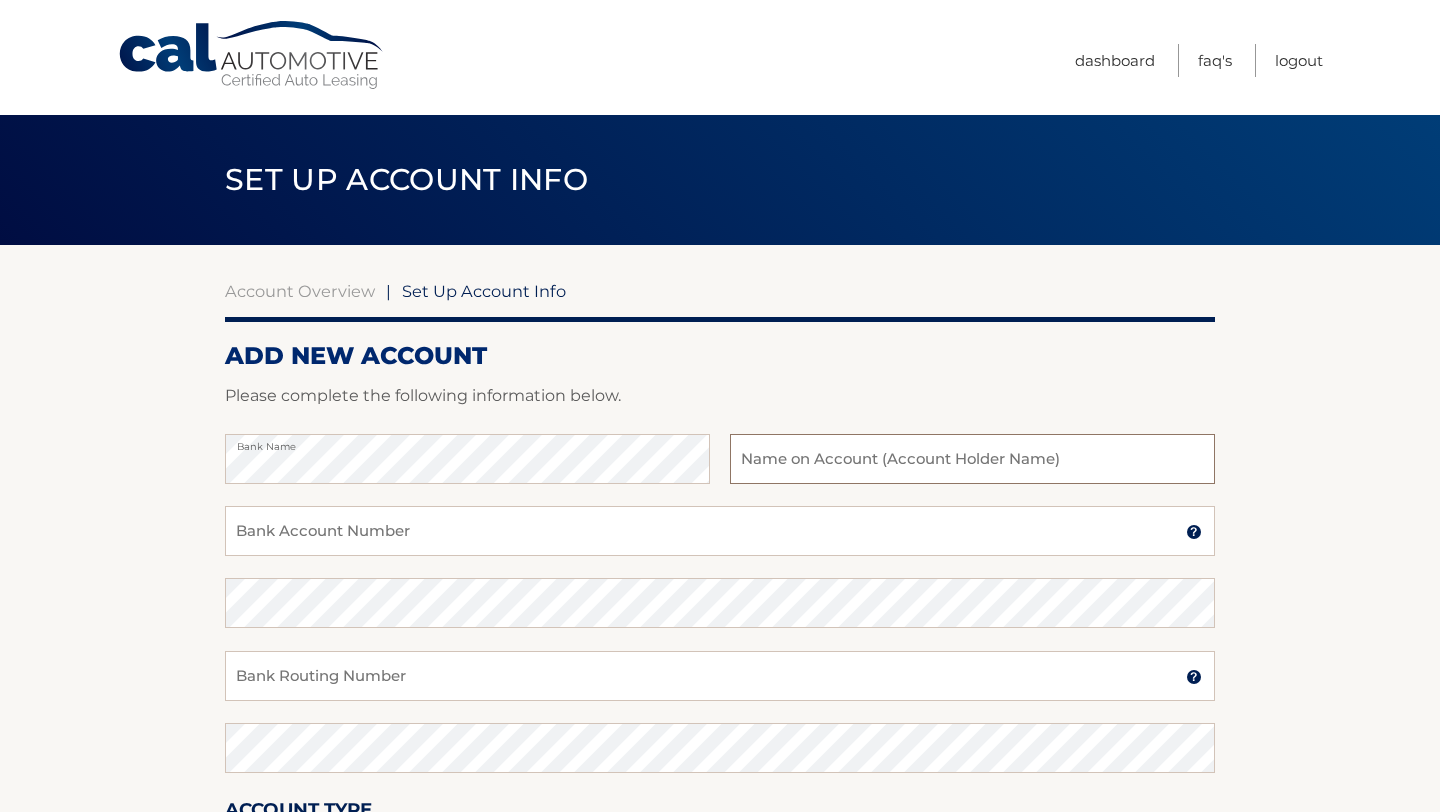 click at bounding box center (972, 459) 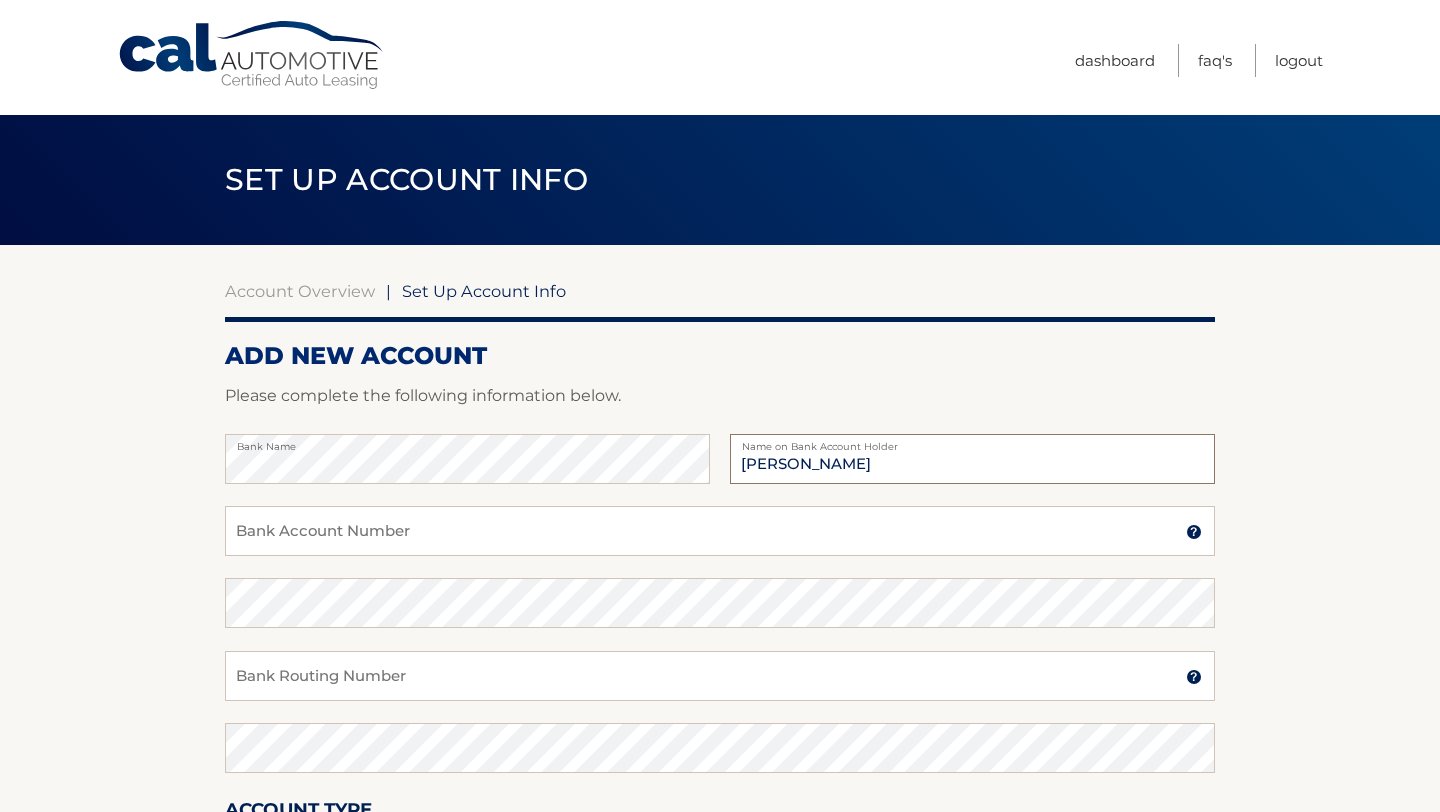 type on "Golda Droznik" 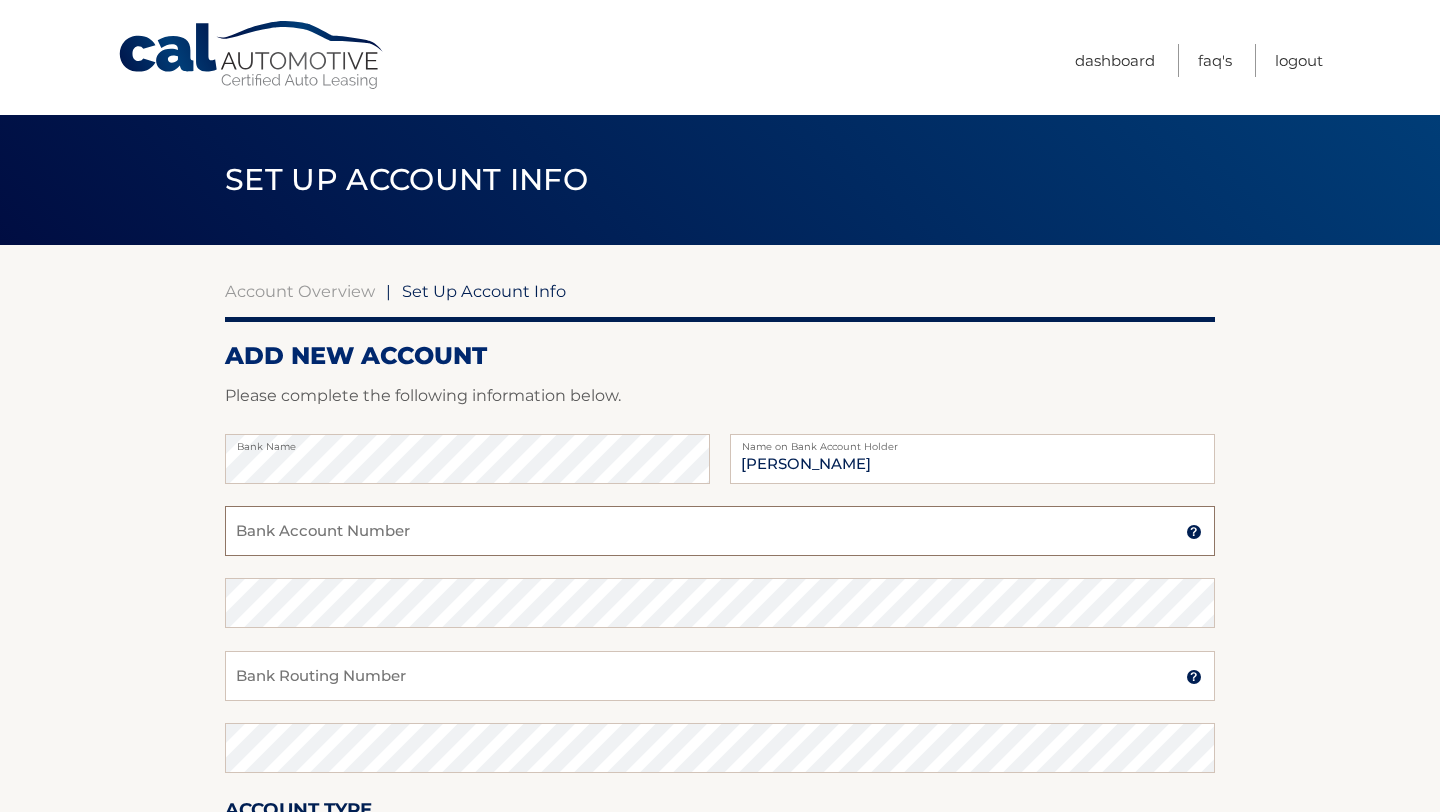 click on "Bank Account Number" at bounding box center [720, 531] 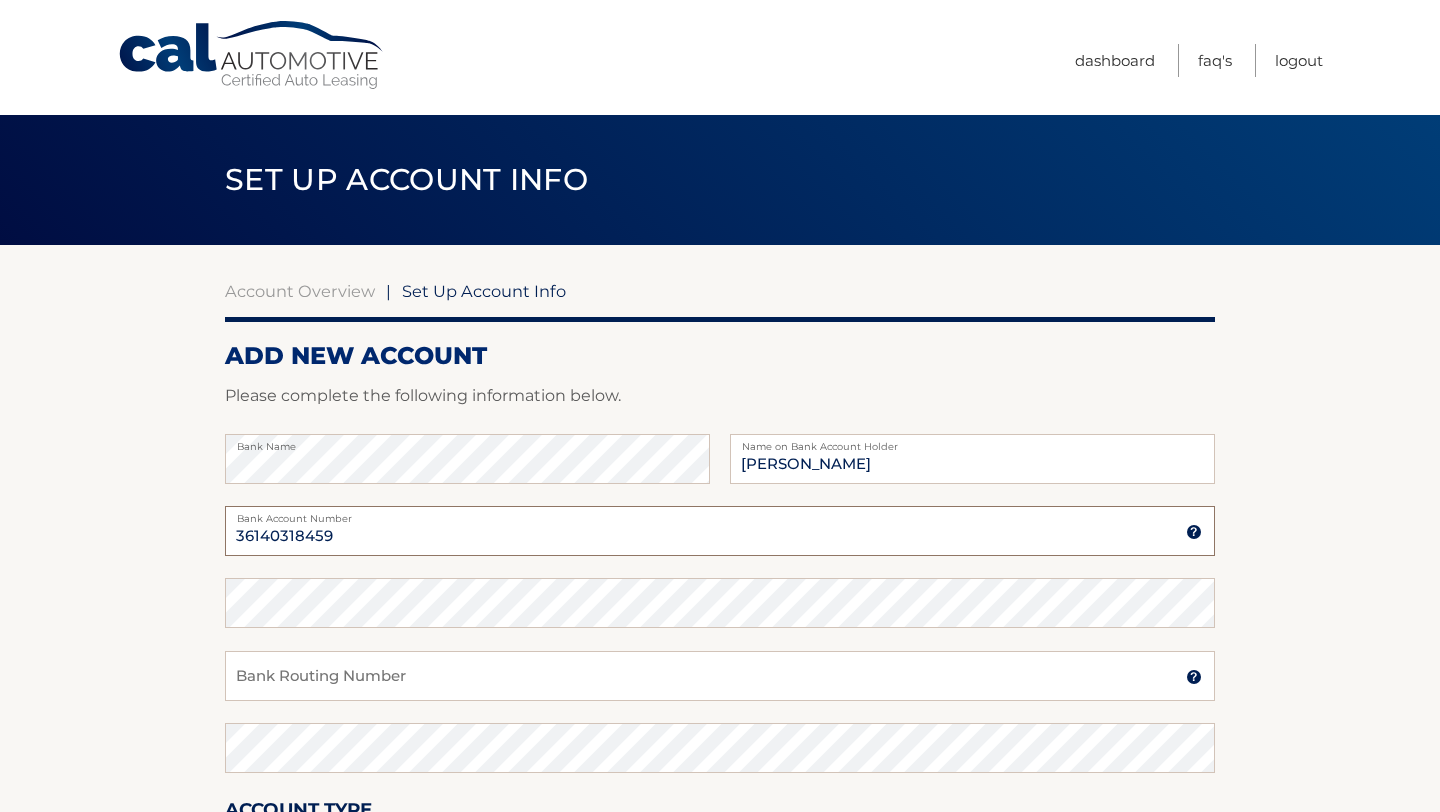 type on "36140318459" 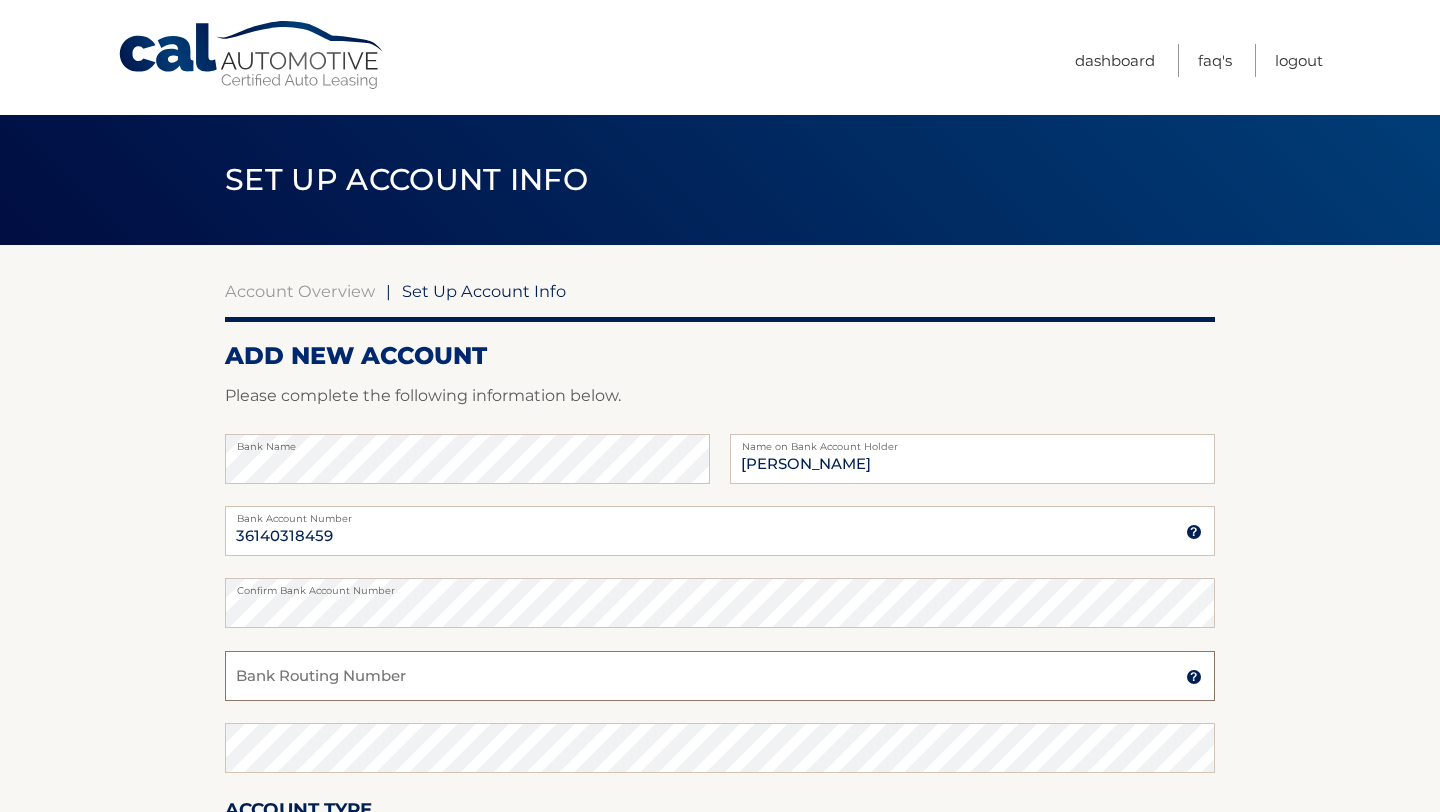 click on "Bank Routing Number" at bounding box center [720, 676] 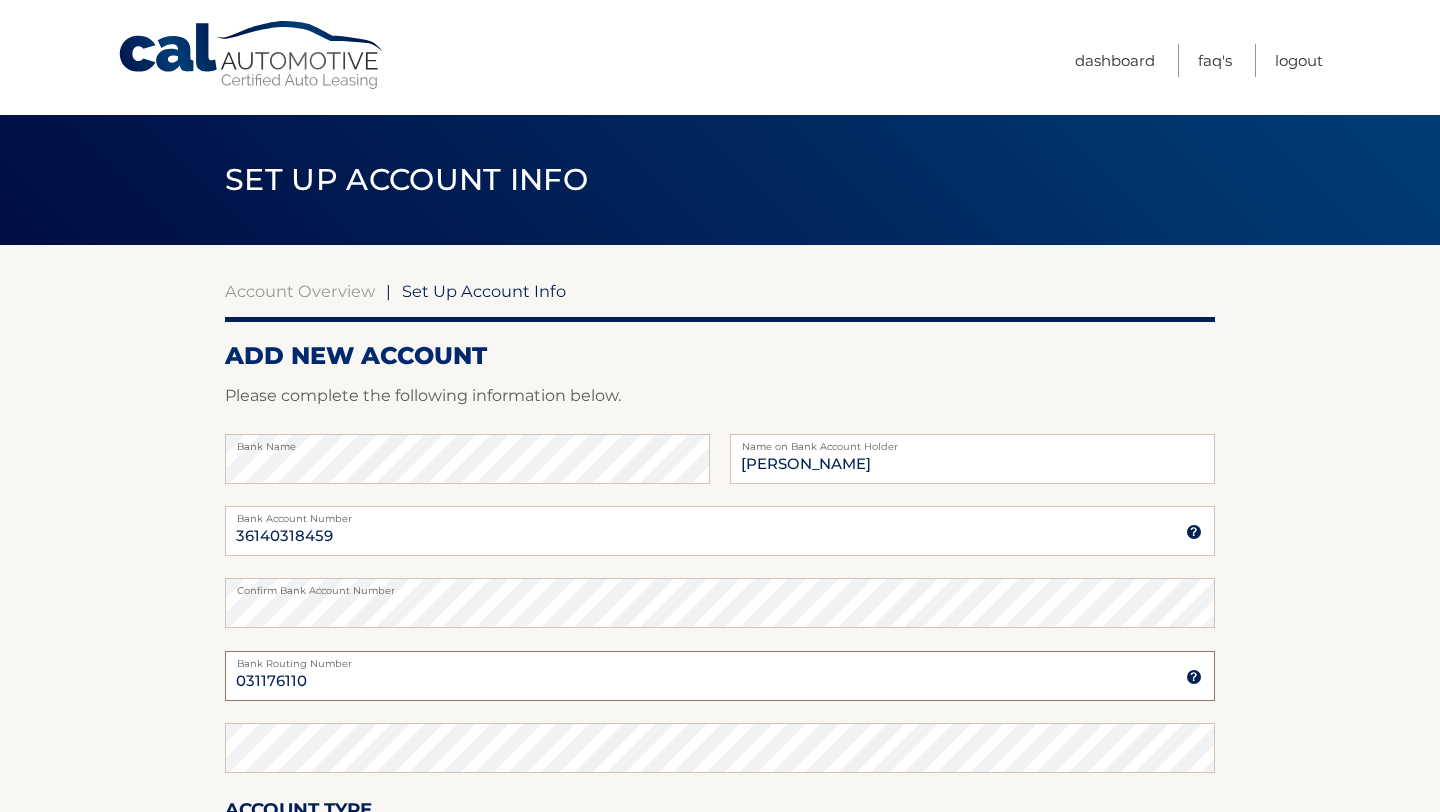 drag, startPoint x: 334, startPoint y: 672, endPoint x: 144, endPoint y: 674, distance: 190.01053 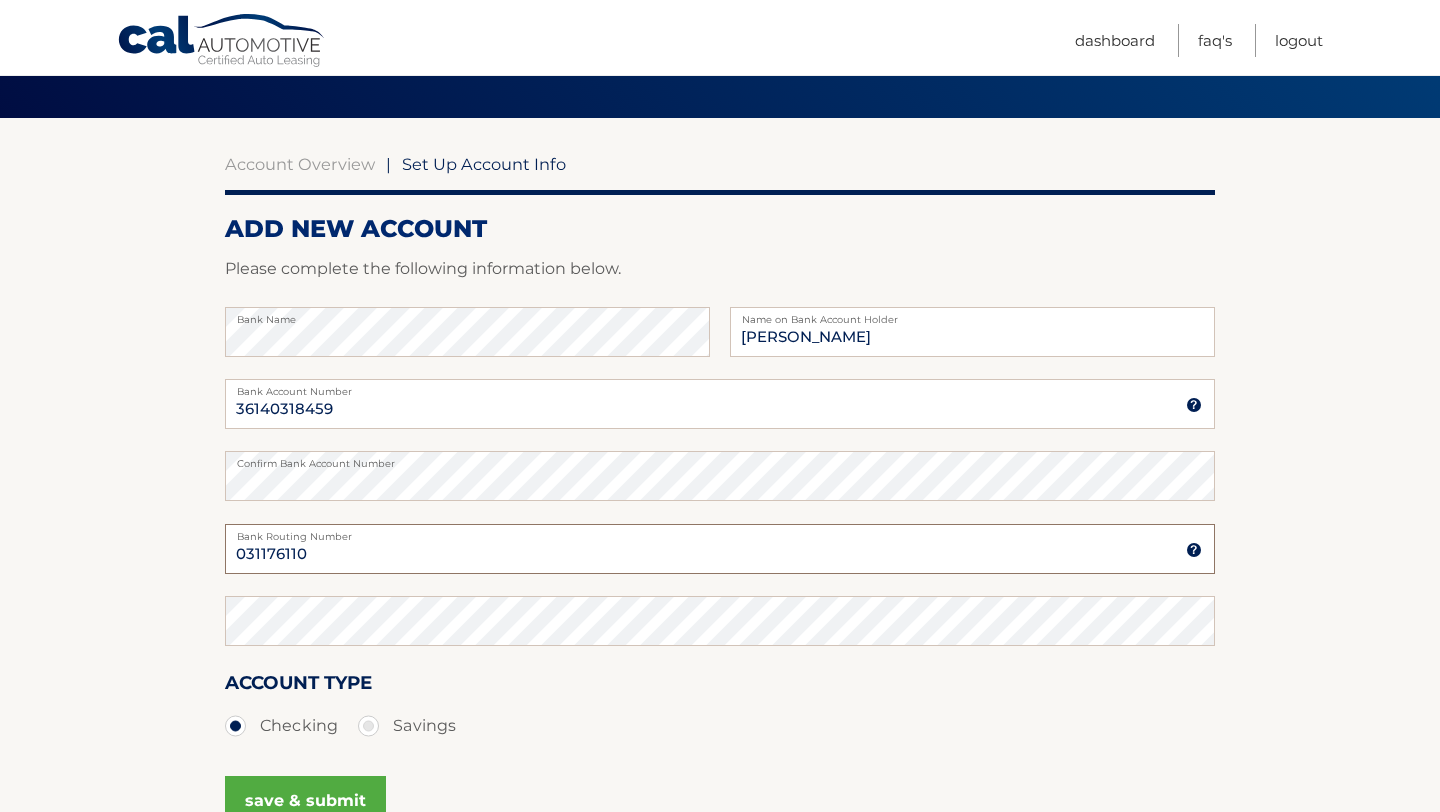 scroll, scrollTop: 145, scrollLeft: 0, axis: vertical 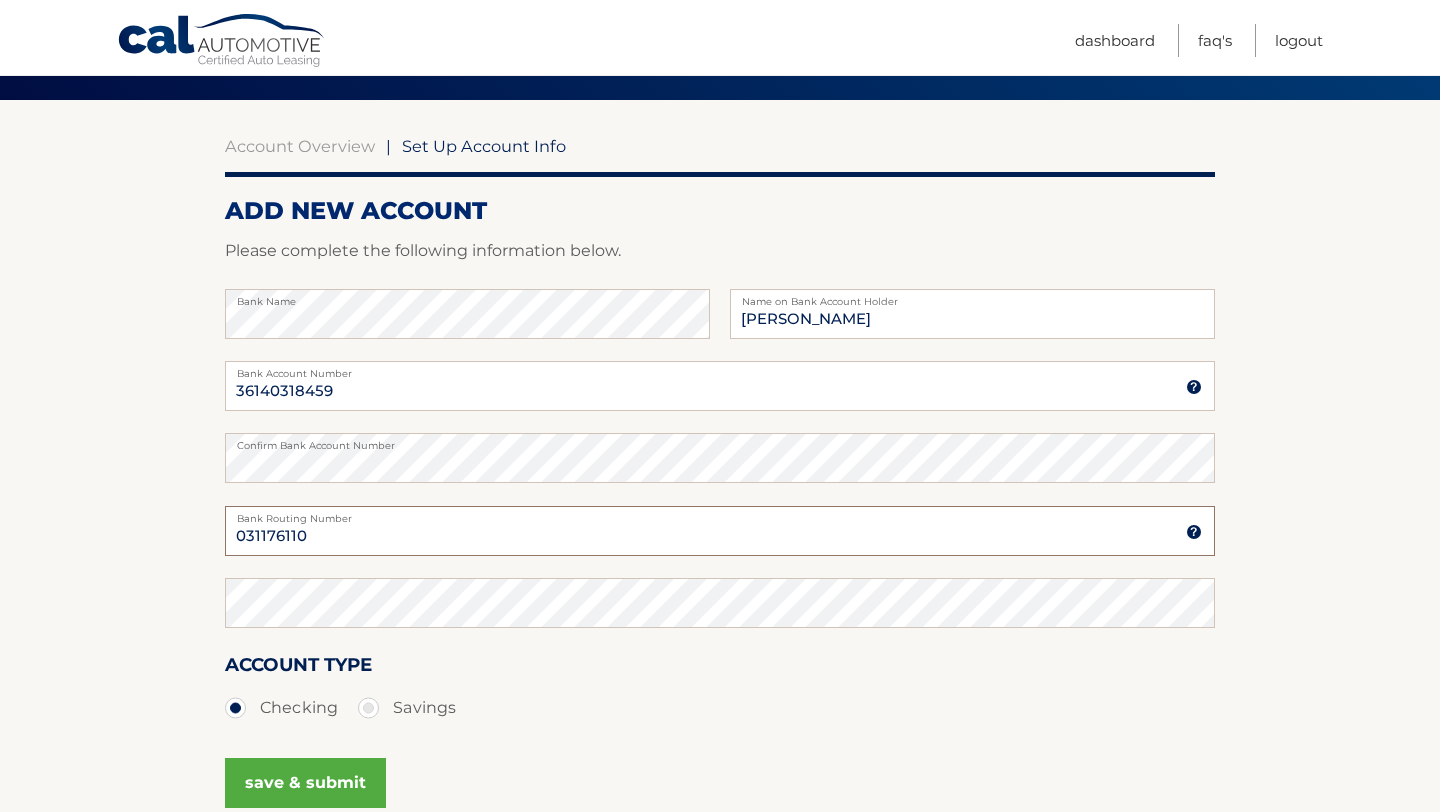 type on "031176110" 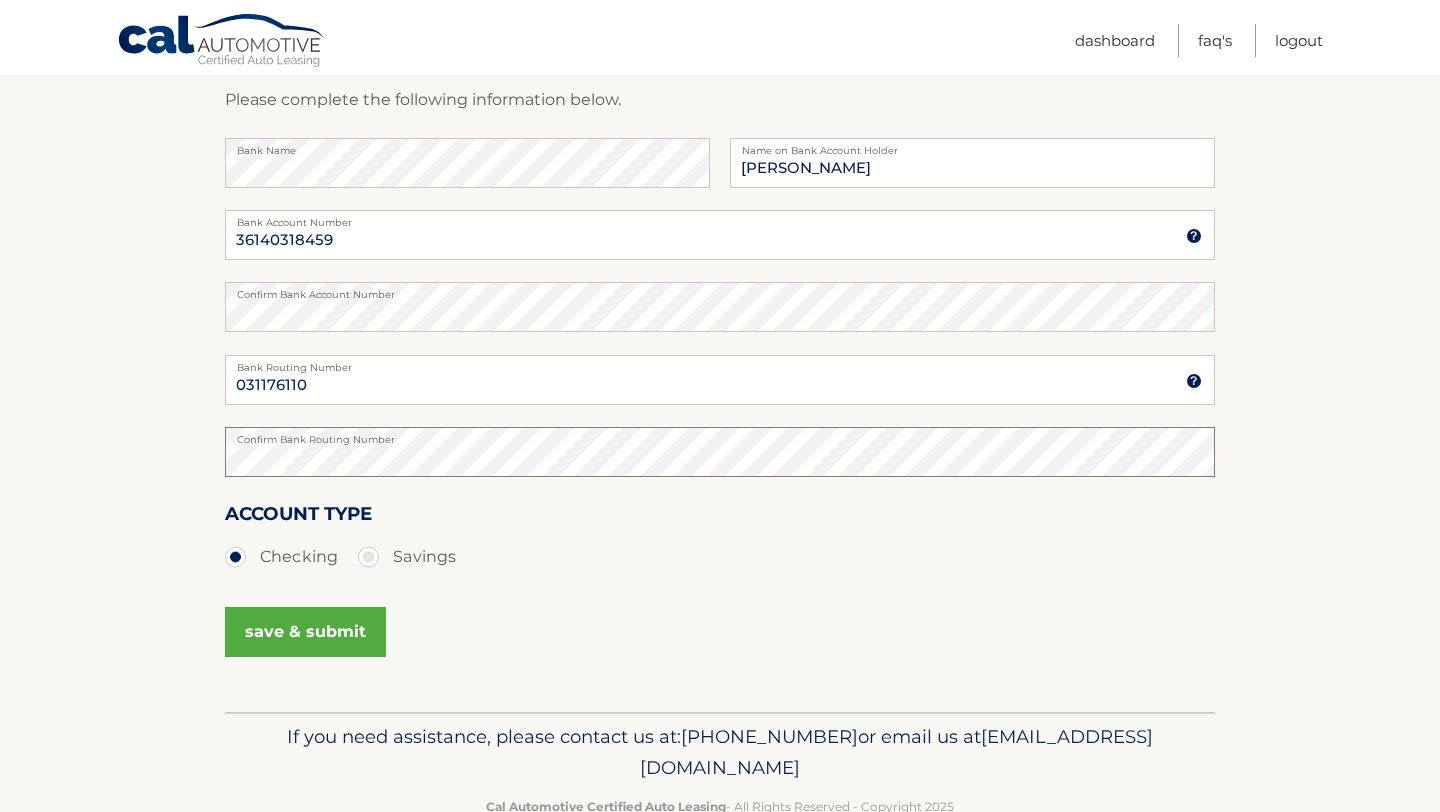 scroll, scrollTop: 326, scrollLeft: 0, axis: vertical 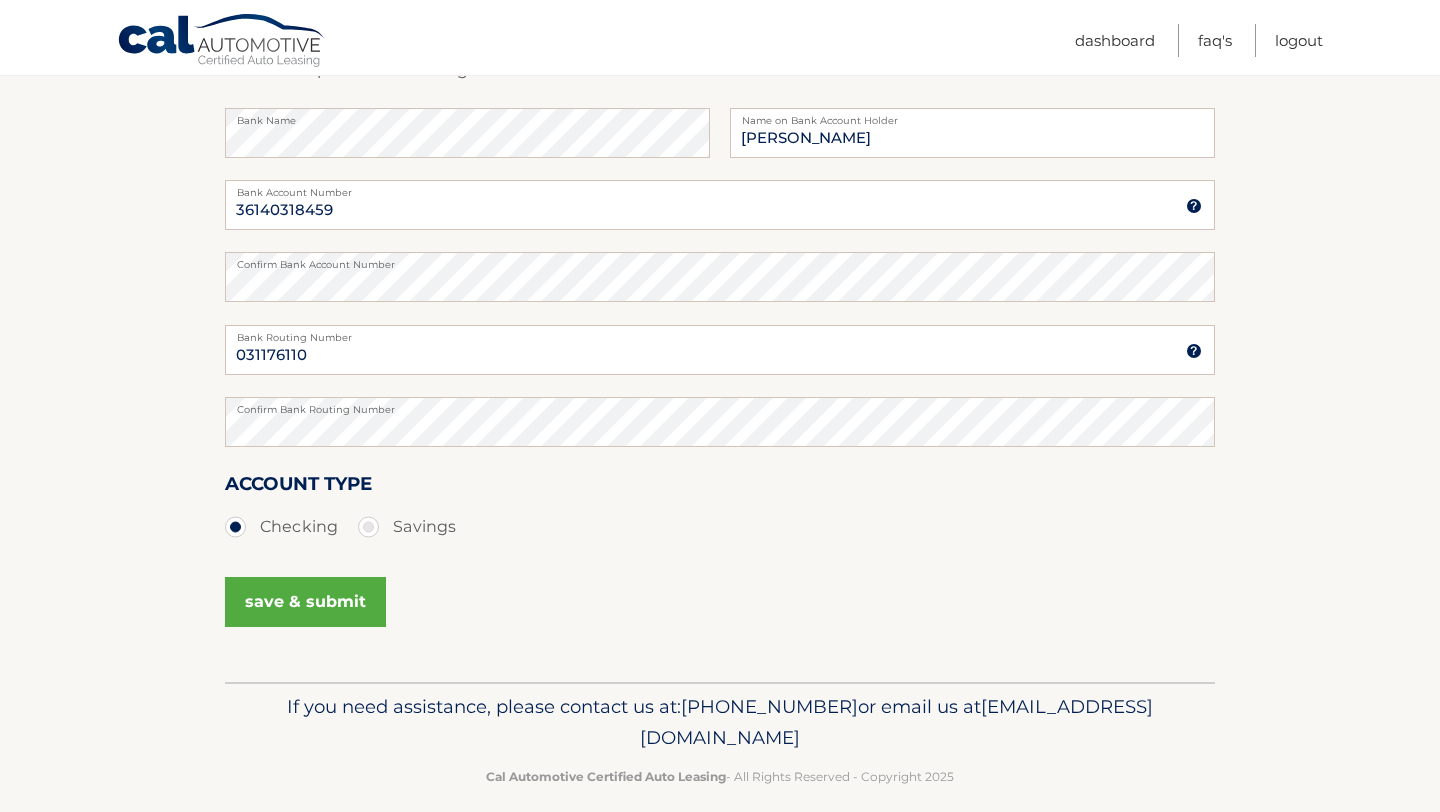 click on "save & submit" at bounding box center (305, 602) 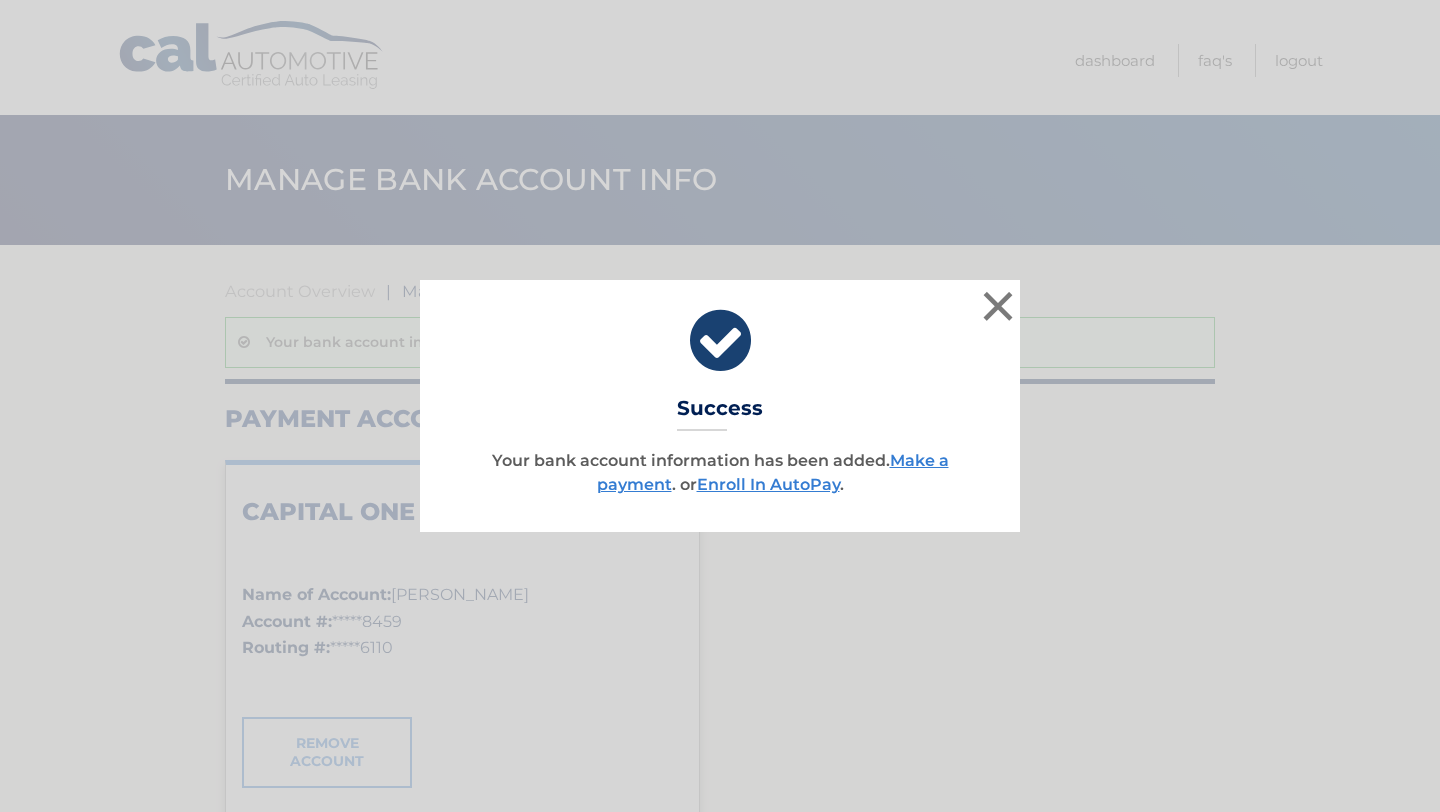 scroll, scrollTop: 0, scrollLeft: 0, axis: both 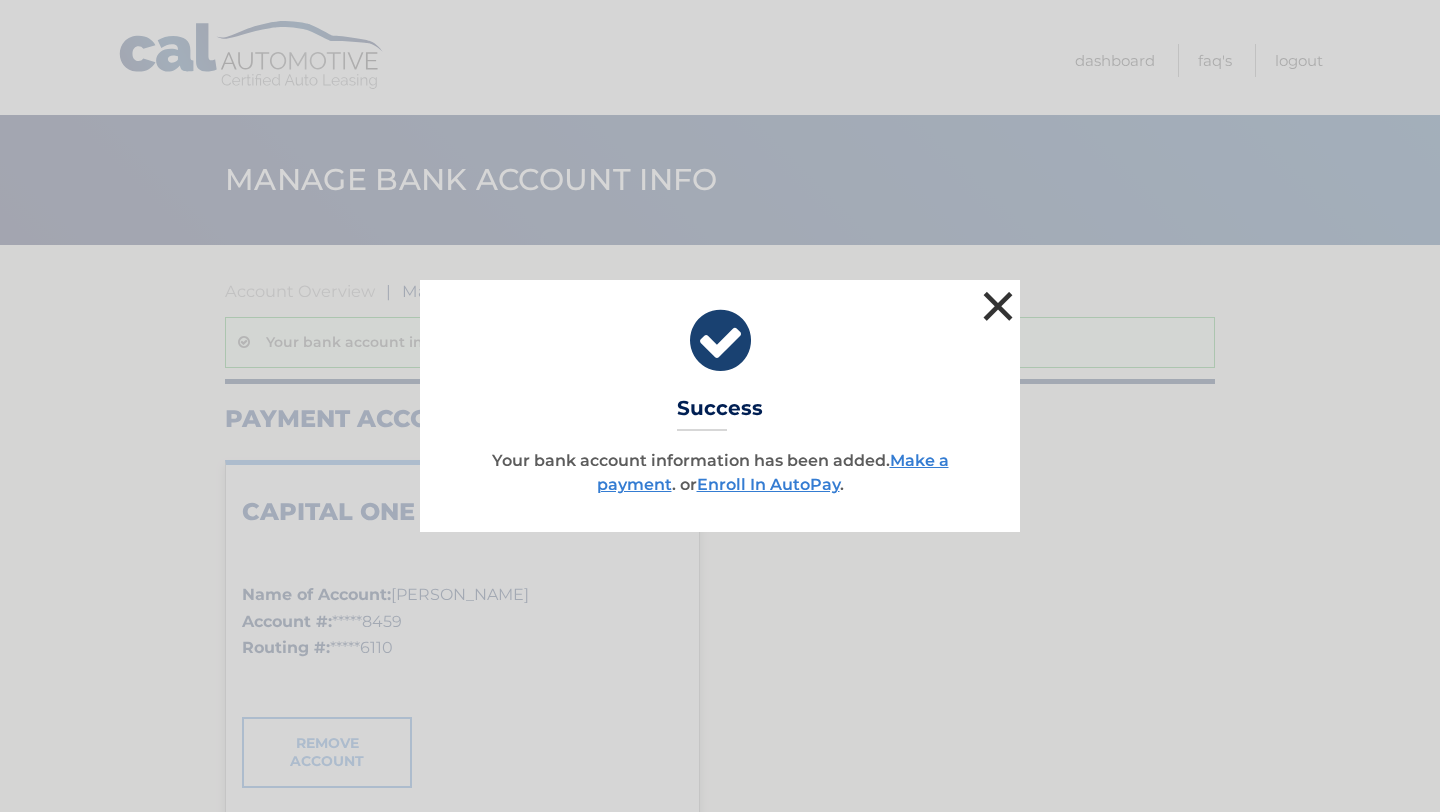 click on "×" at bounding box center [998, 306] 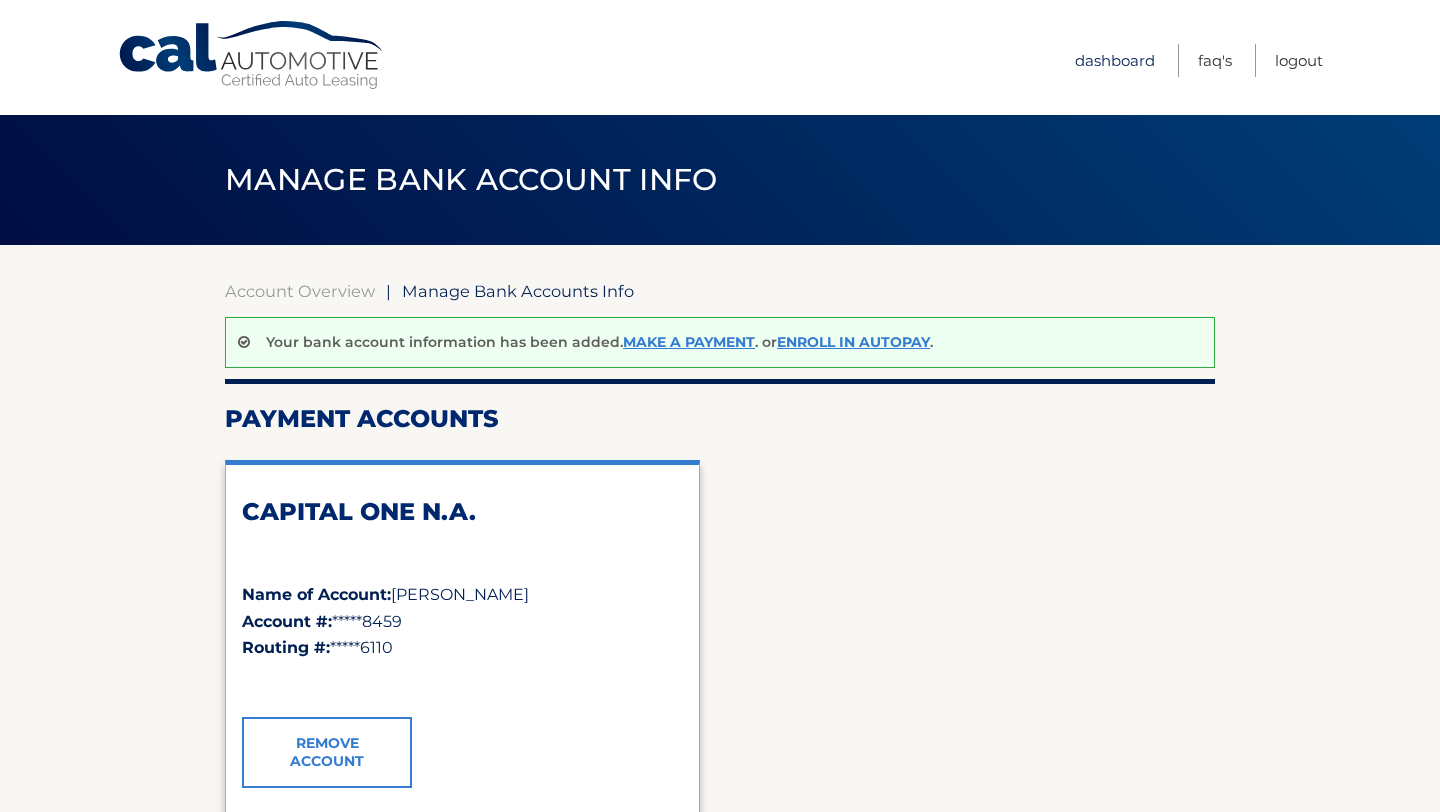 click on "Dashboard" at bounding box center [1115, 60] 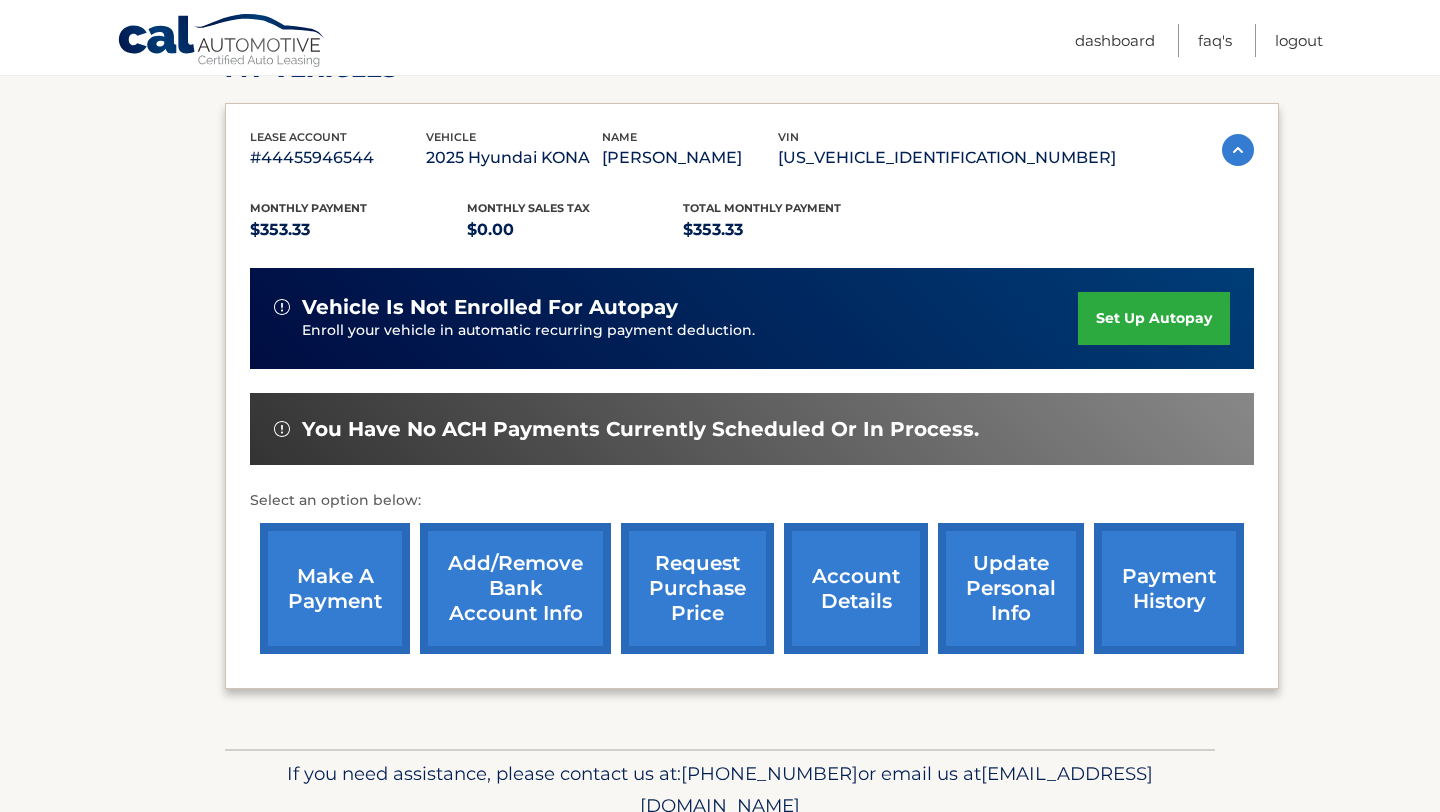 scroll, scrollTop: 313, scrollLeft: 0, axis: vertical 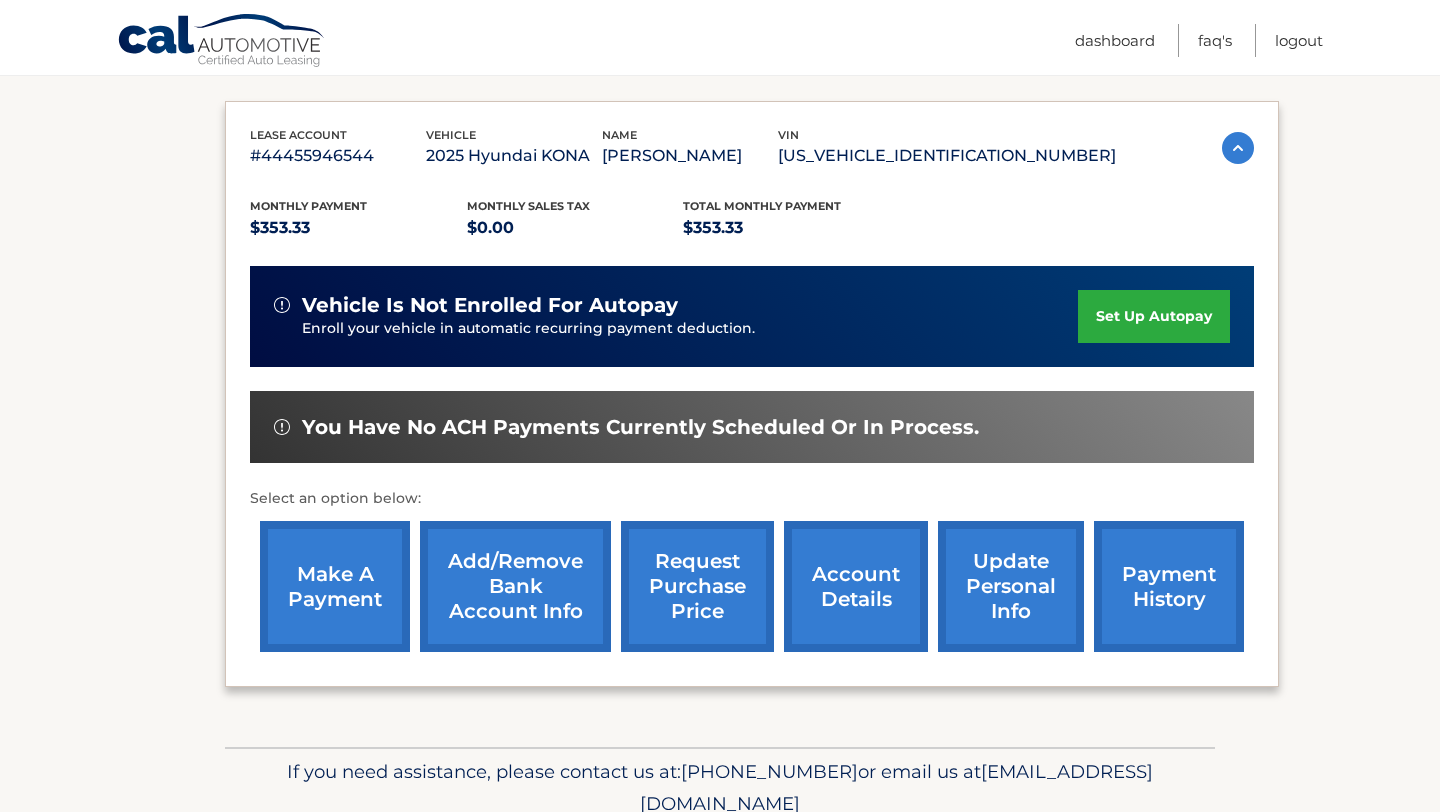 click on "set up autopay" at bounding box center (1154, 316) 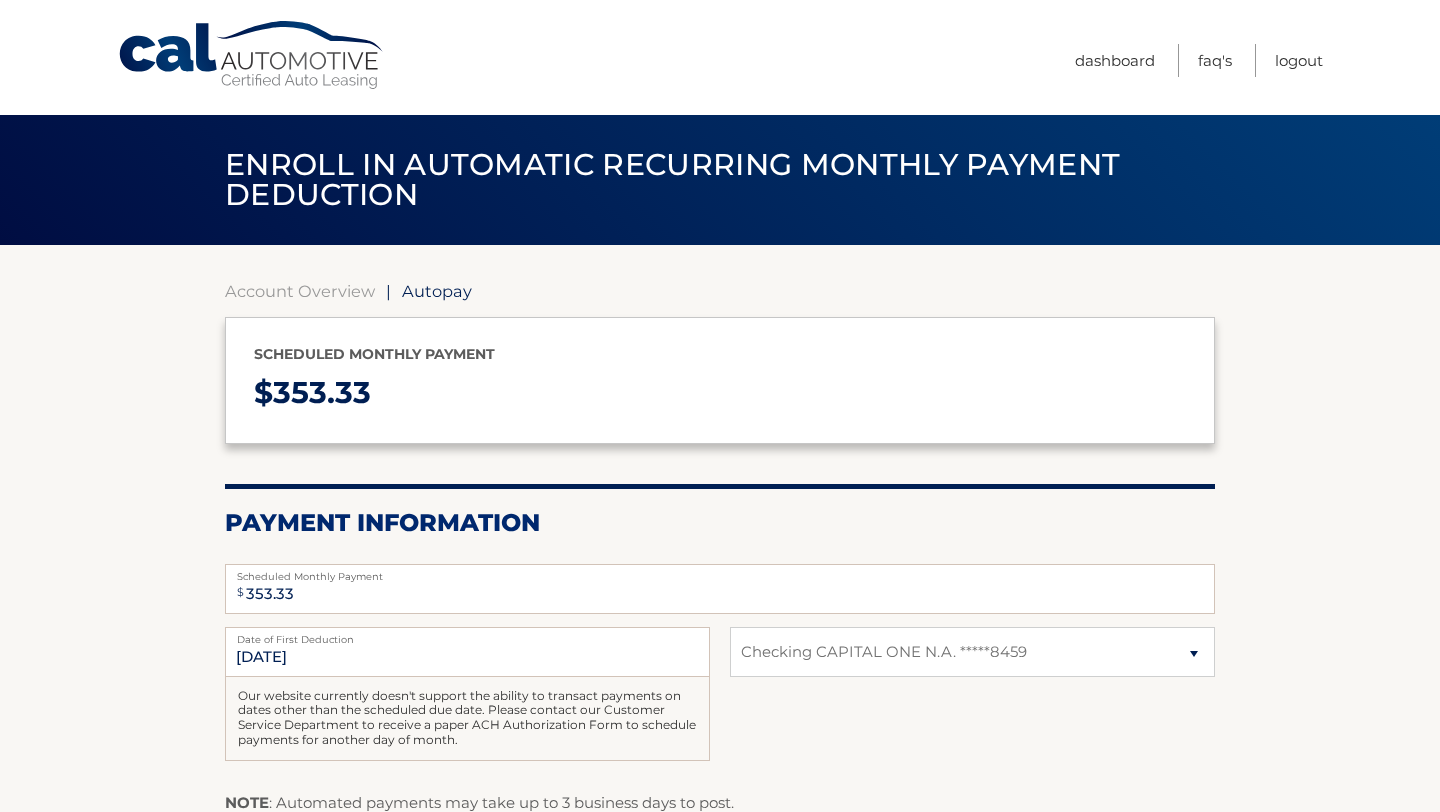 select on "ZjlkNTRjYTEtMjEzNC00MjYyLWE0NzMtOWNiYWFhOTNhODVm" 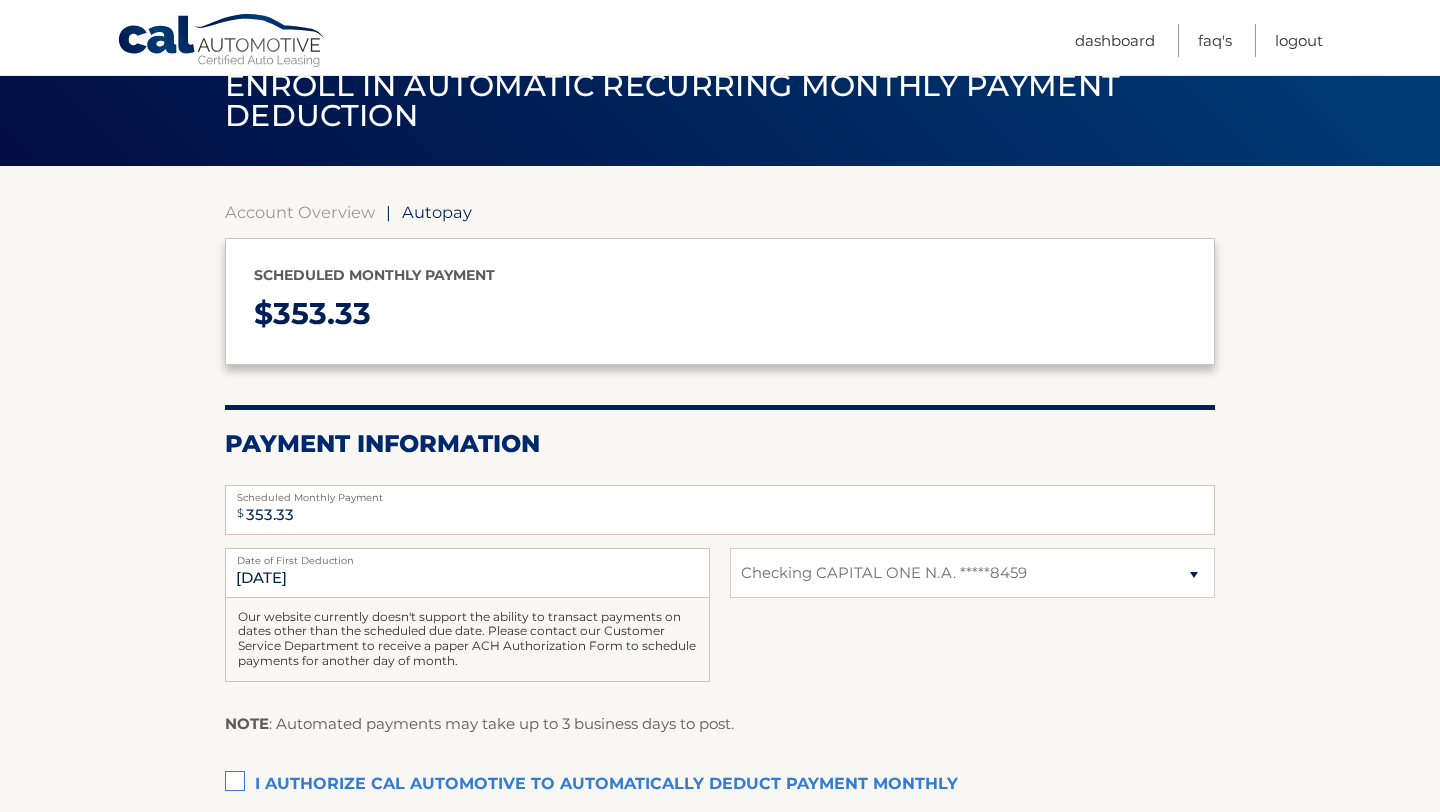 scroll, scrollTop: 82, scrollLeft: 0, axis: vertical 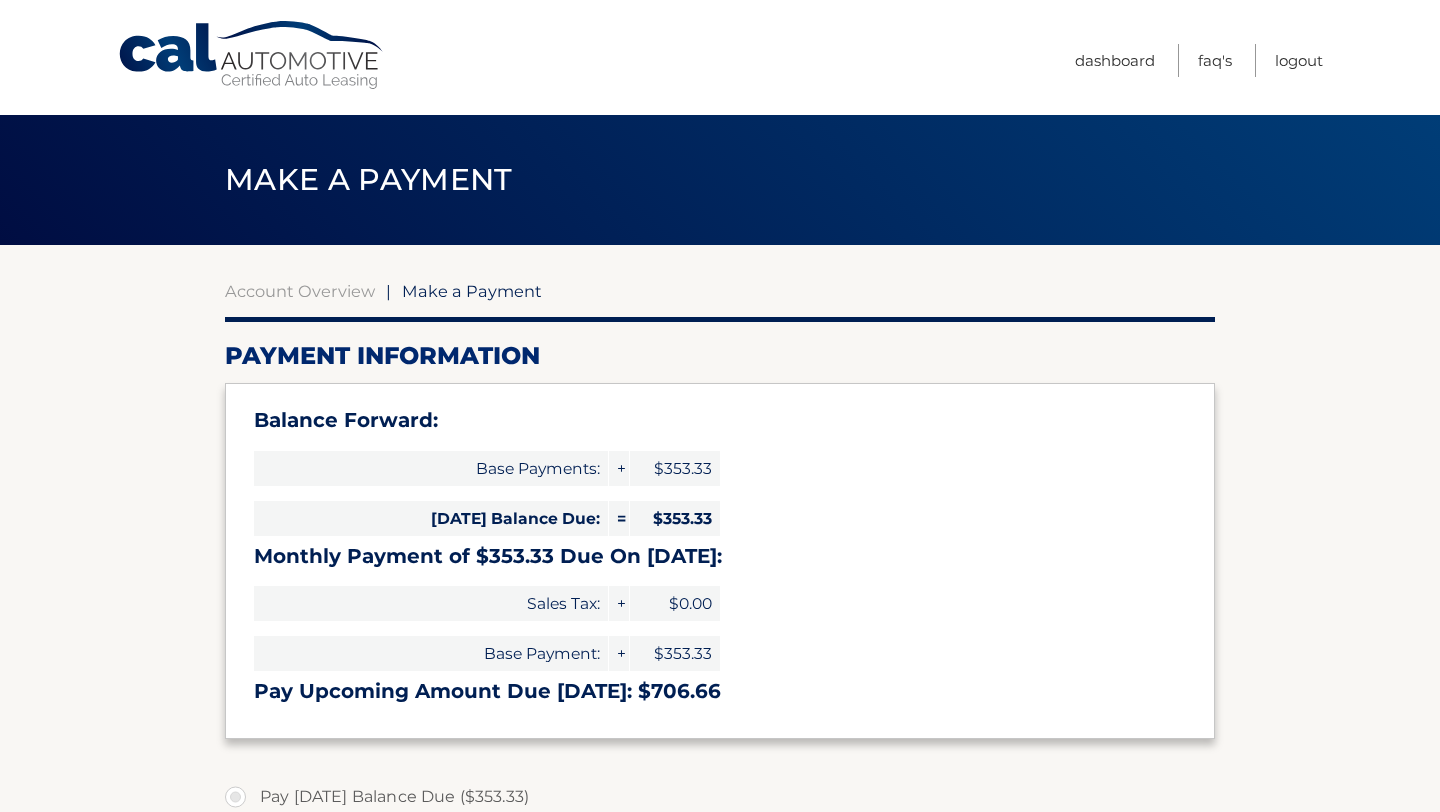 select on "ZjlkNTRjYTEtMjEzNC00MjYyLWE0NzMtOWNiYWFhOTNhODVm" 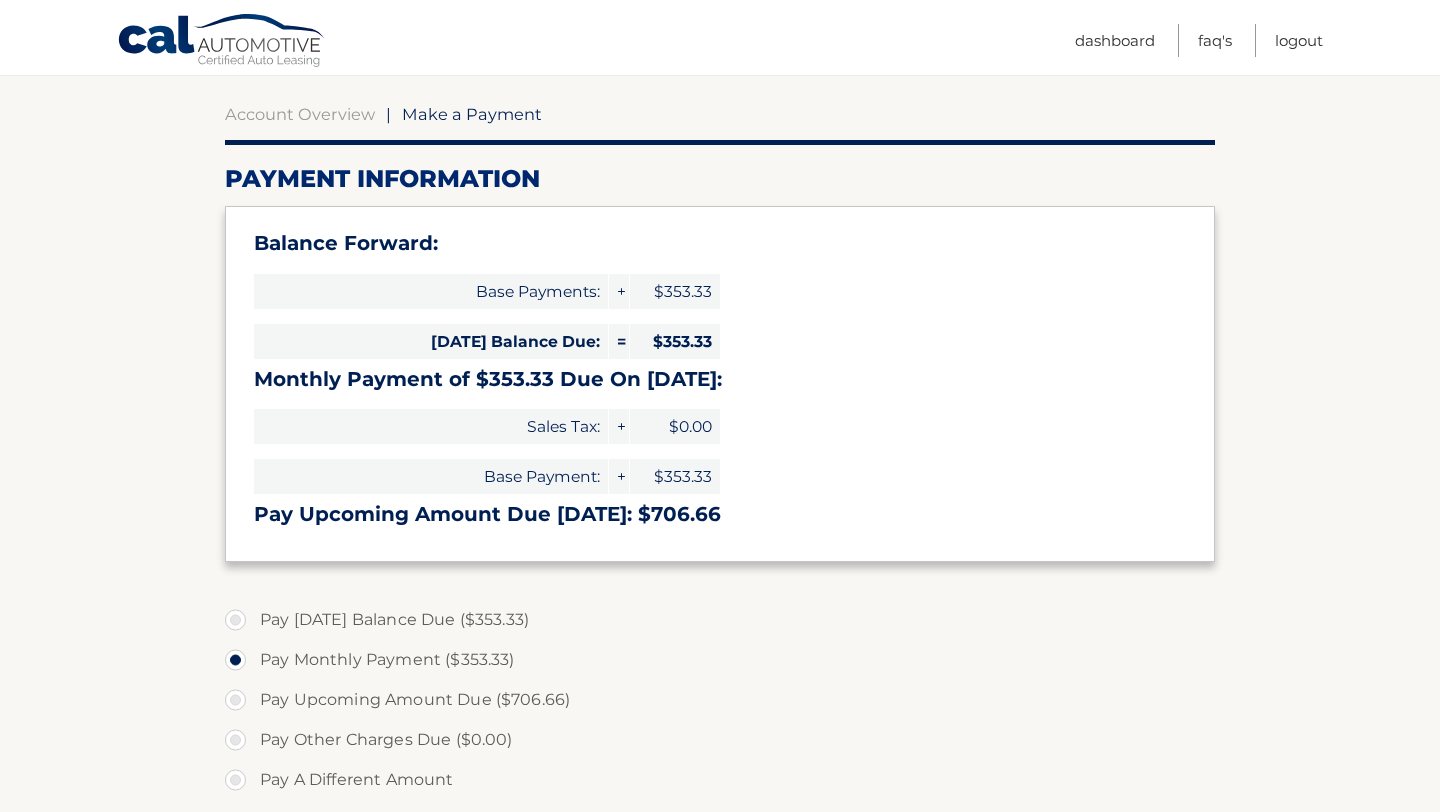 scroll, scrollTop: 192, scrollLeft: 0, axis: vertical 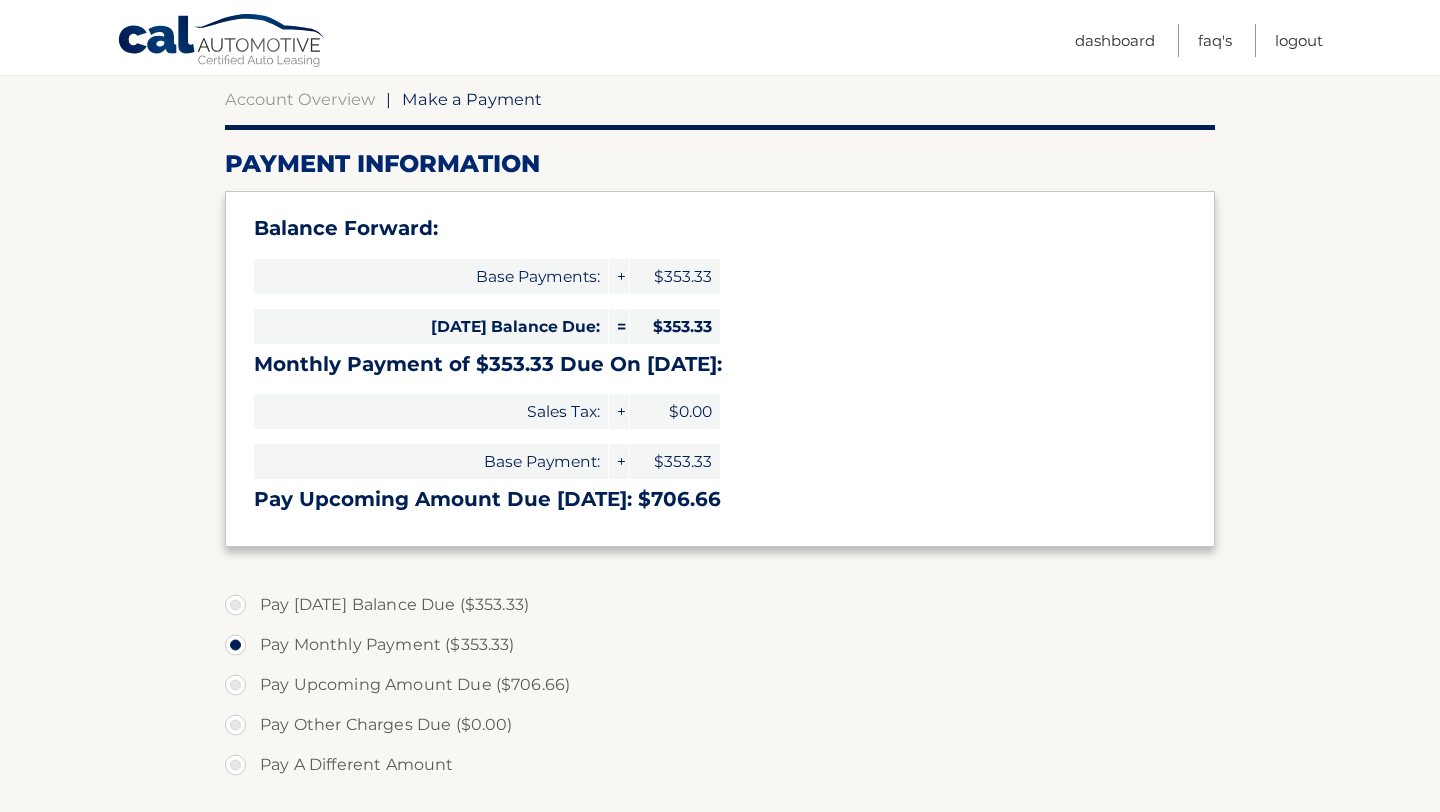 click on "Pay Today's Balance Due ($353.33)" at bounding box center (720, 605) 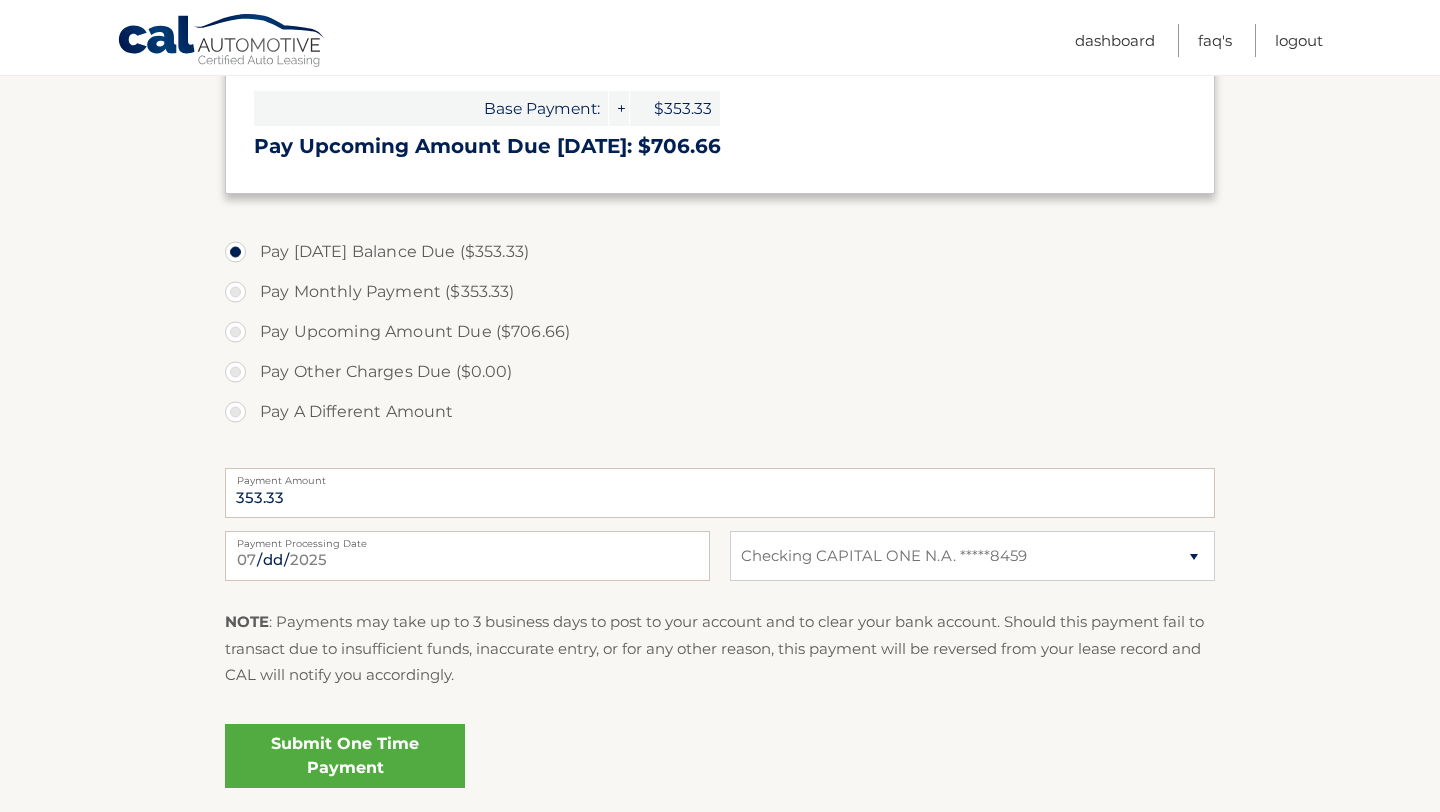 scroll, scrollTop: 548, scrollLeft: 0, axis: vertical 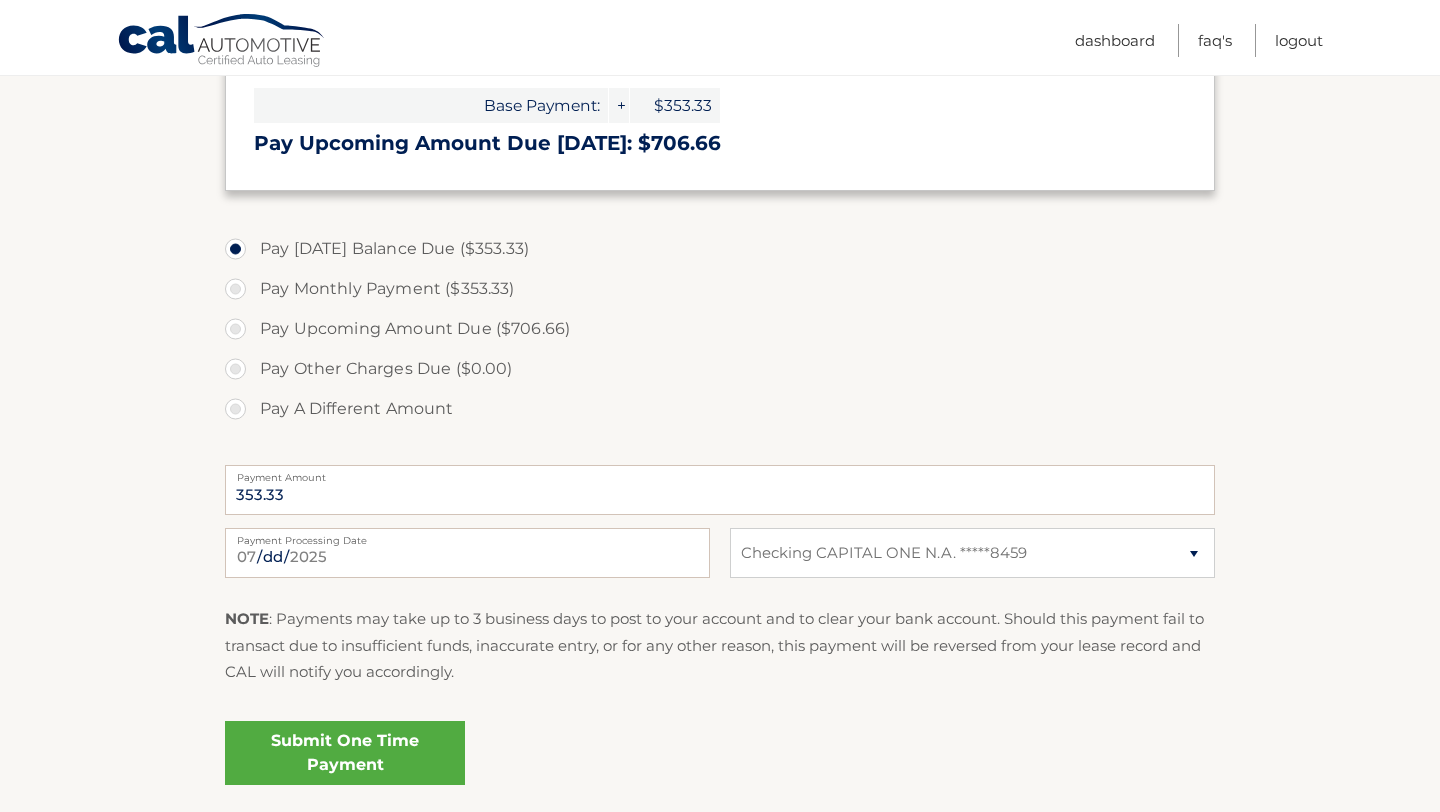 click on "Submit One Time Payment" at bounding box center [345, 753] 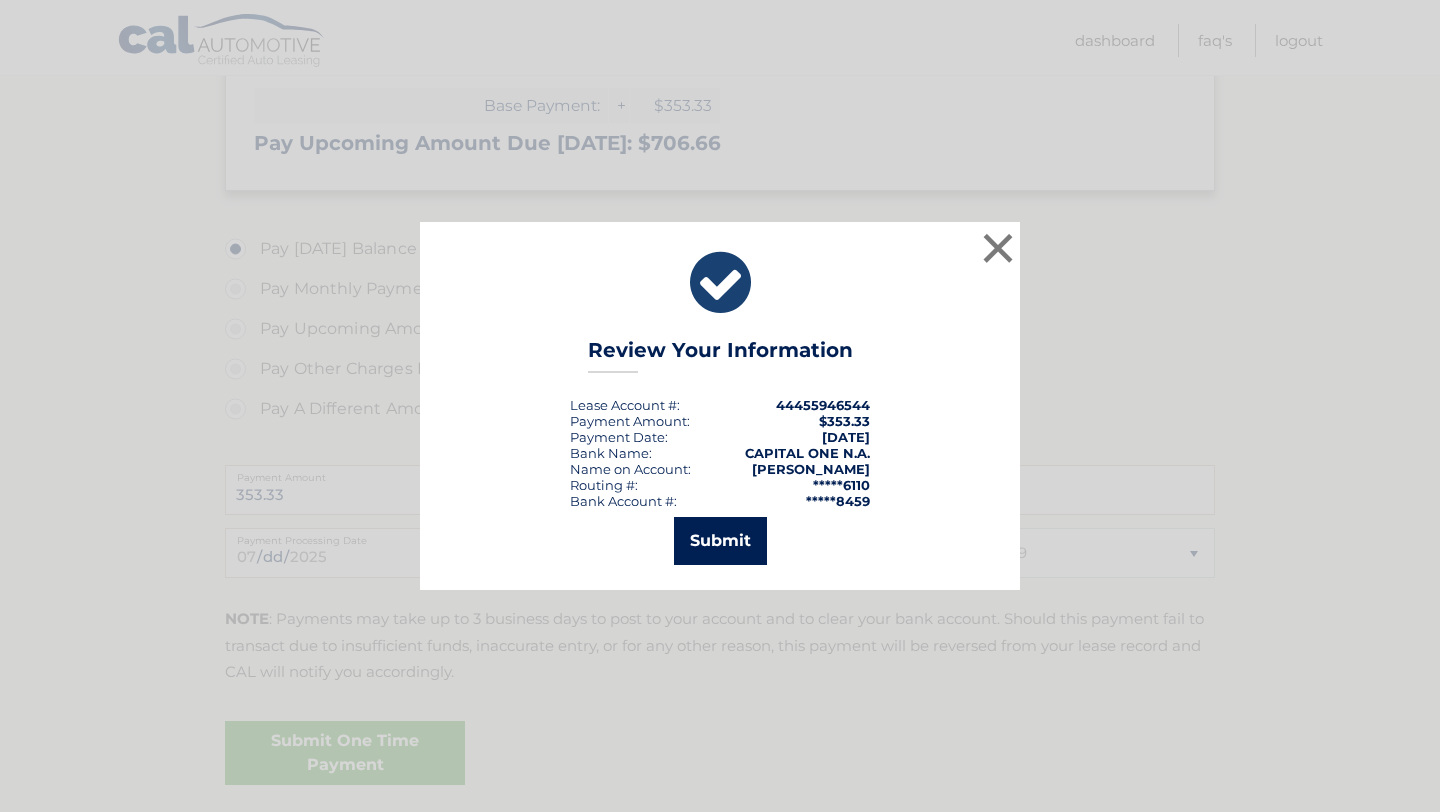 click on "Submit" at bounding box center (720, 541) 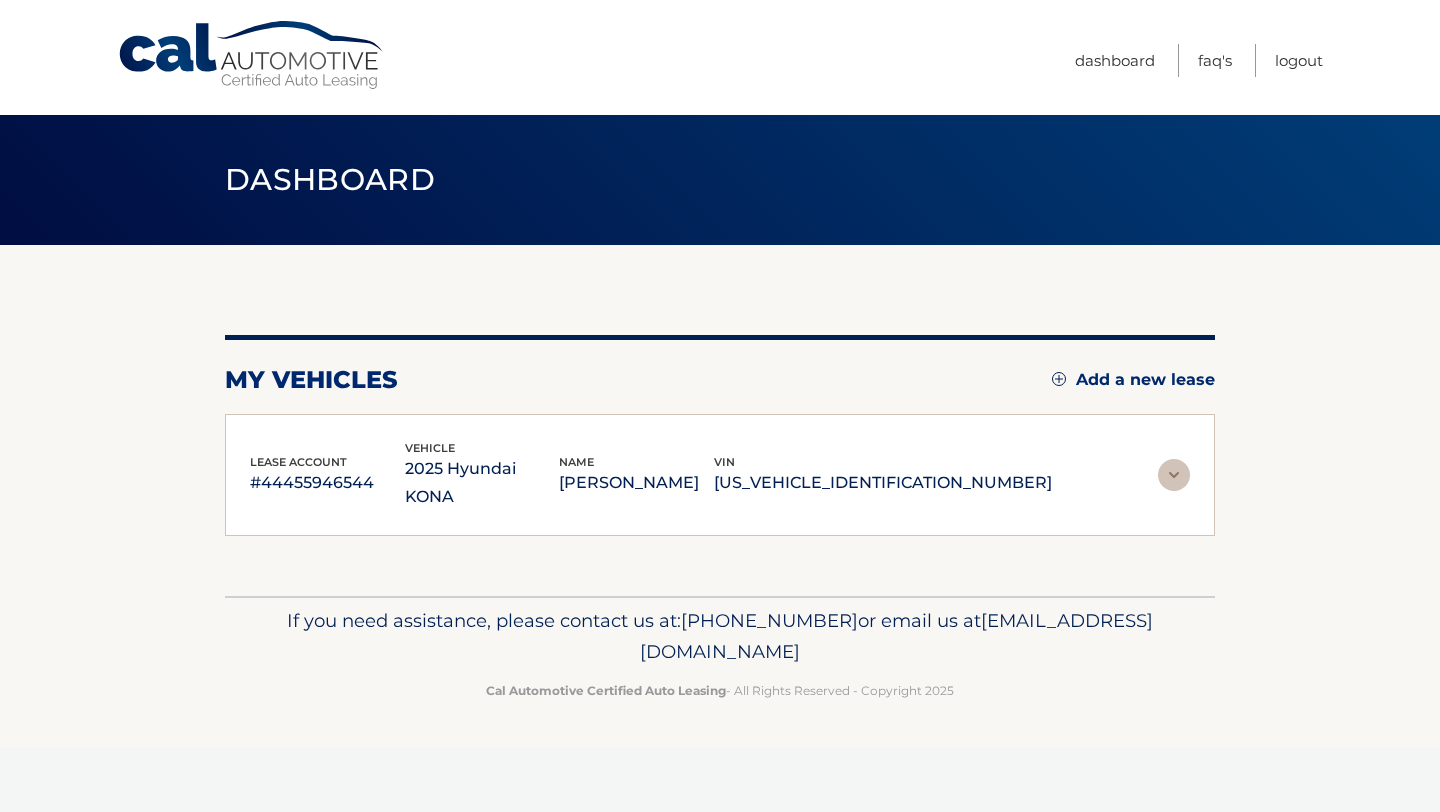 scroll, scrollTop: 0, scrollLeft: 0, axis: both 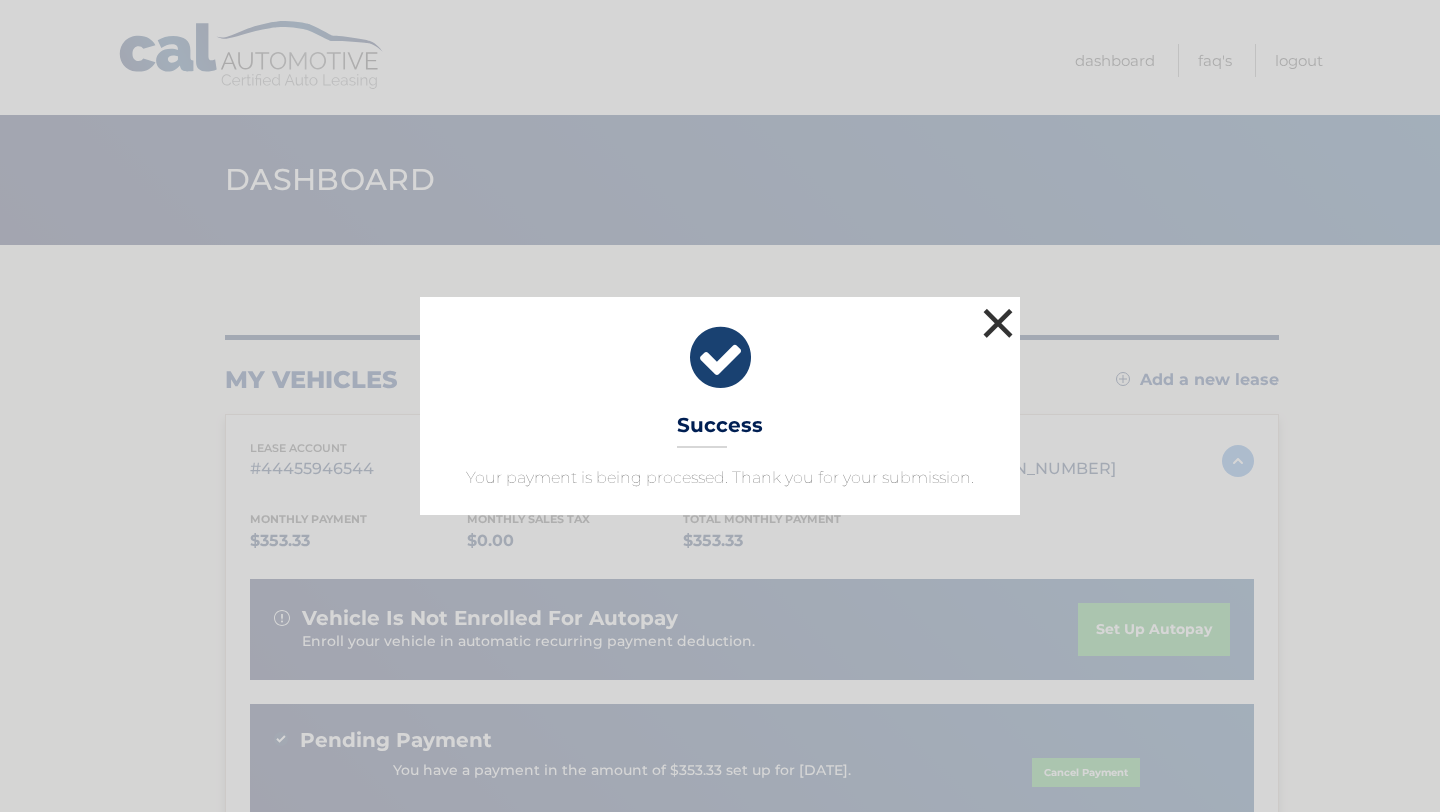 click on "×" at bounding box center [998, 323] 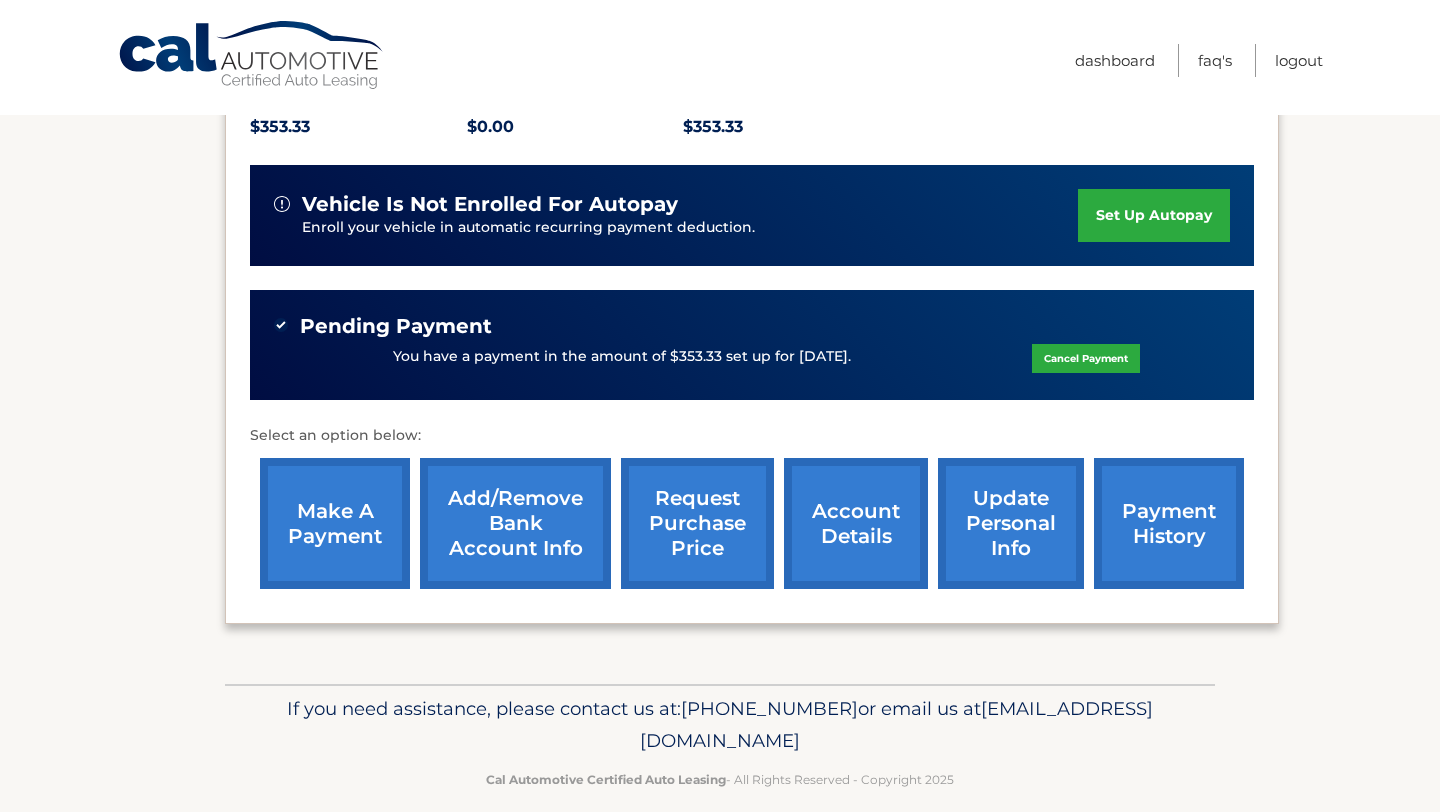 scroll, scrollTop: 415, scrollLeft: 0, axis: vertical 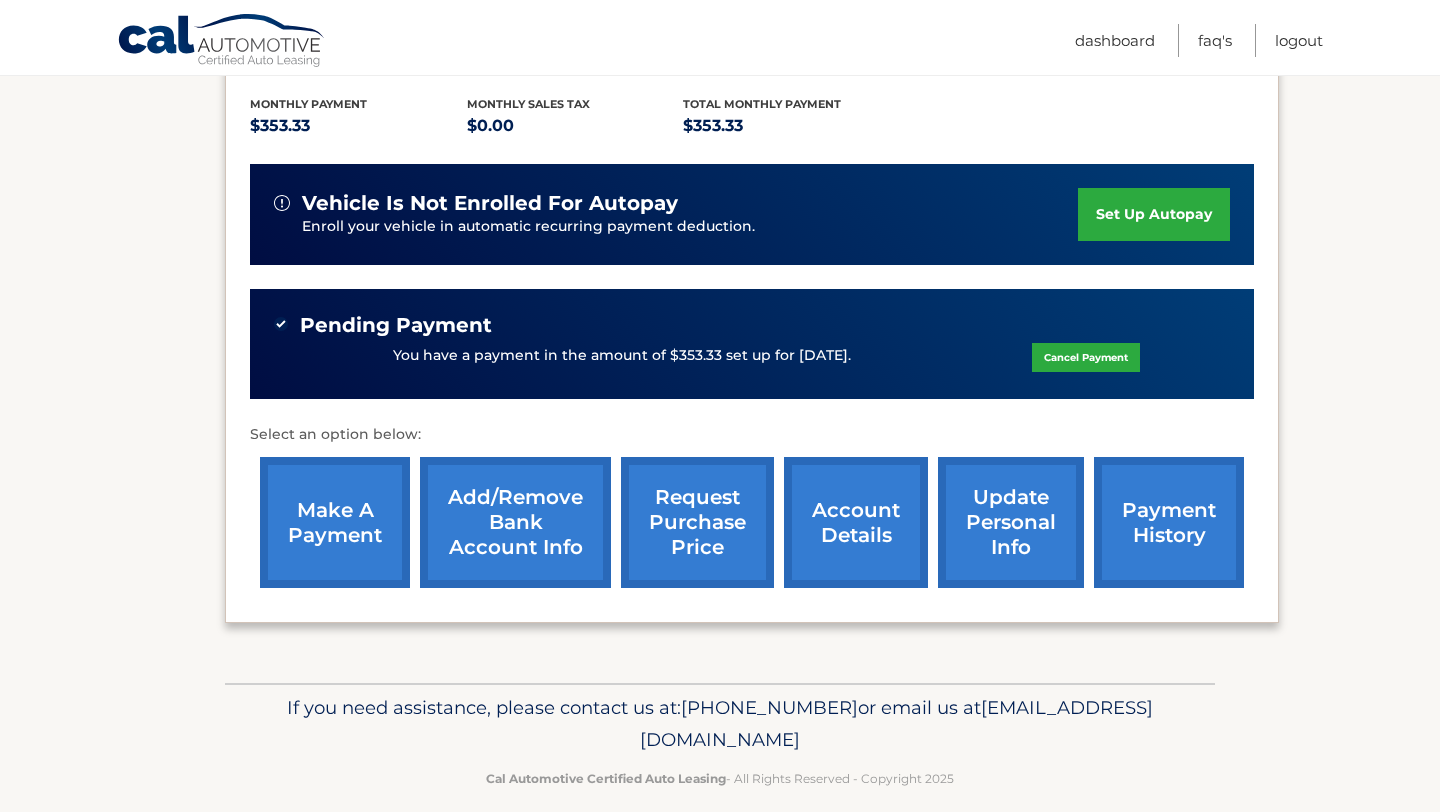 click on "account details" at bounding box center [856, 522] 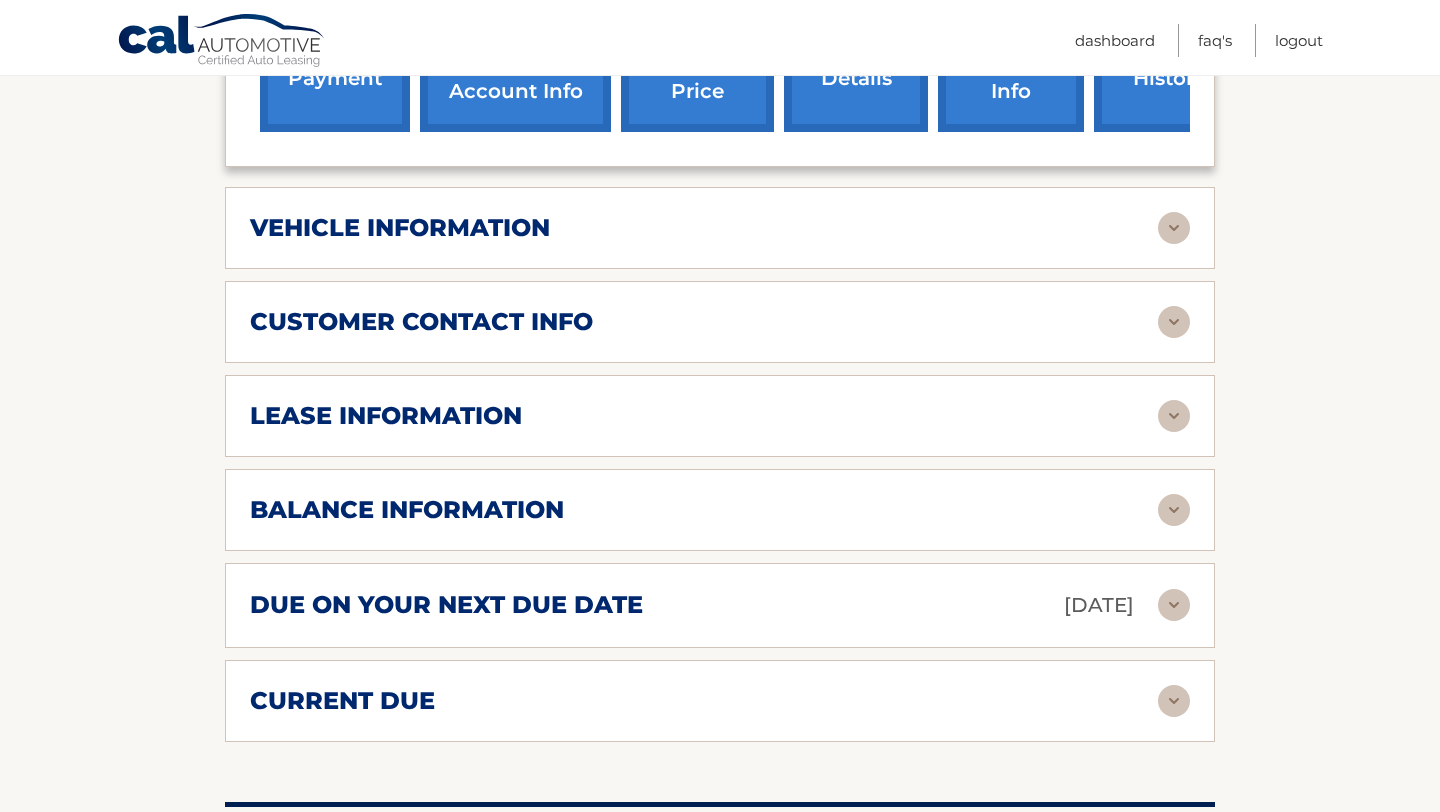 scroll, scrollTop: 932, scrollLeft: 0, axis: vertical 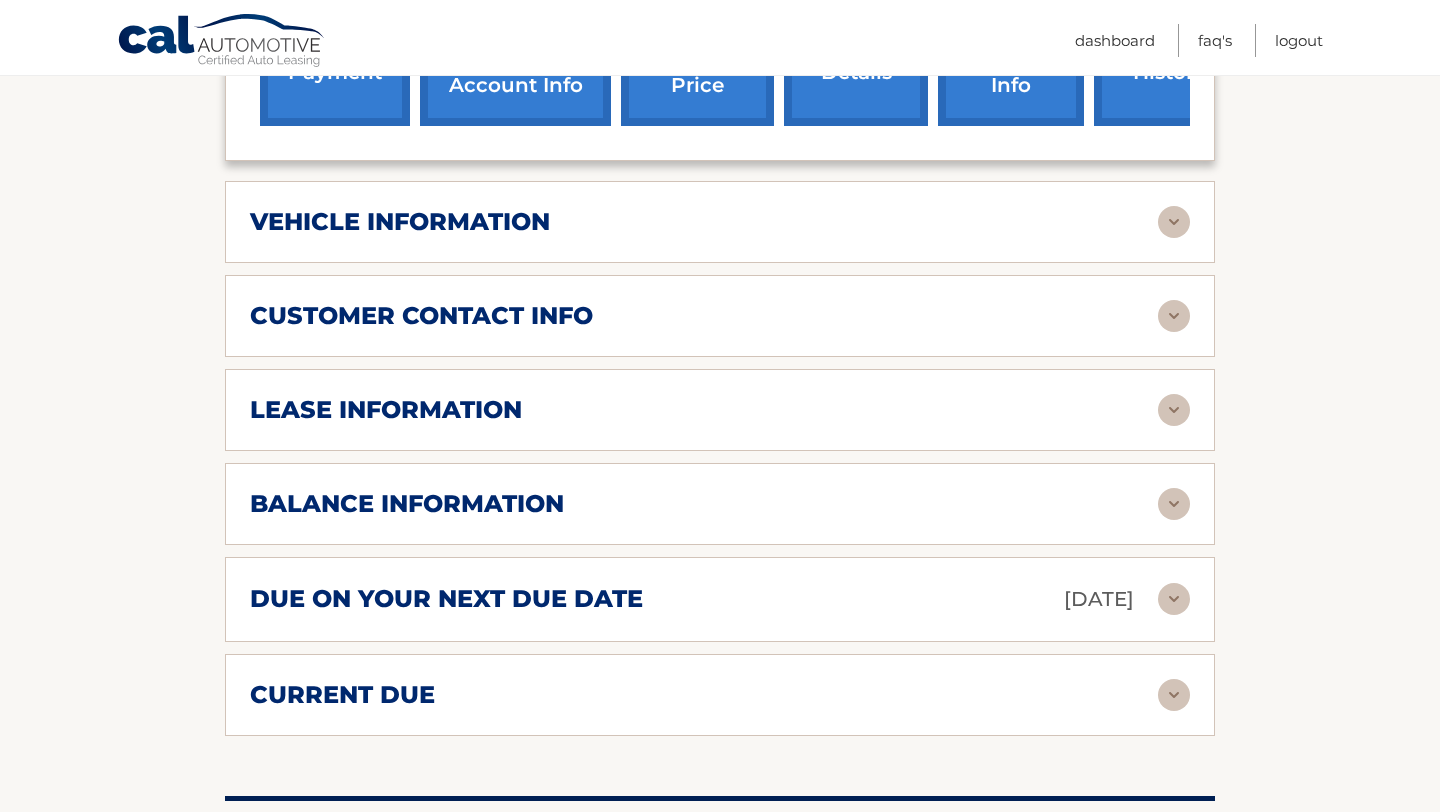 click on "lease information" at bounding box center (386, 410) 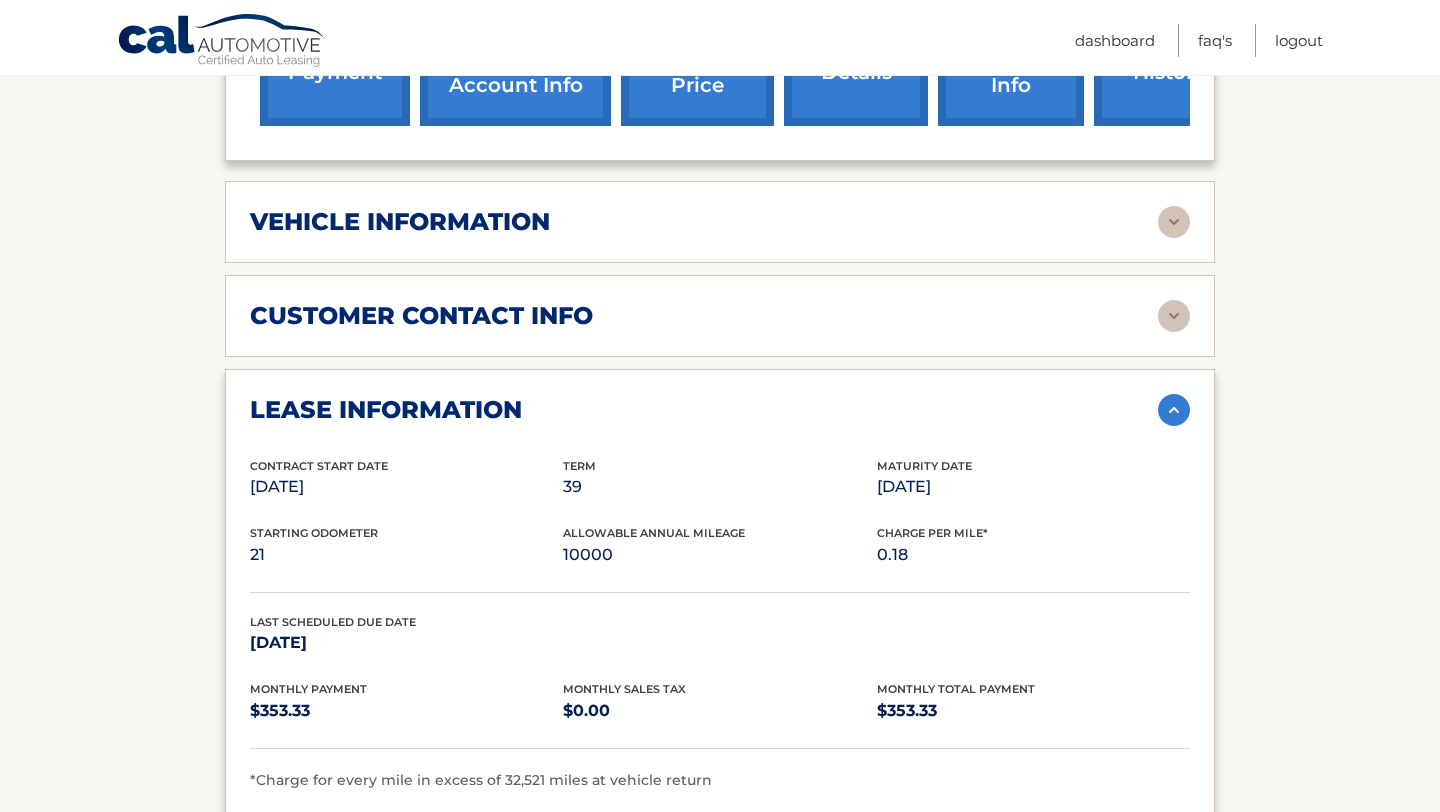 drag, startPoint x: 243, startPoint y: 458, endPoint x: 349, endPoint y: 457, distance: 106.004715 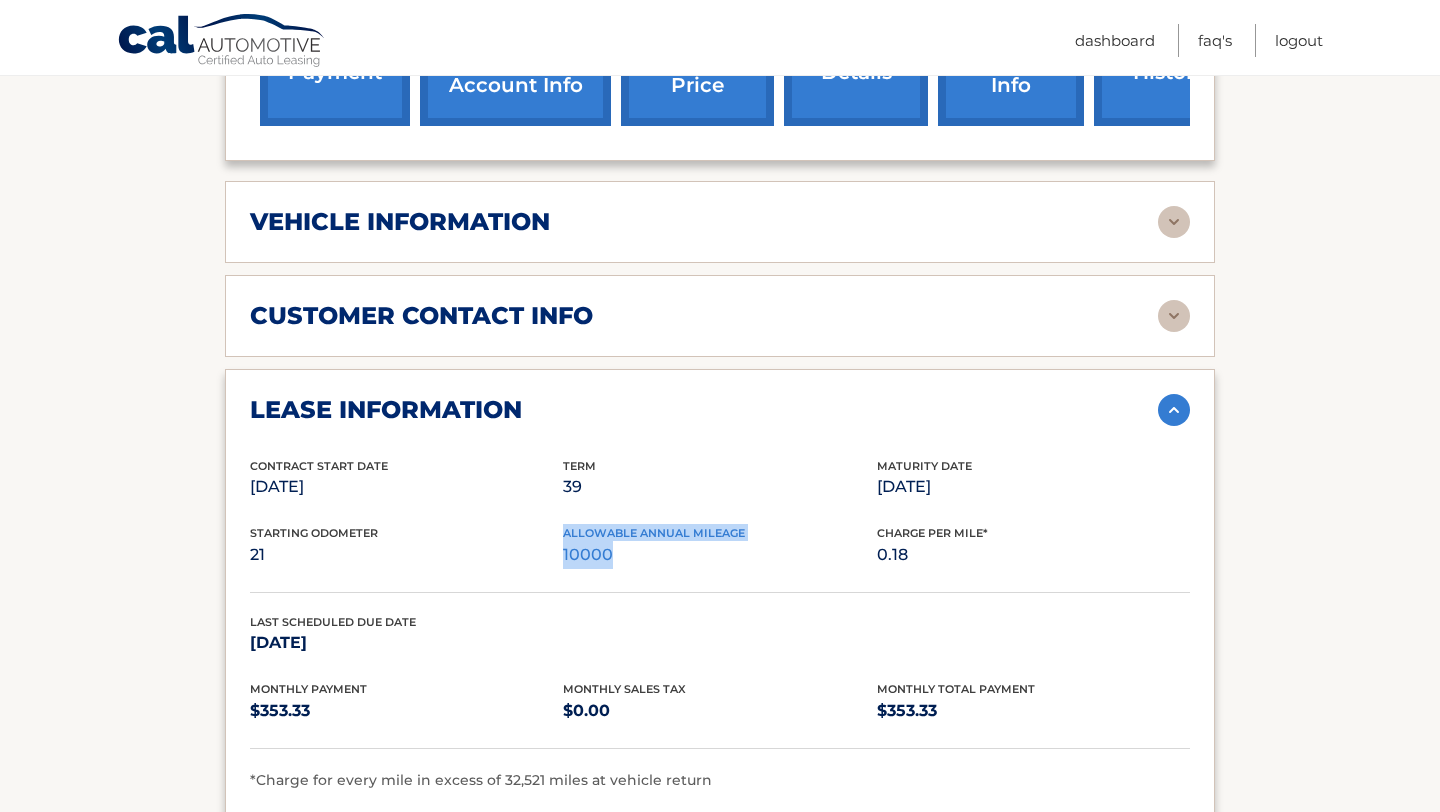 drag, startPoint x: 553, startPoint y: 528, endPoint x: 647, endPoint y: 527, distance: 94.00532 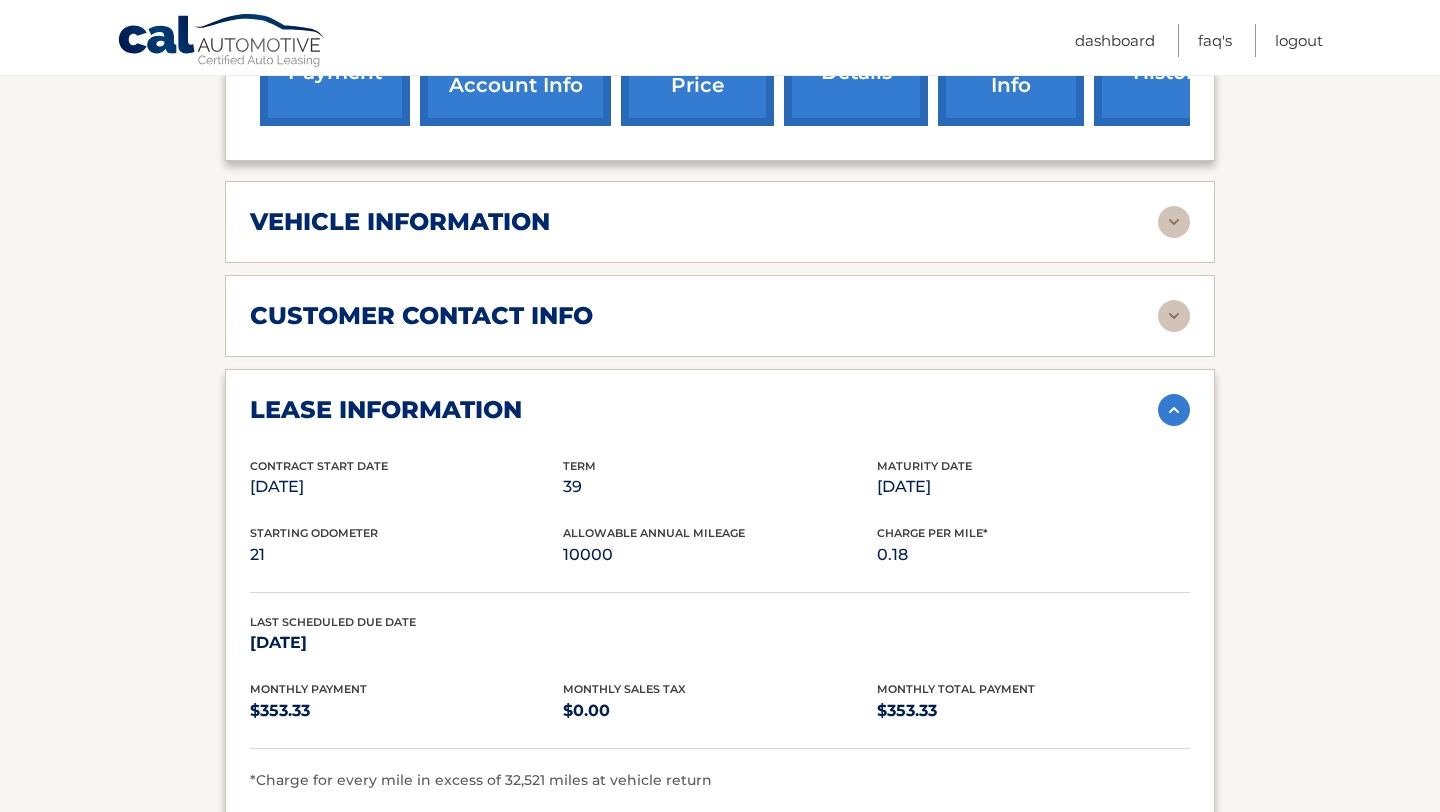 scroll, scrollTop: 947, scrollLeft: 0, axis: vertical 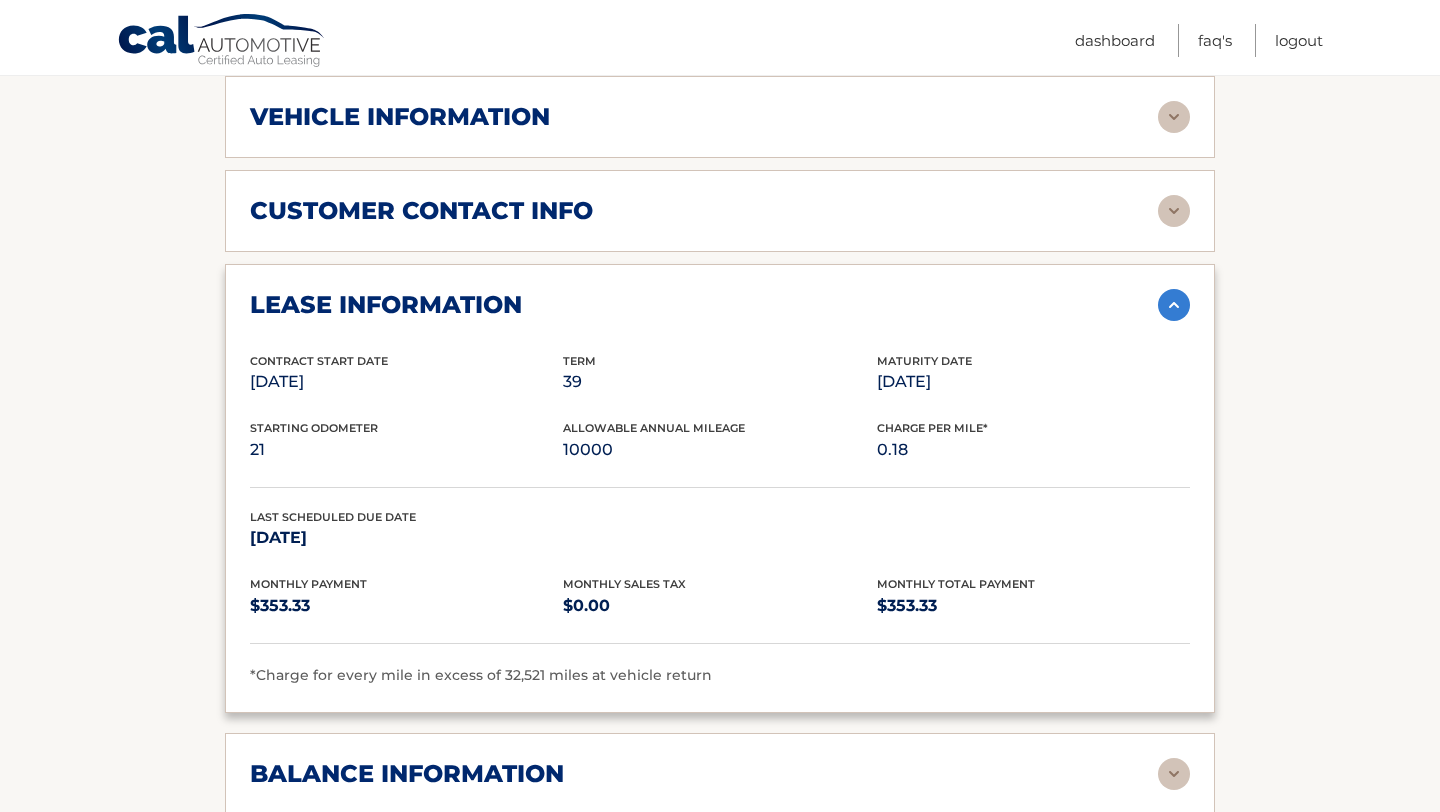 drag, startPoint x: 786, startPoint y: 614, endPoint x: 545, endPoint y: 616, distance: 241.0083 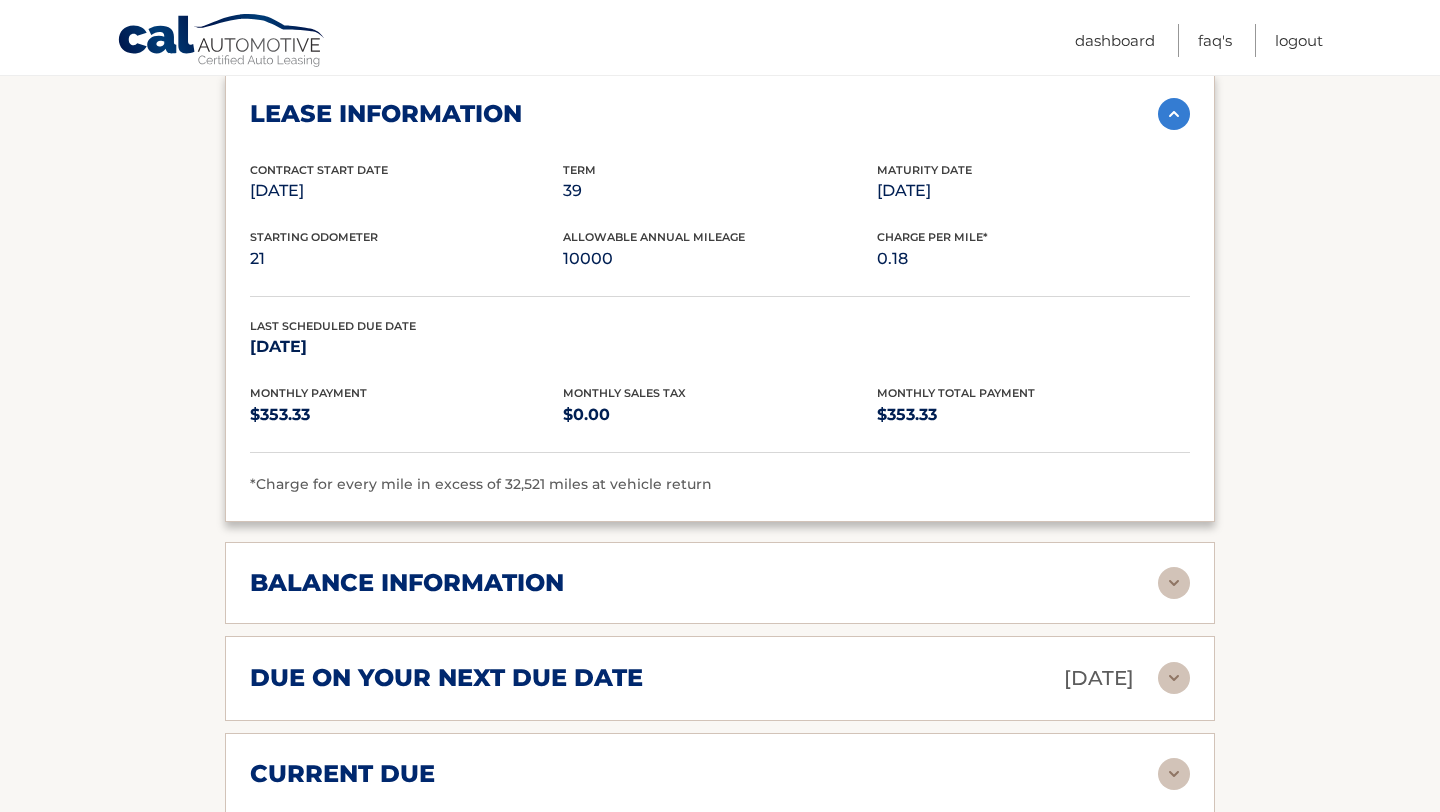 click on "balance information" at bounding box center [704, 583] 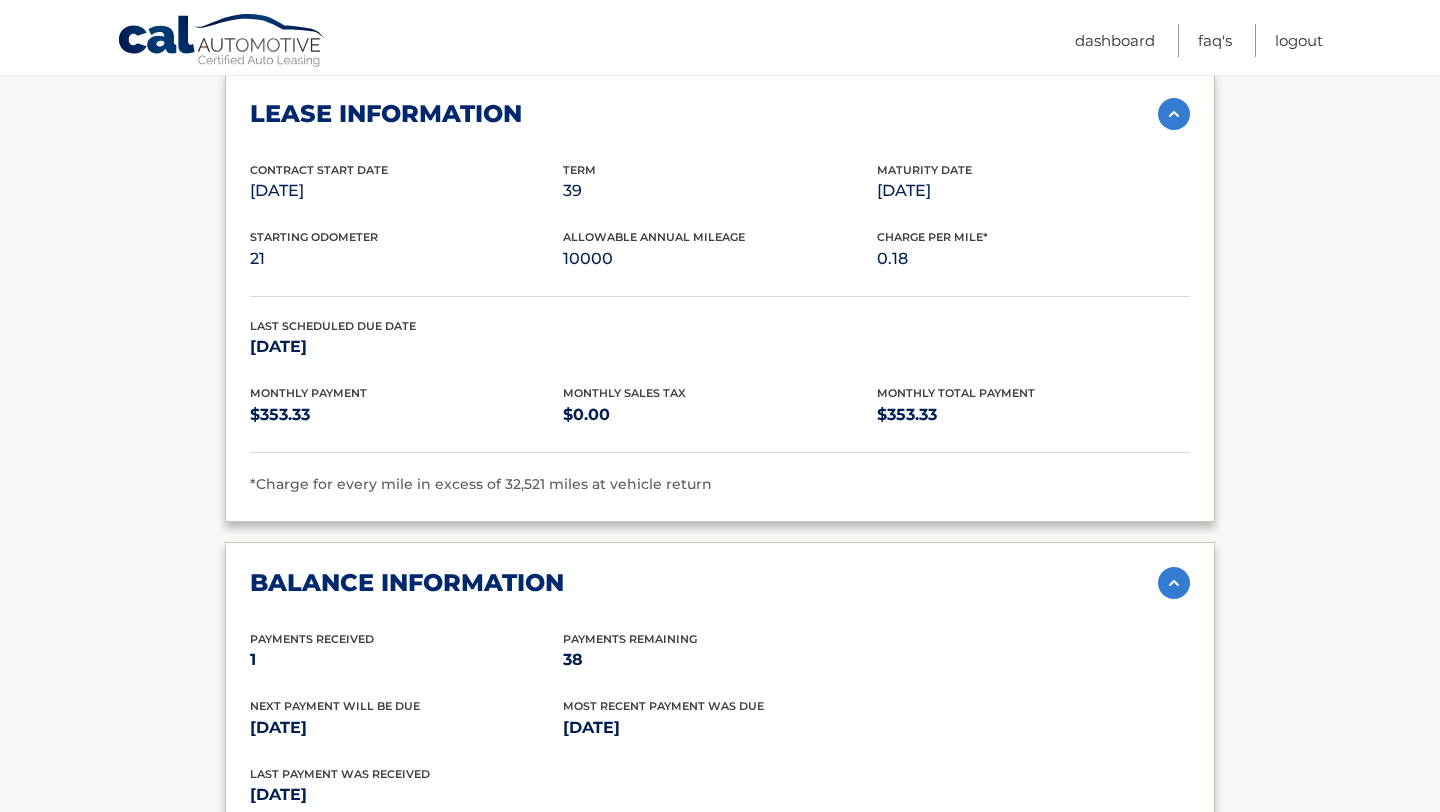 click on "balance information" at bounding box center (704, 583) 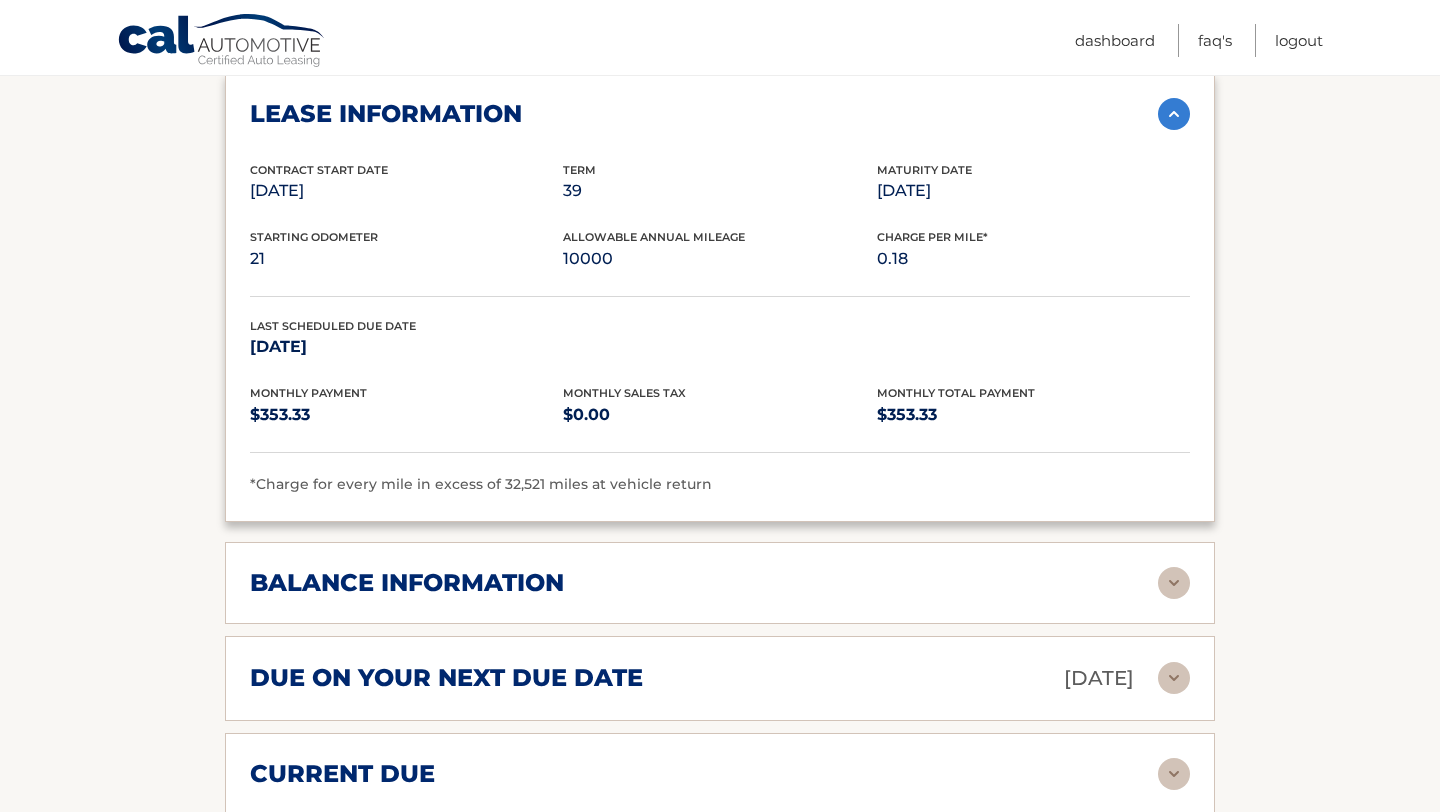 click on "balance information" at bounding box center (704, 583) 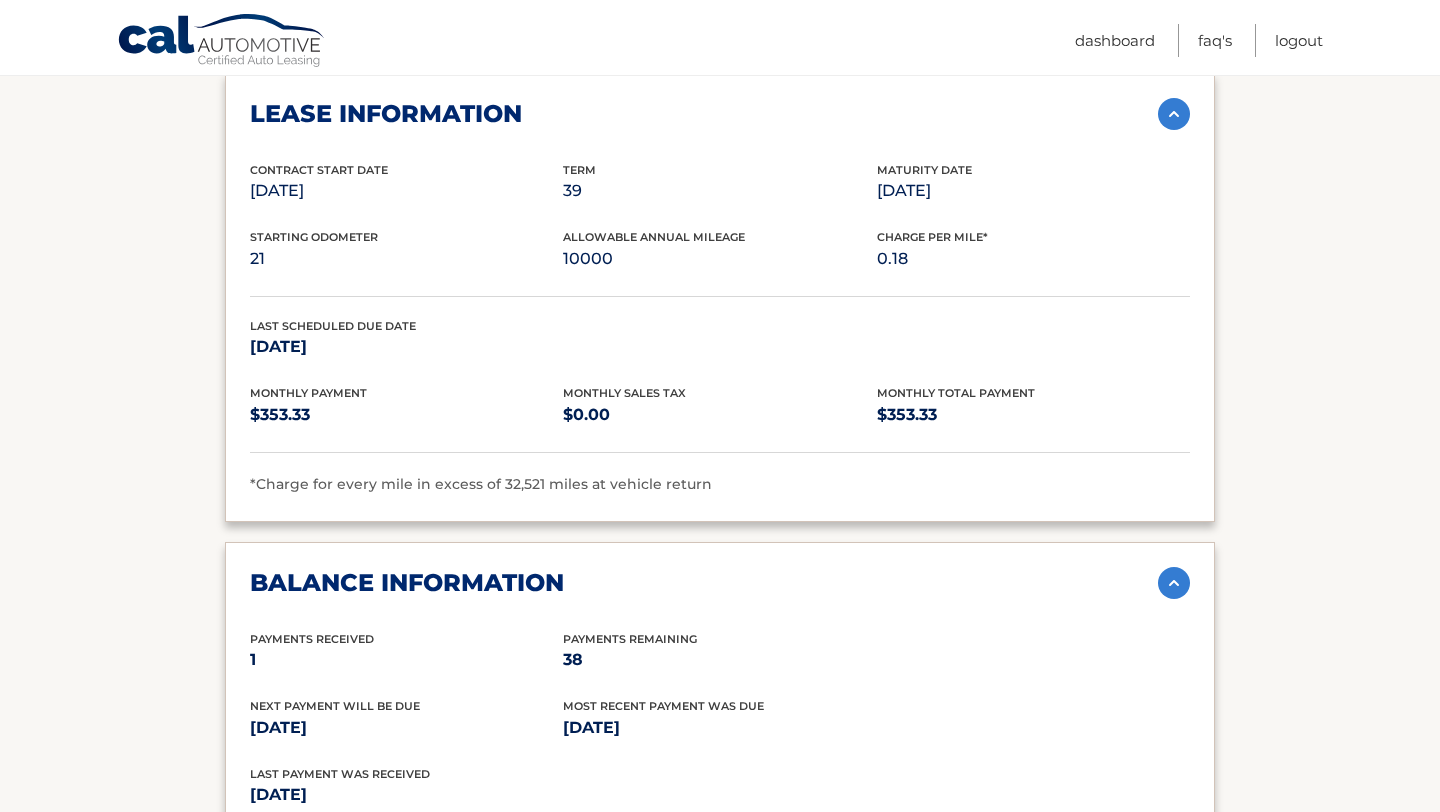 drag, startPoint x: 560, startPoint y: 697, endPoint x: 721, endPoint y: 691, distance: 161.11176 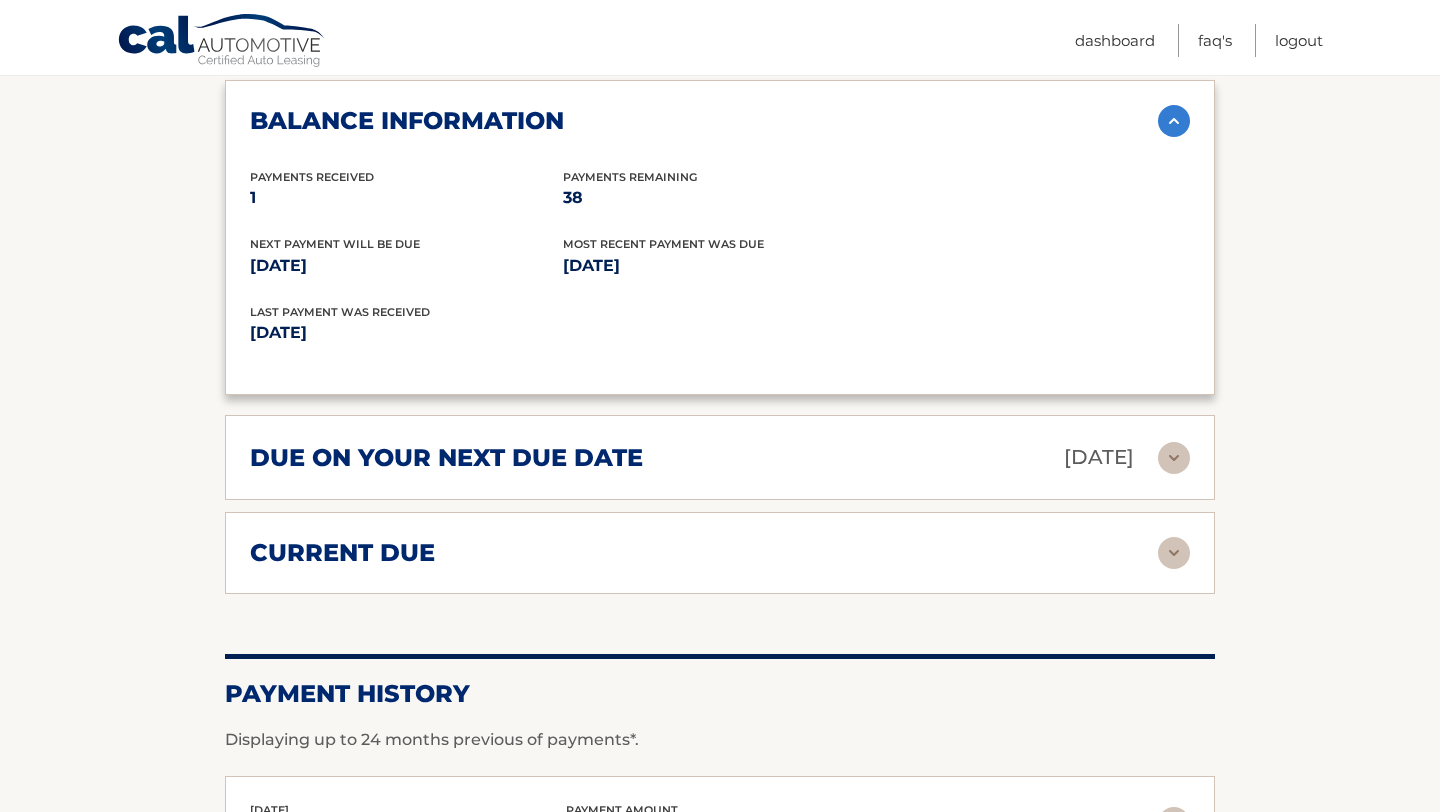 scroll, scrollTop: 1692, scrollLeft: 0, axis: vertical 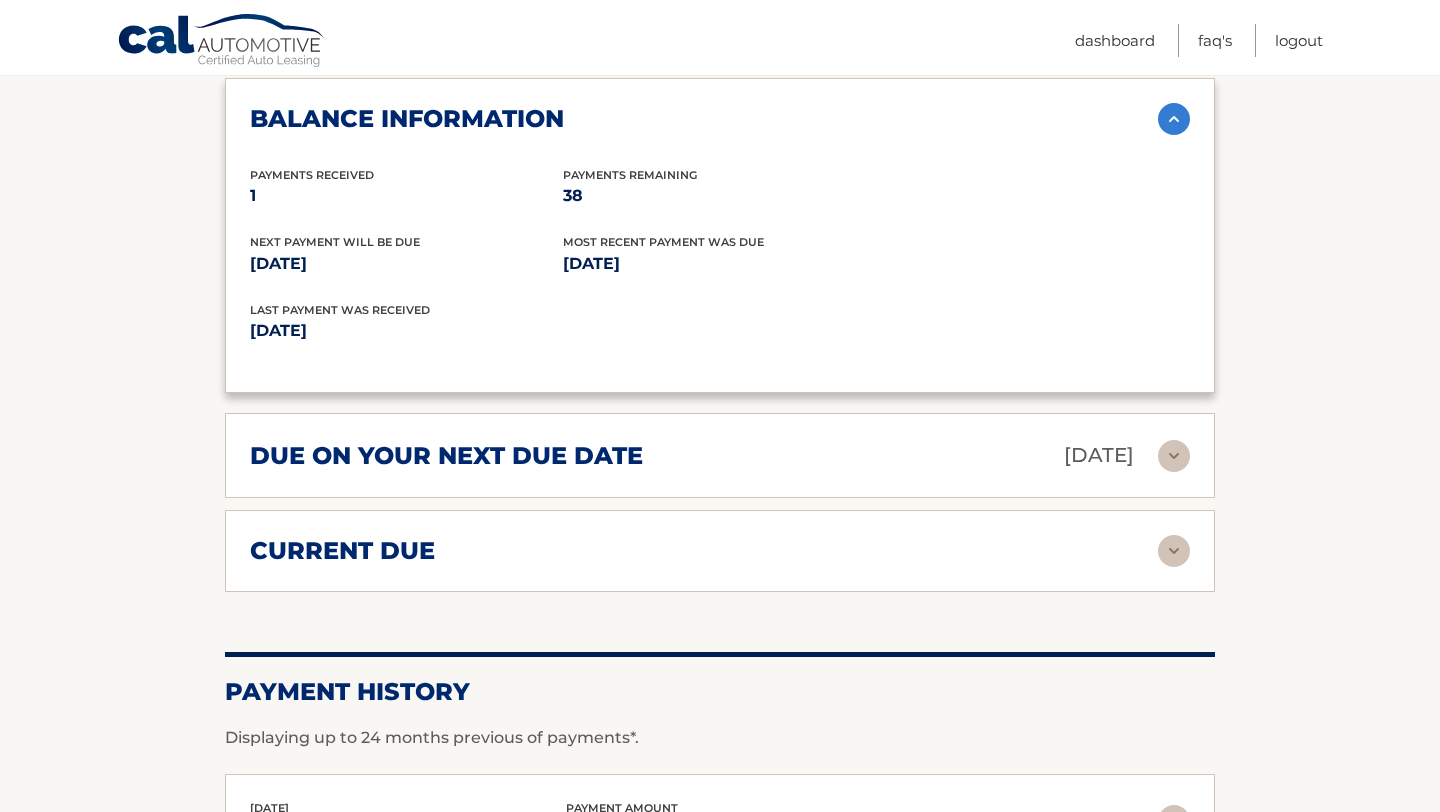 click on "current due" at bounding box center (704, 551) 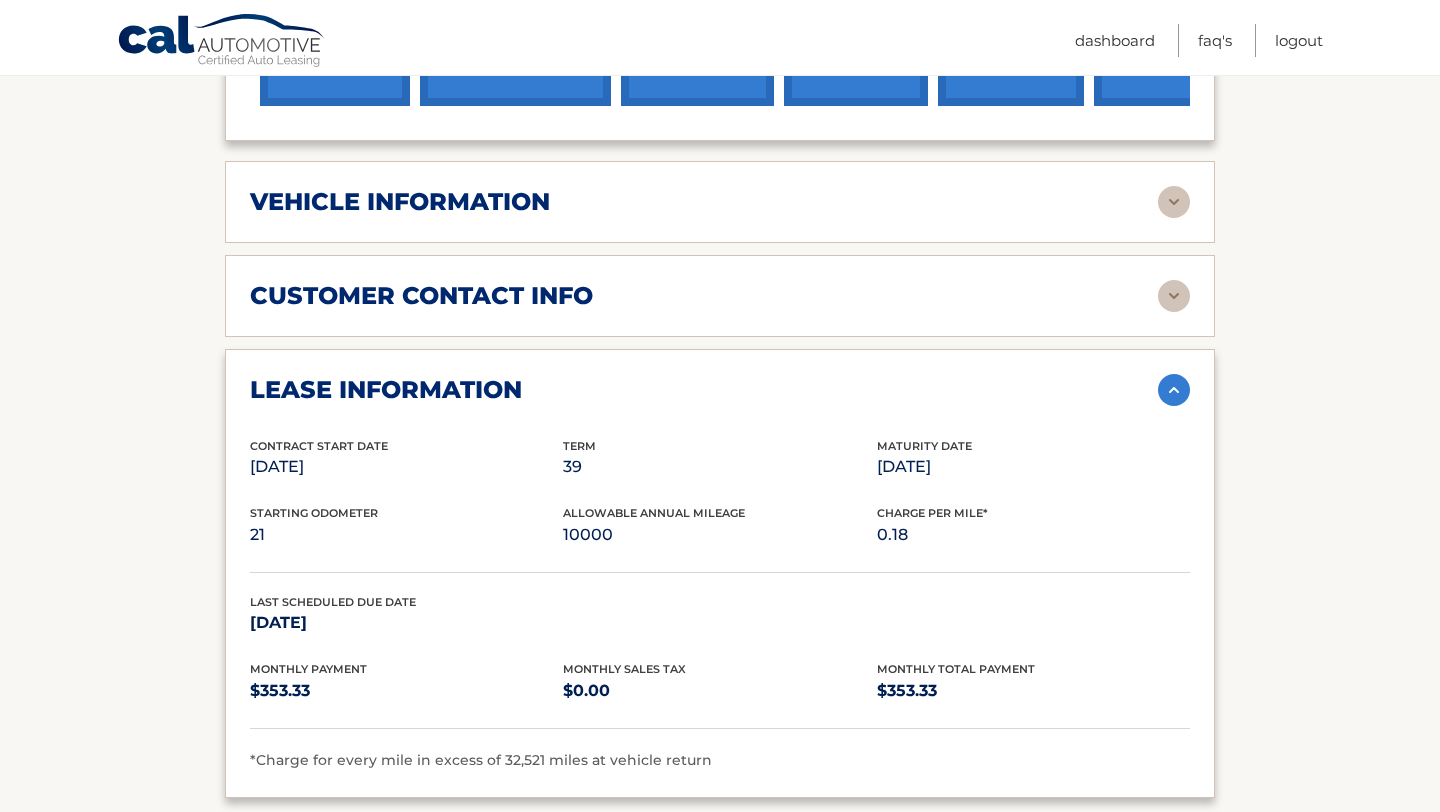 scroll, scrollTop: 0, scrollLeft: 0, axis: both 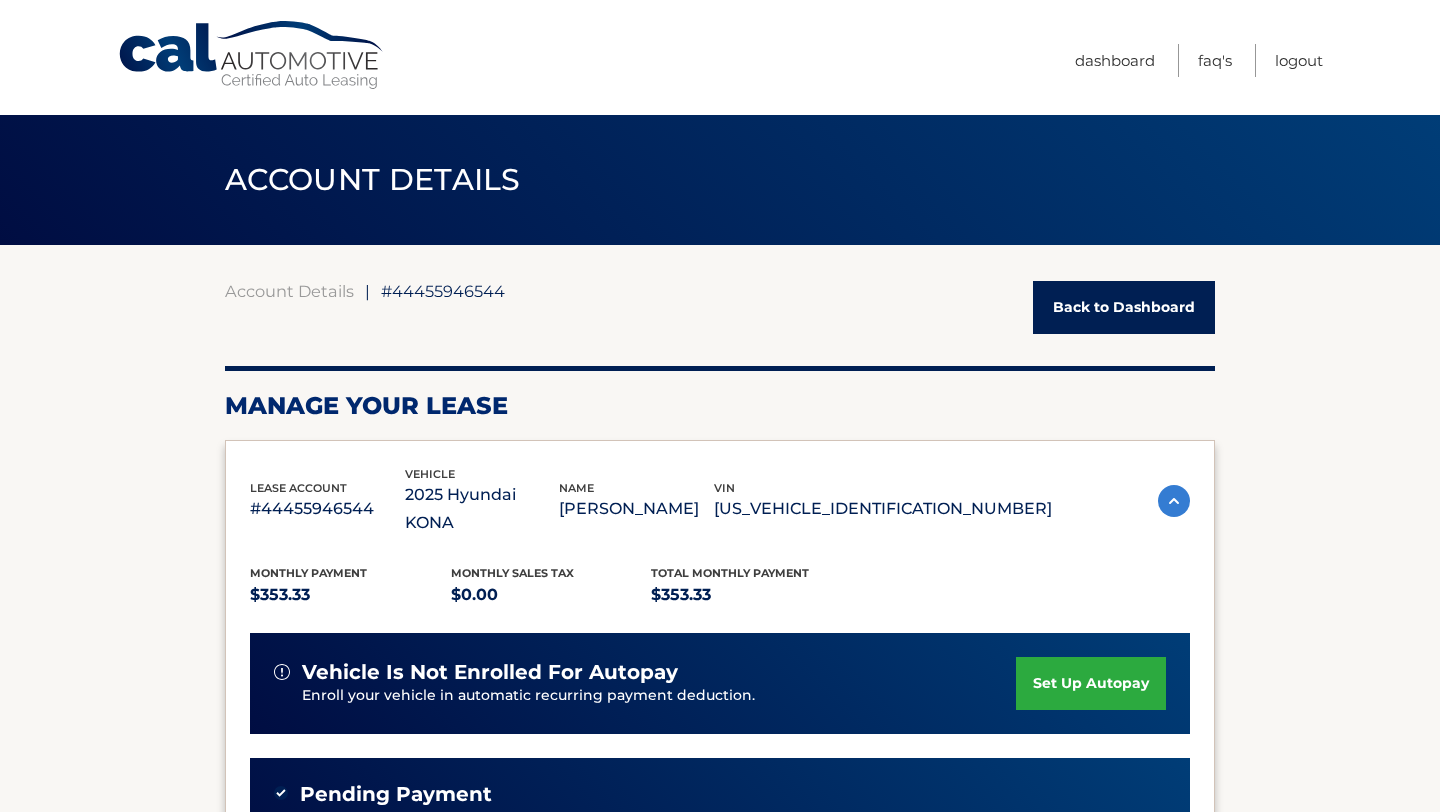 click on "set up autopay" at bounding box center (1091, 683) 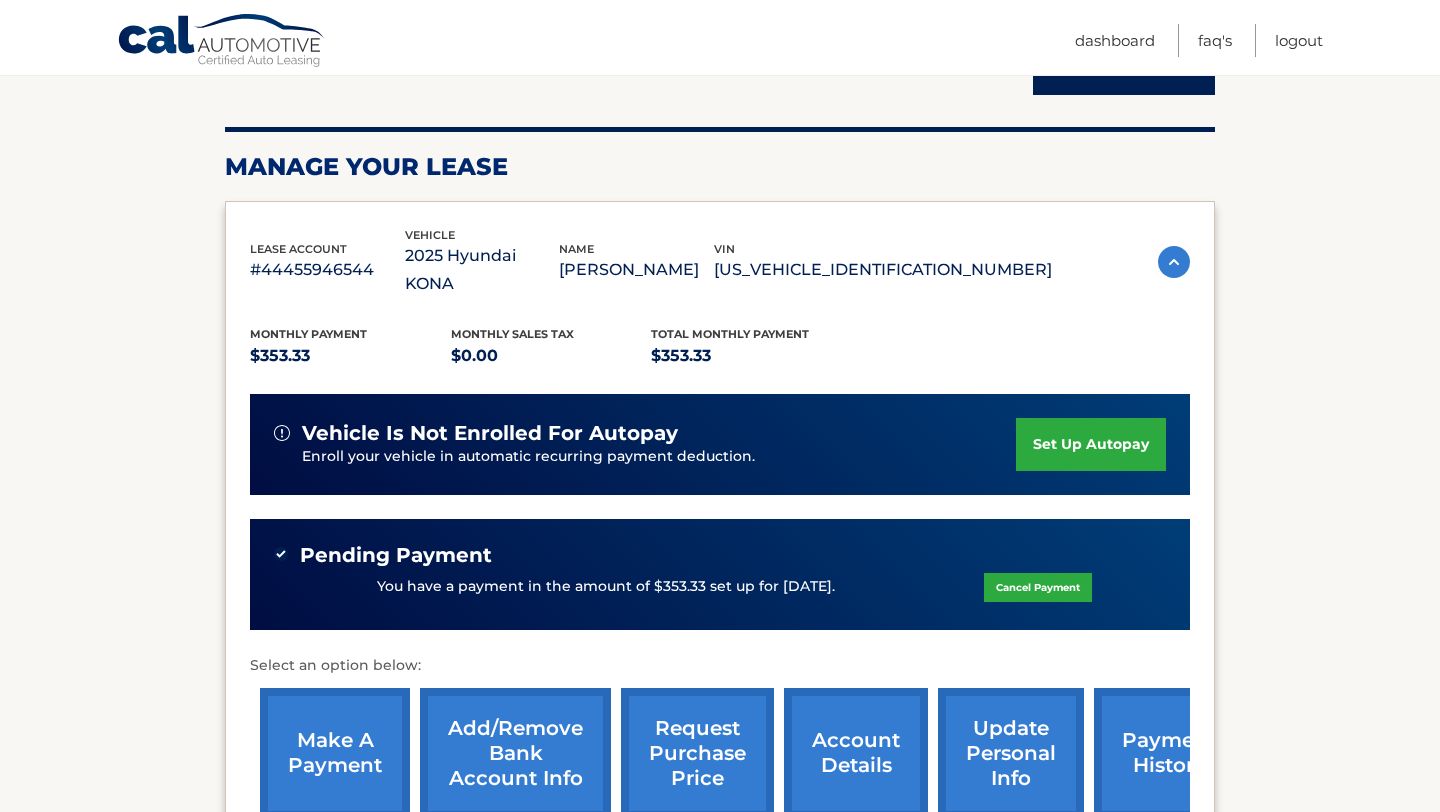 scroll, scrollTop: 242, scrollLeft: 0, axis: vertical 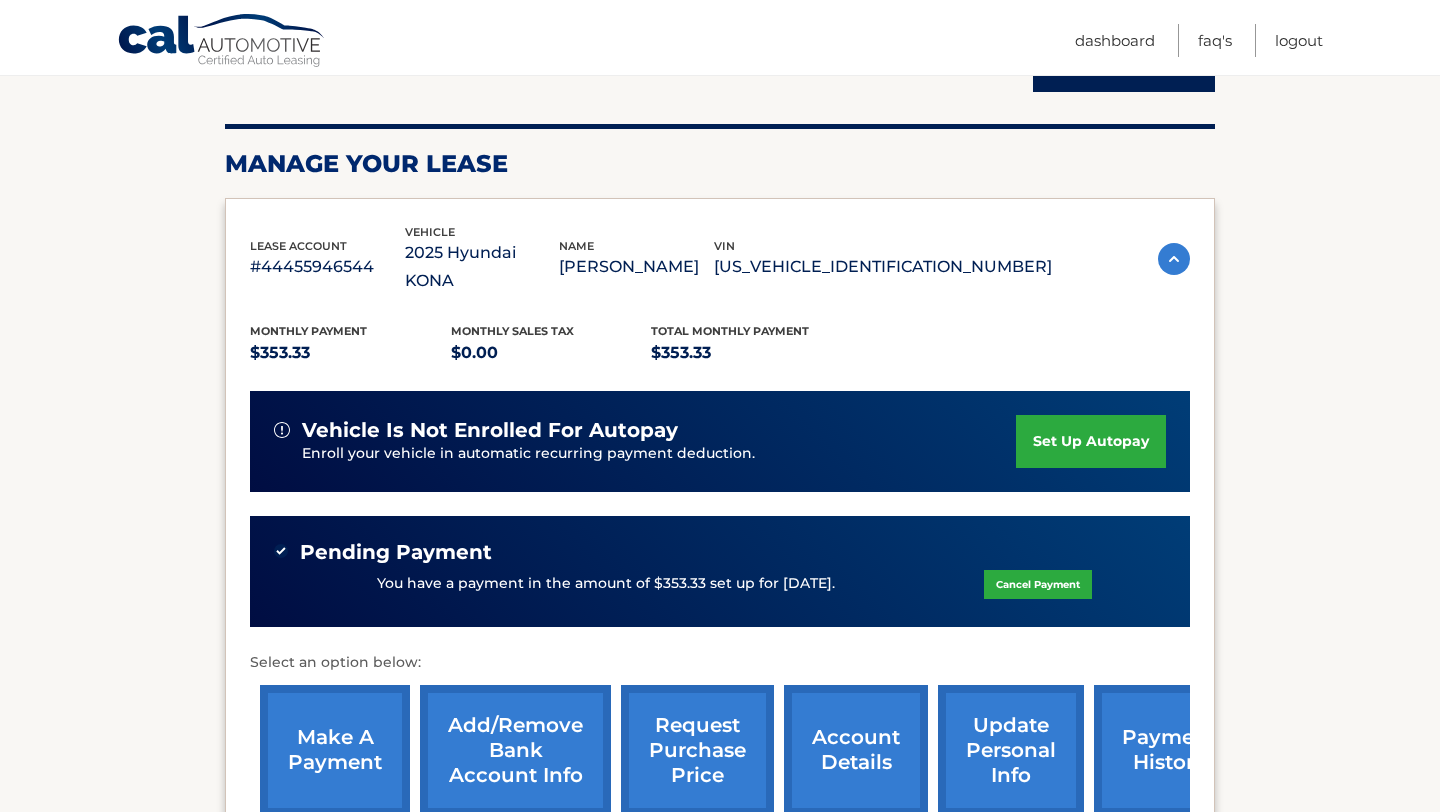 click on "set up autopay" at bounding box center [1091, 441] 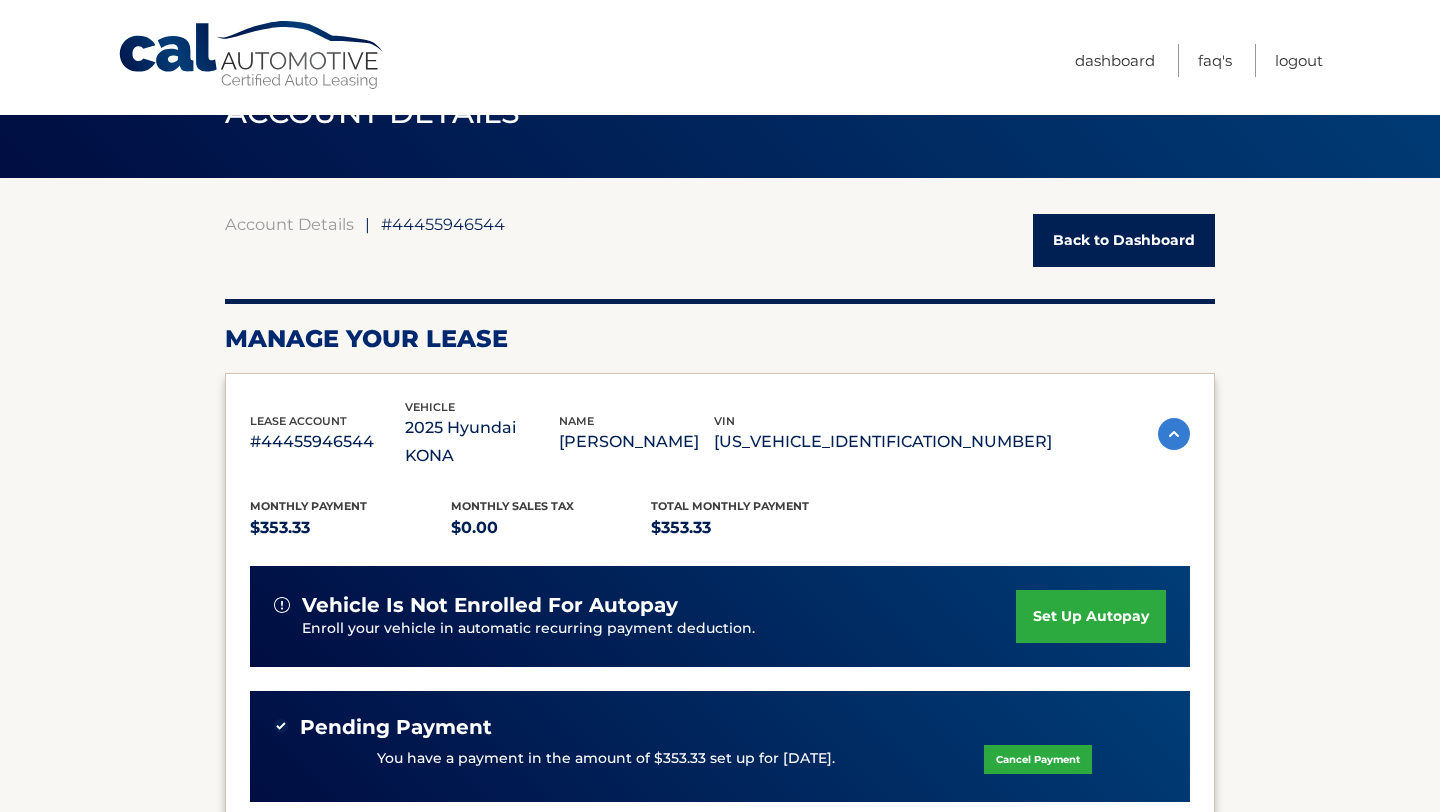 scroll, scrollTop: 66, scrollLeft: 0, axis: vertical 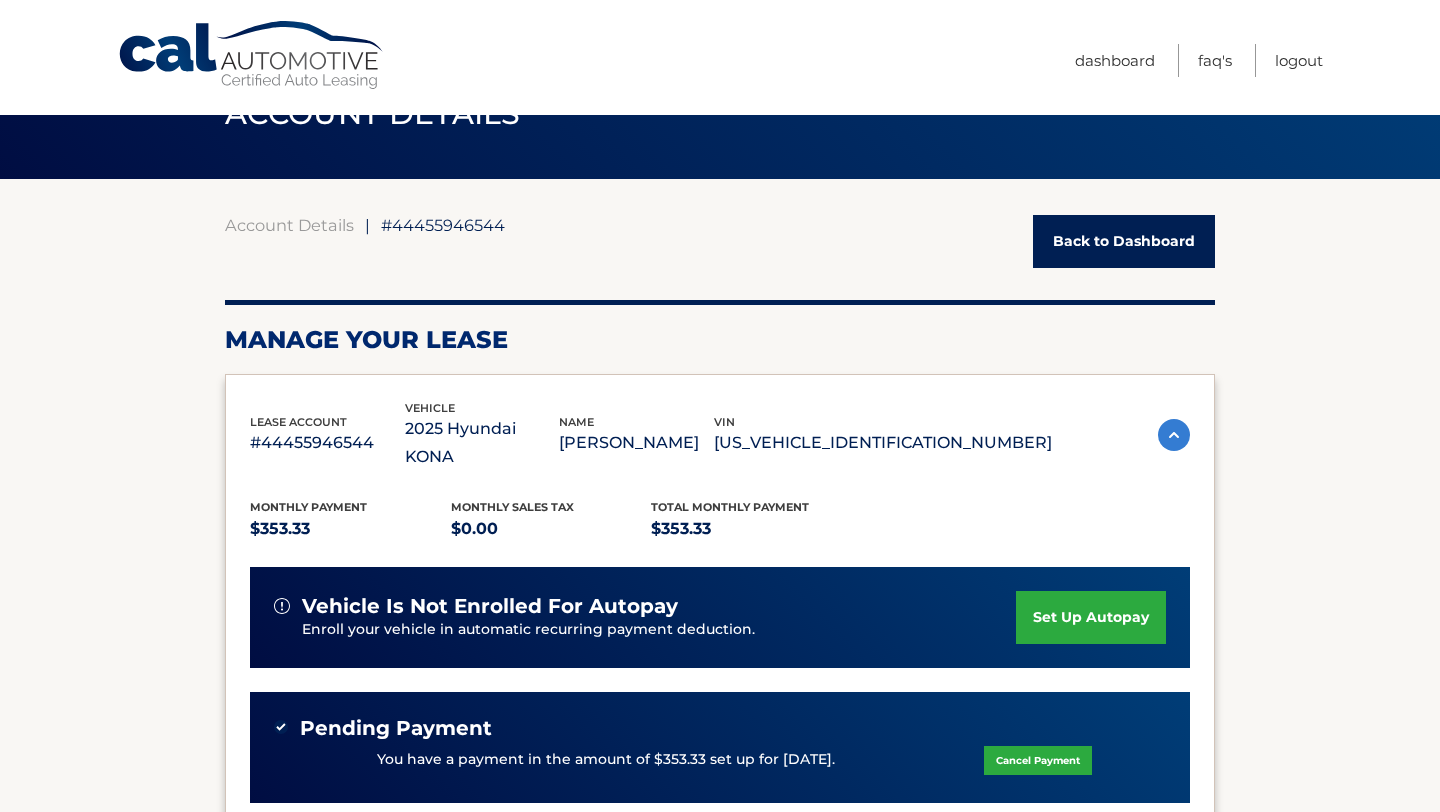 click on "Back to Dashboard" at bounding box center [1124, 241] 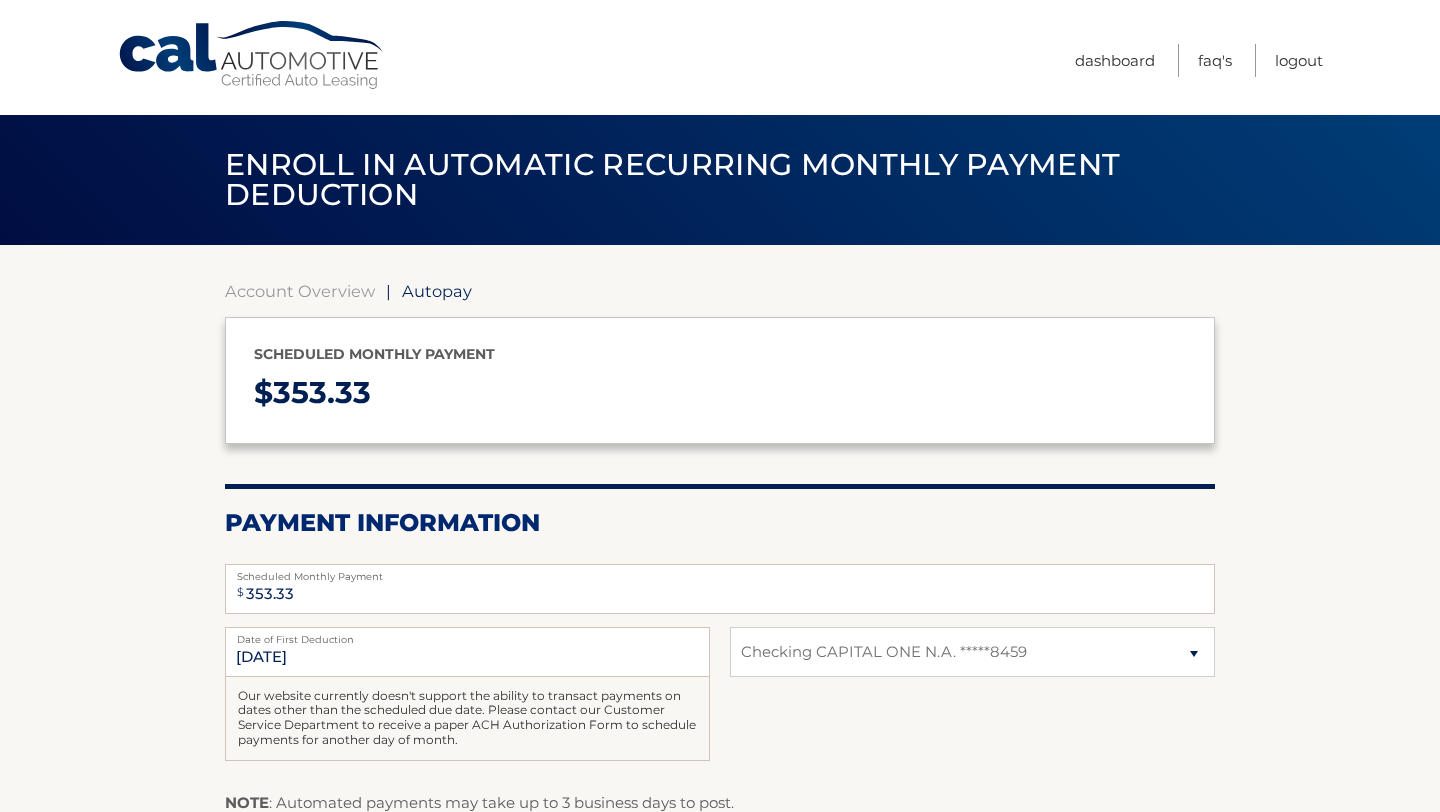 select on "ZjlkNTRjYTEtMjEzNC00MjYyLWE0NzMtOWNiYWFhOTNhODVm" 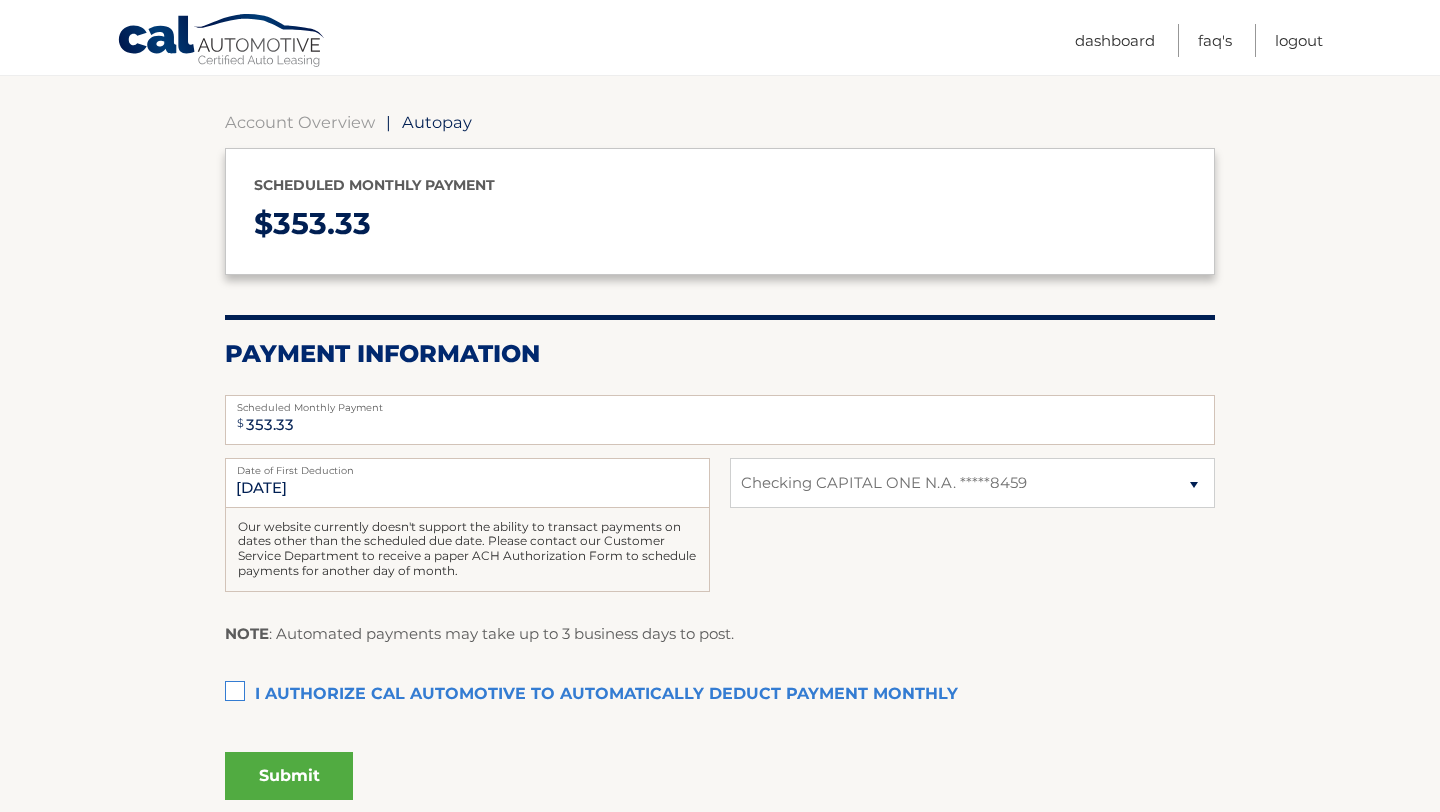 scroll, scrollTop: 167, scrollLeft: 0, axis: vertical 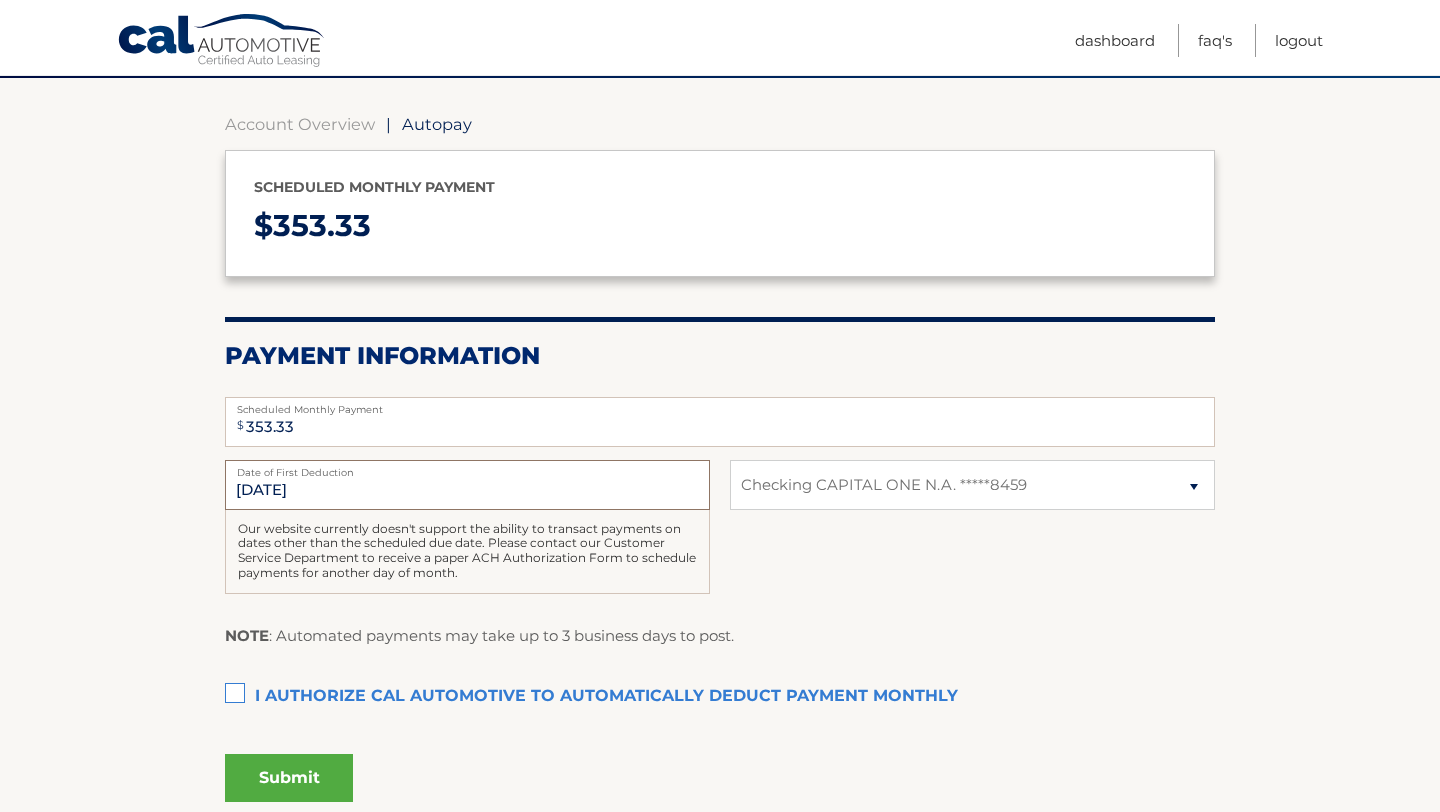click on "[DATE]" at bounding box center (467, 485) 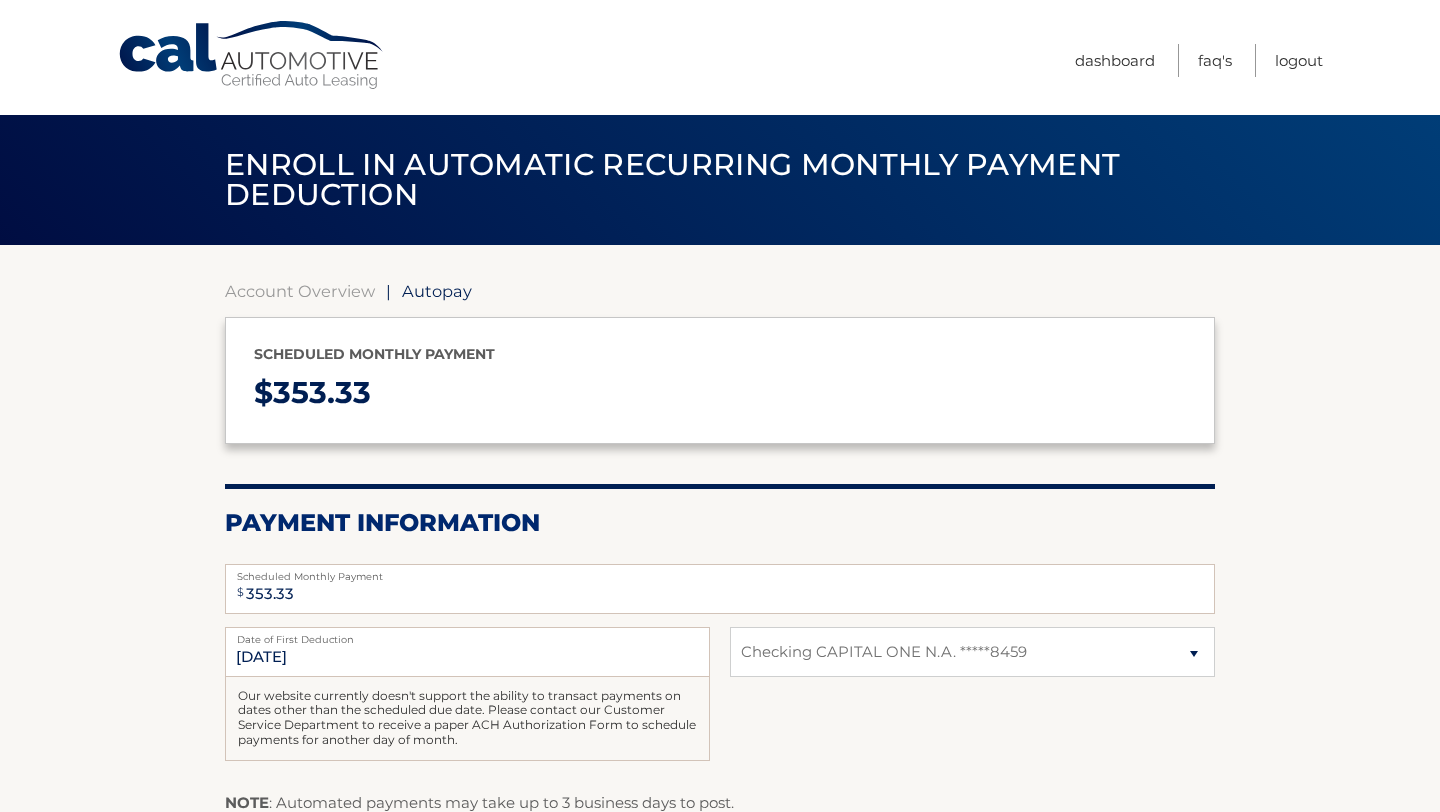 select on "ZjlkNTRjYTEtMjEzNC00MjYyLWE0NzMtOWNiYWFhOTNhODVm" 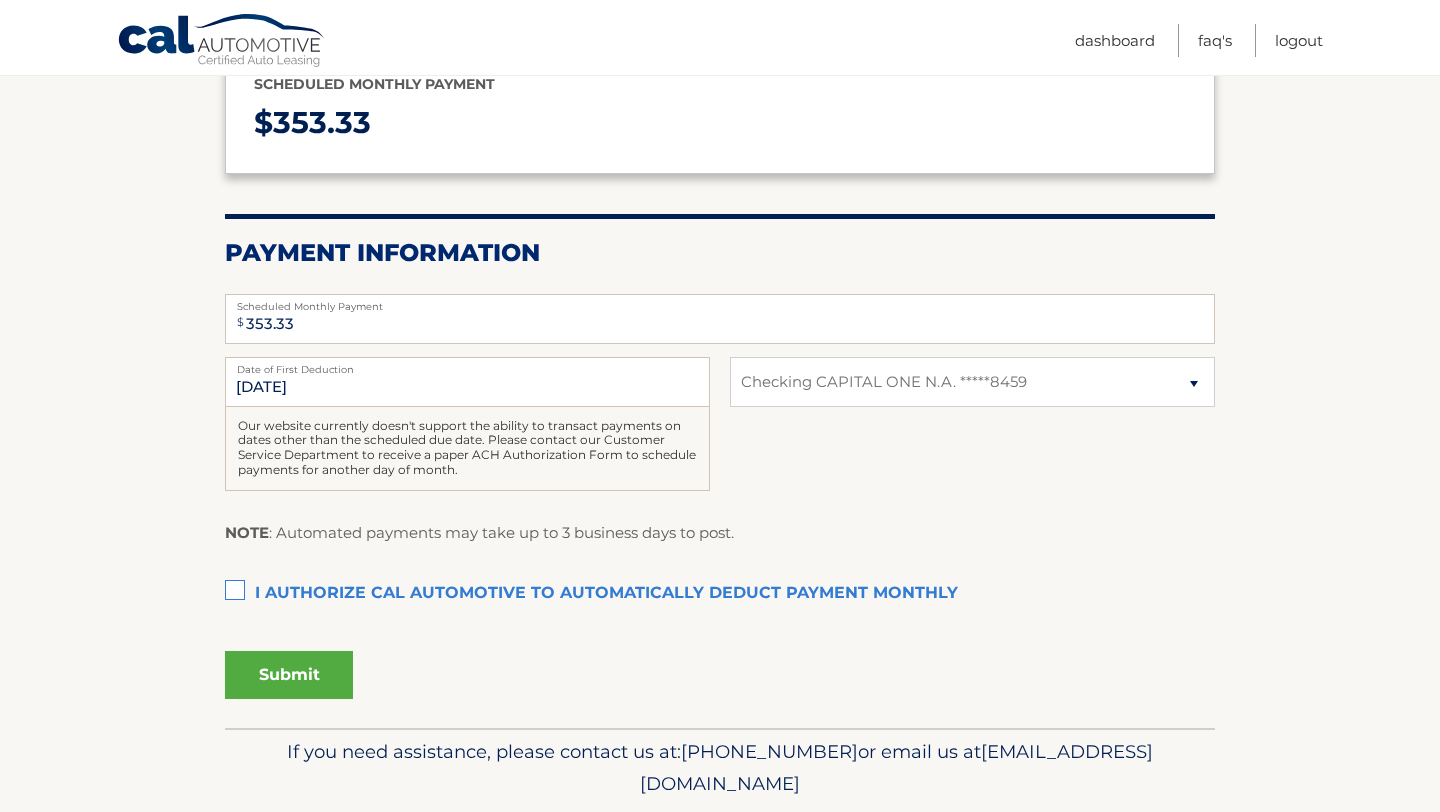 scroll, scrollTop: 272, scrollLeft: 0, axis: vertical 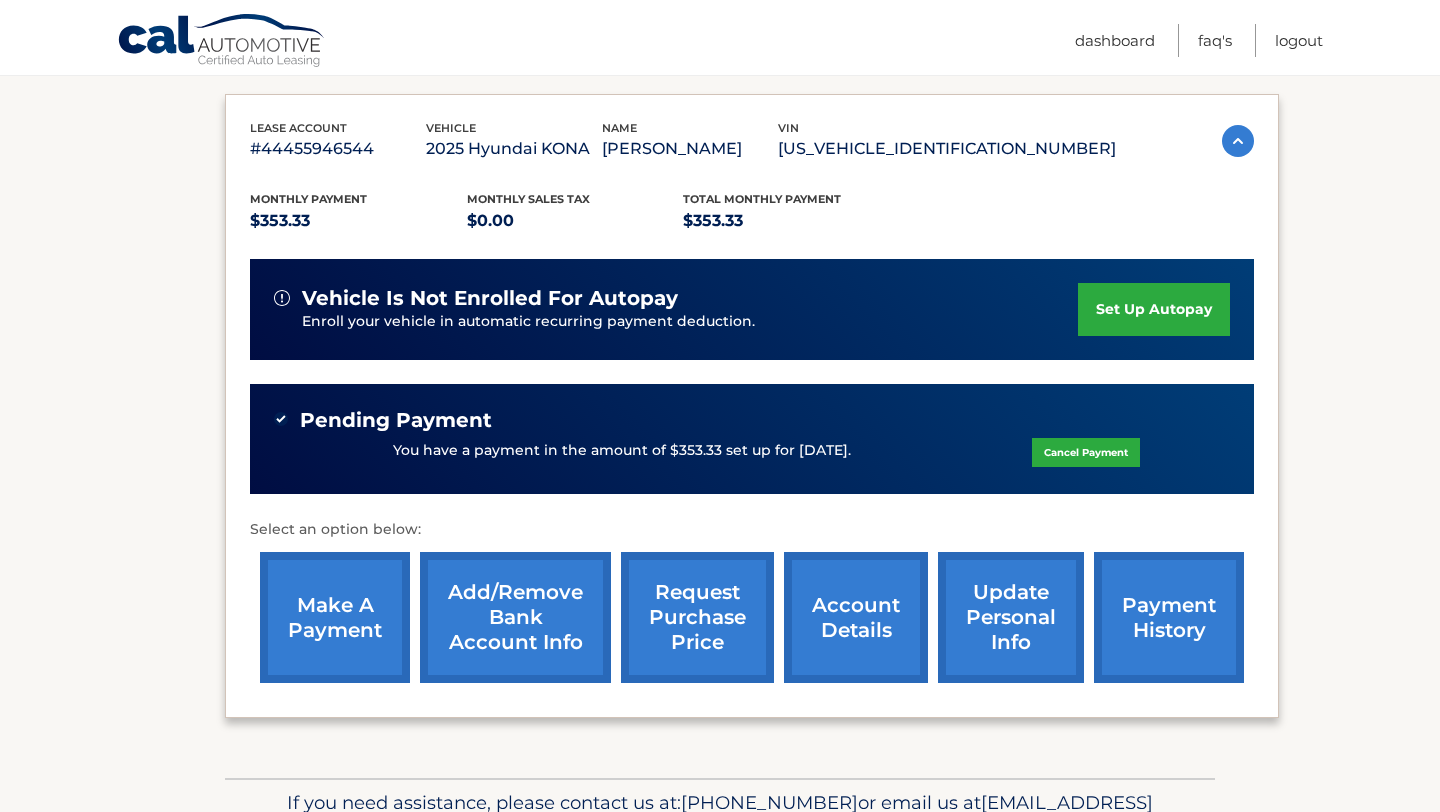 click on "account details" at bounding box center [856, 617] 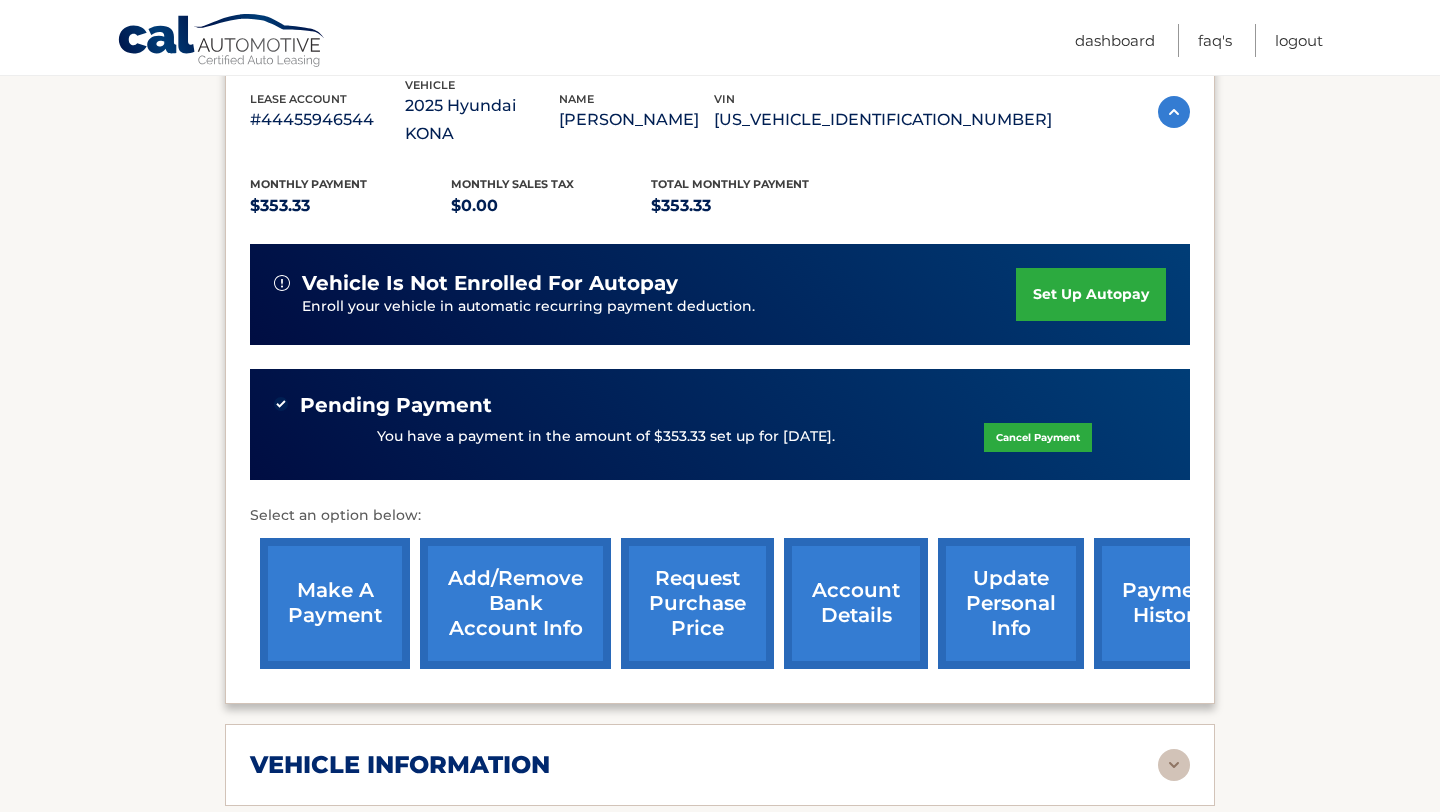 scroll, scrollTop: 433, scrollLeft: 0, axis: vertical 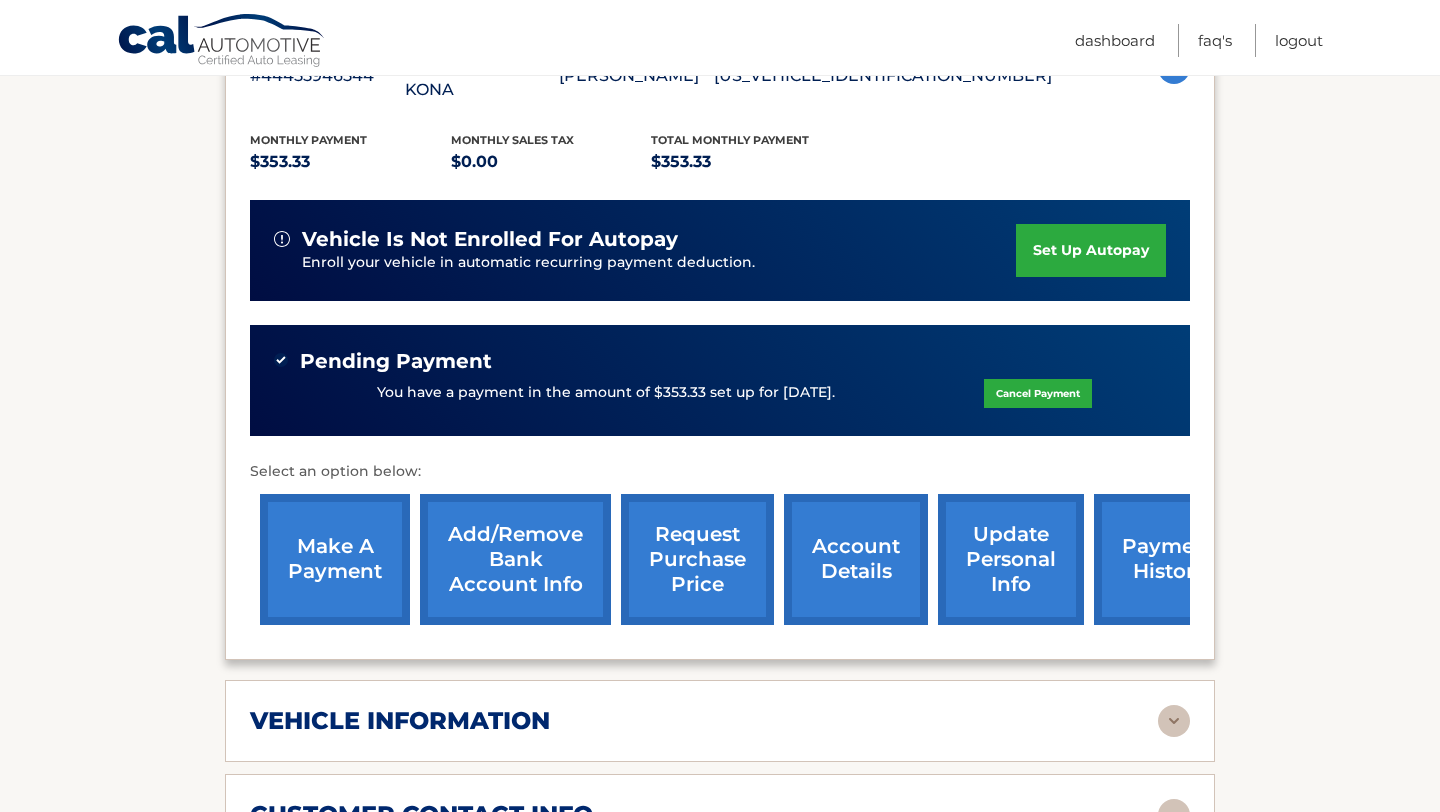 click on "make a payment" at bounding box center (335, 559) 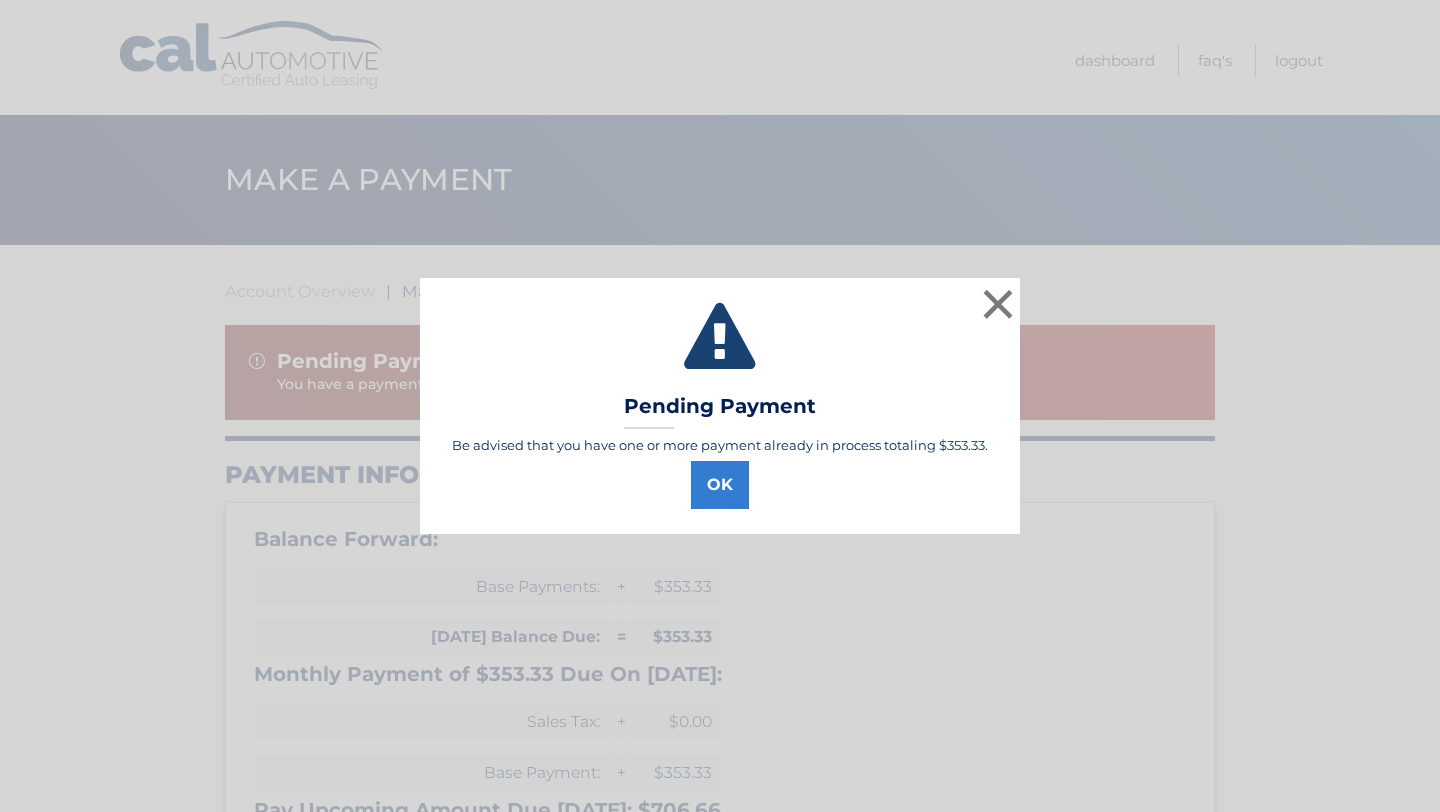 select on "ZjlkNTRjYTEtMjEzNC00MjYyLWE0NzMtOWNiYWFhOTNhODVm" 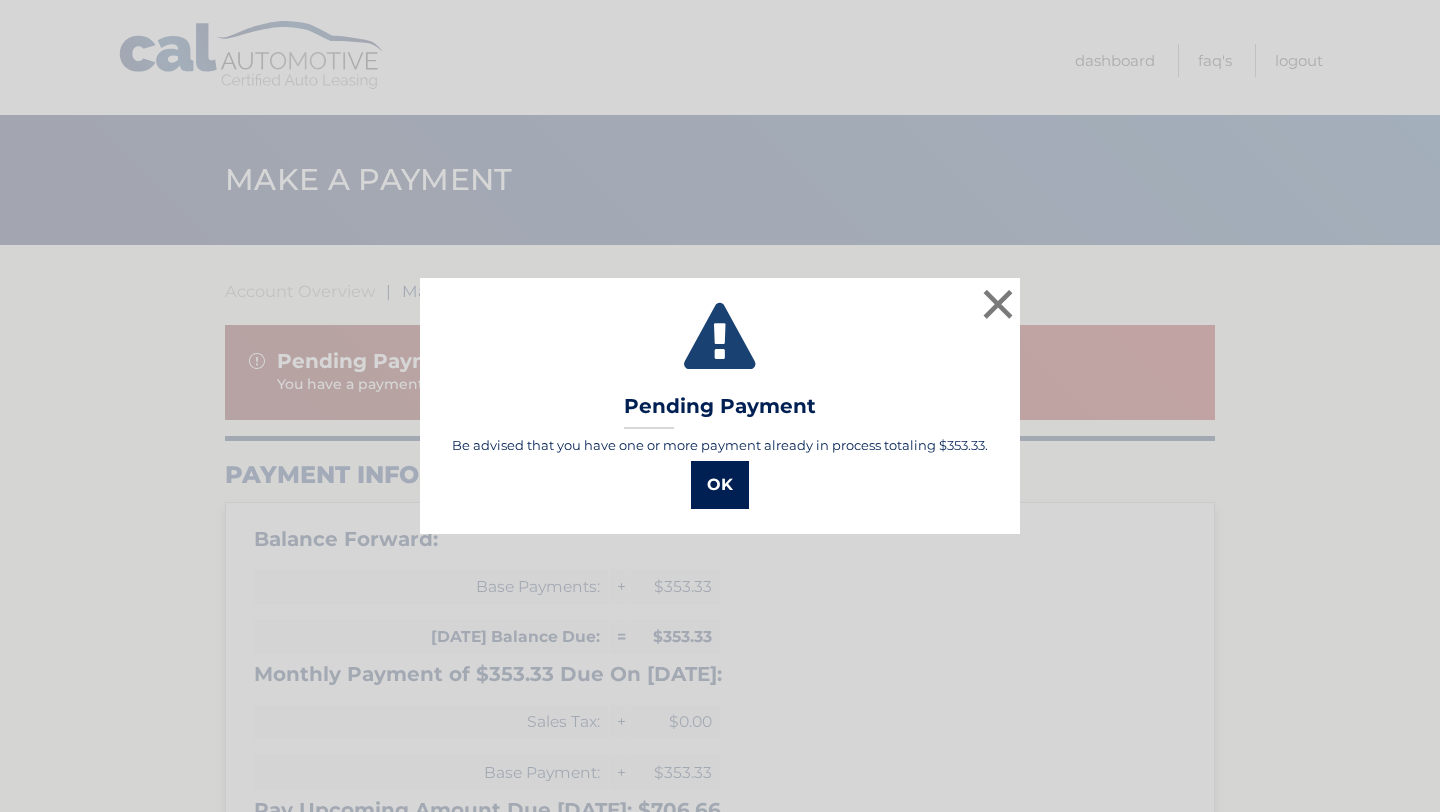 click on "OK" at bounding box center (720, 485) 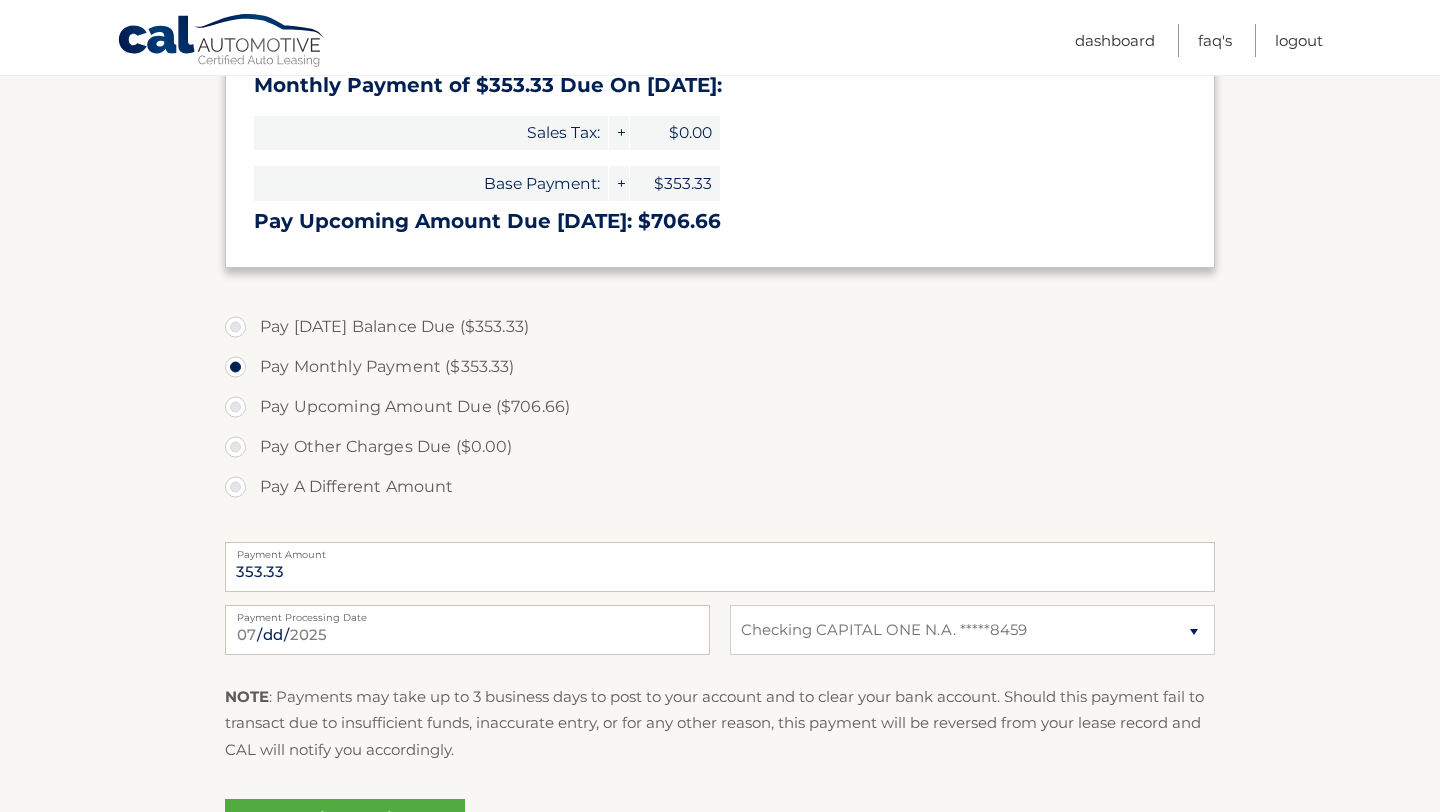scroll, scrollTop: 592, scrollLeft: 0, axis: vertical 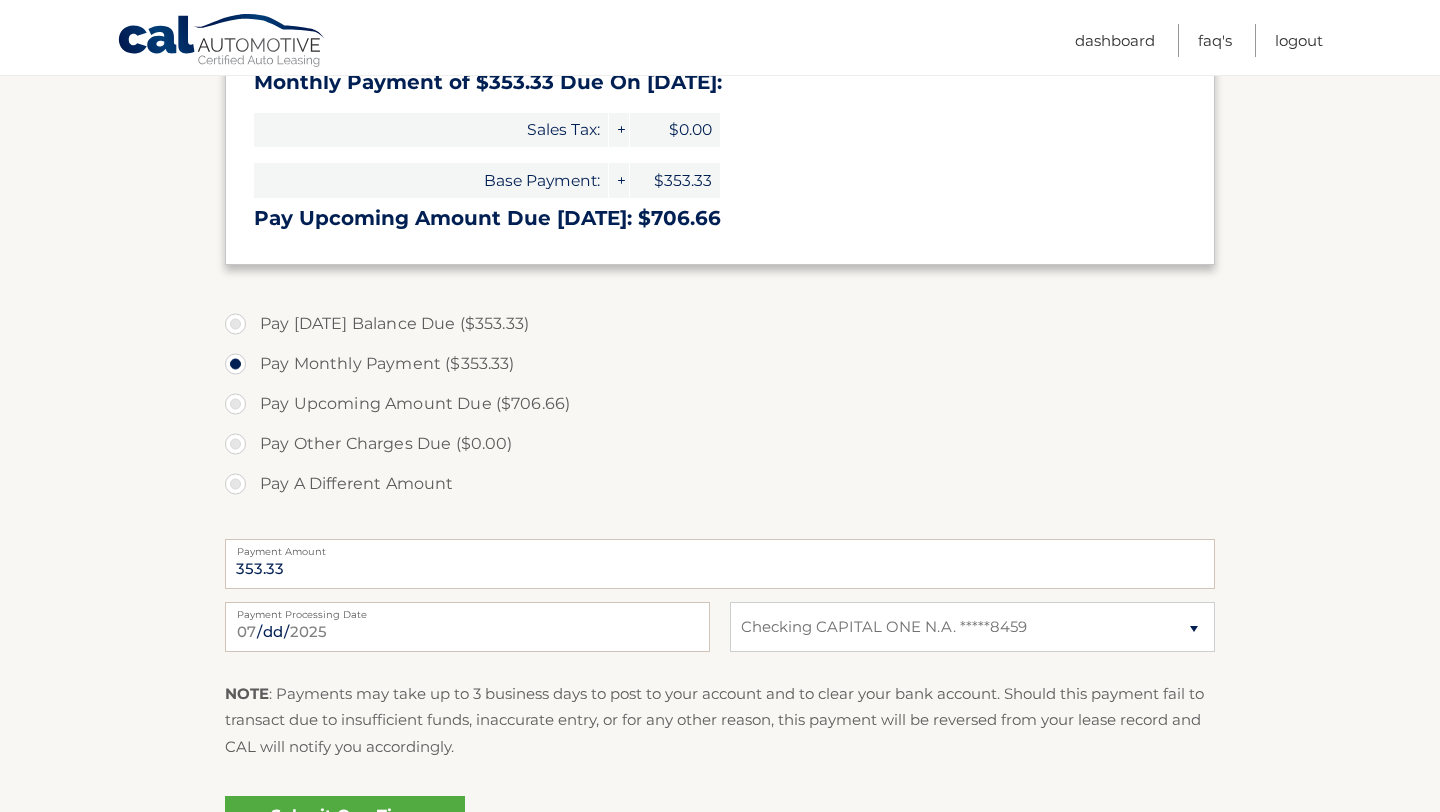 click on "Pay [DATE] Balance Due ($353.33)" at bounding box center [720, 324] 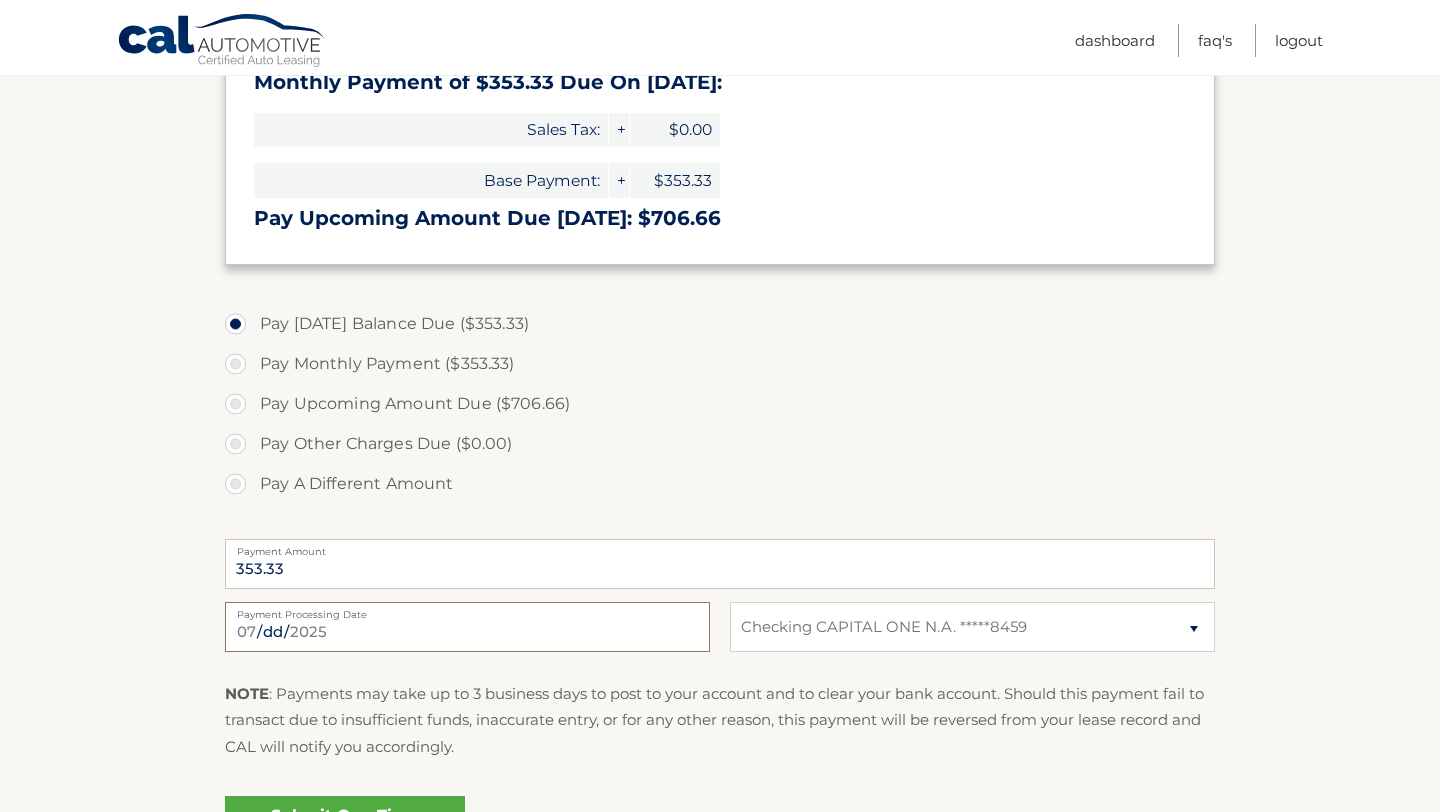 click on "[DATE]" at bounding box center [467, 627] 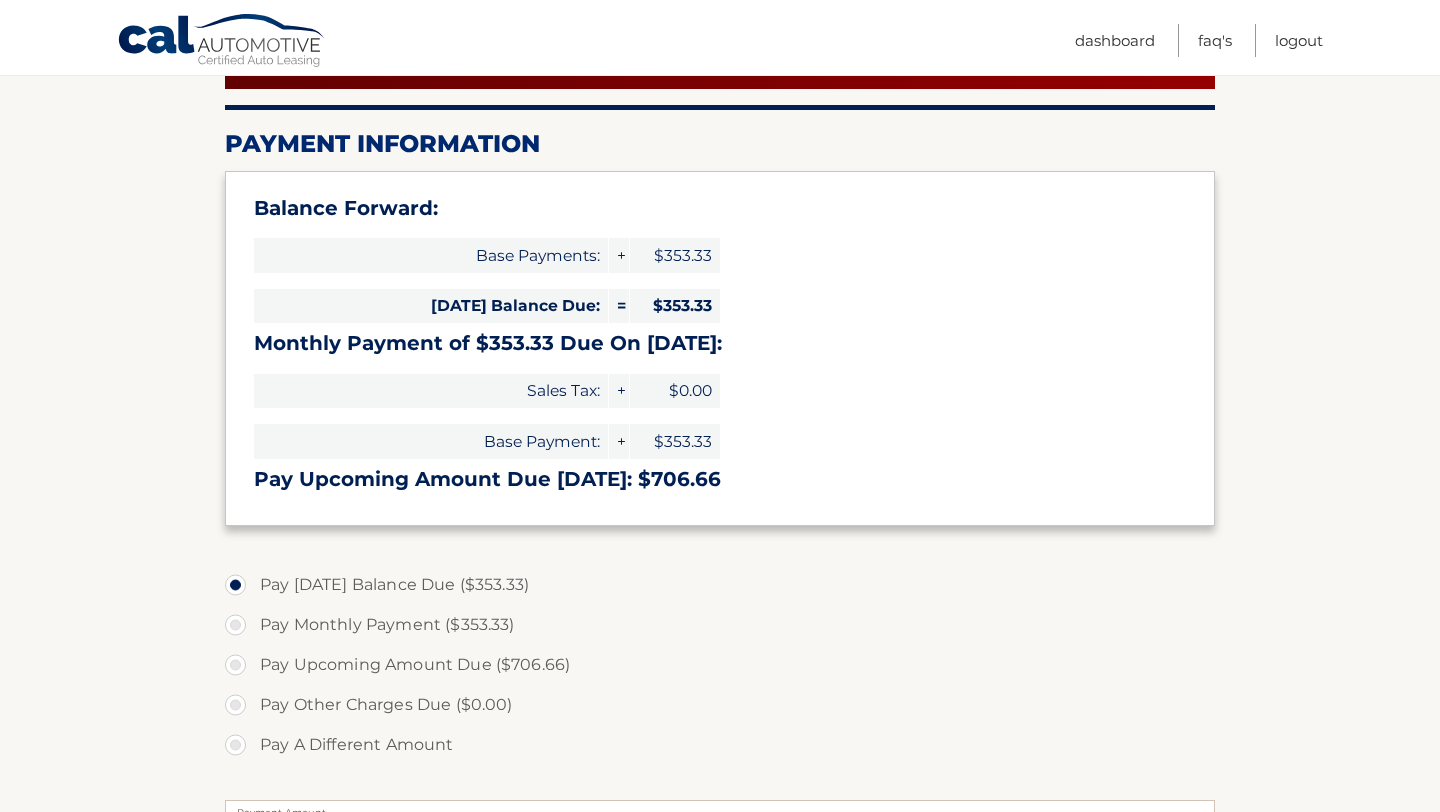 scroll, scrollTop: 323, scrollLeft: 0, axis: vertical 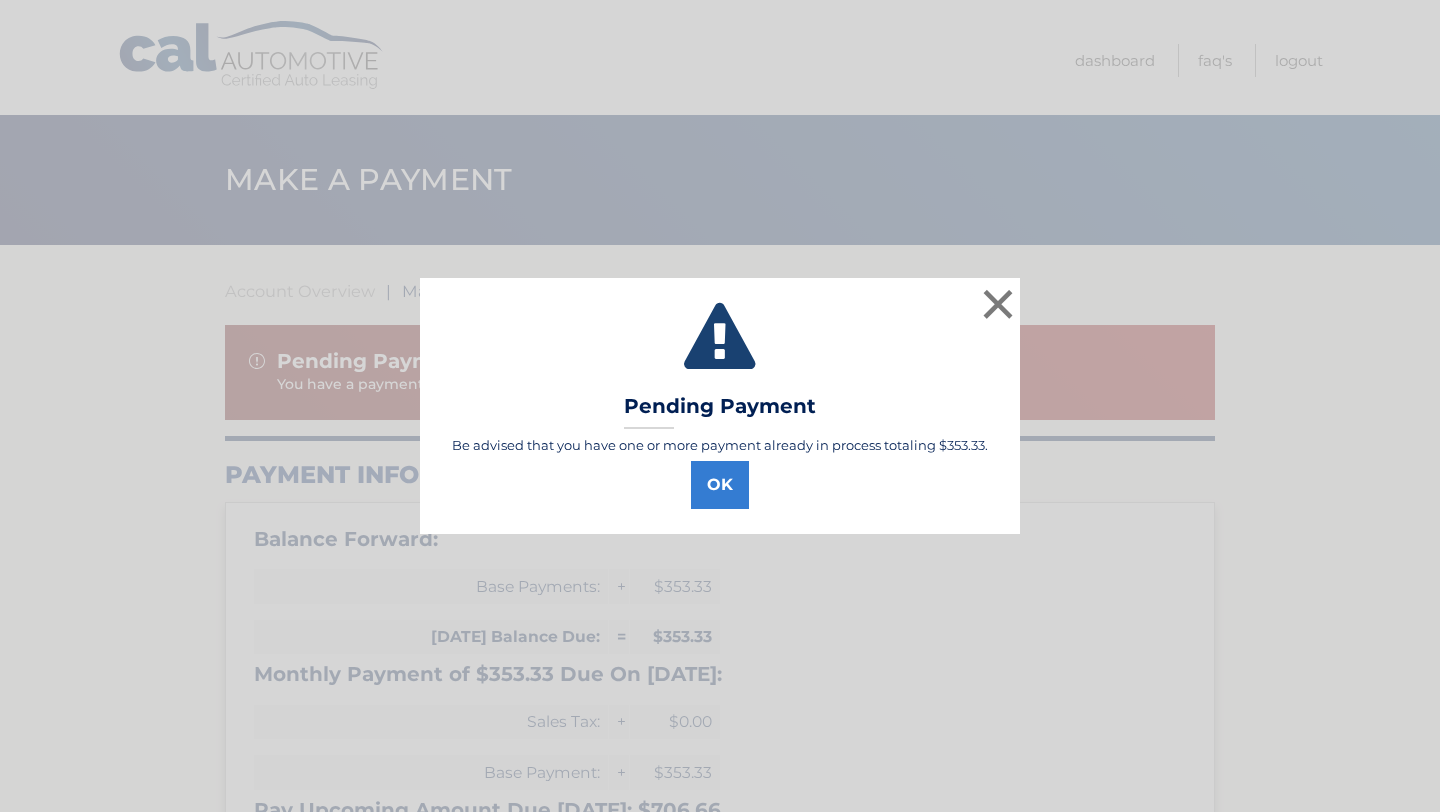 select on "ZjlkNTRjYTEtMjEzNC00MjYyLWE0NzMtOWNiYWFhOTNhODVm" 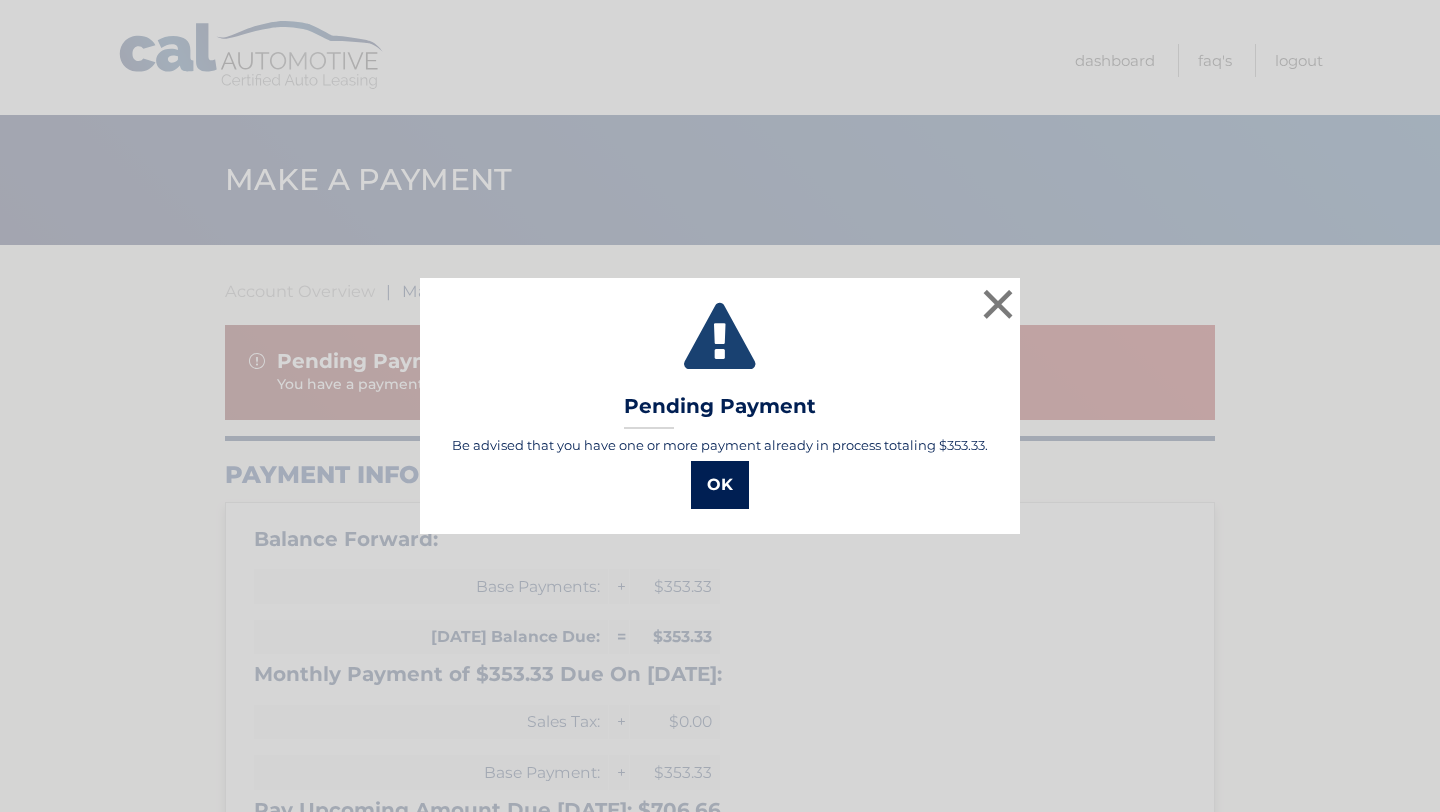 click on "OK" at bounding box center (720, 485) 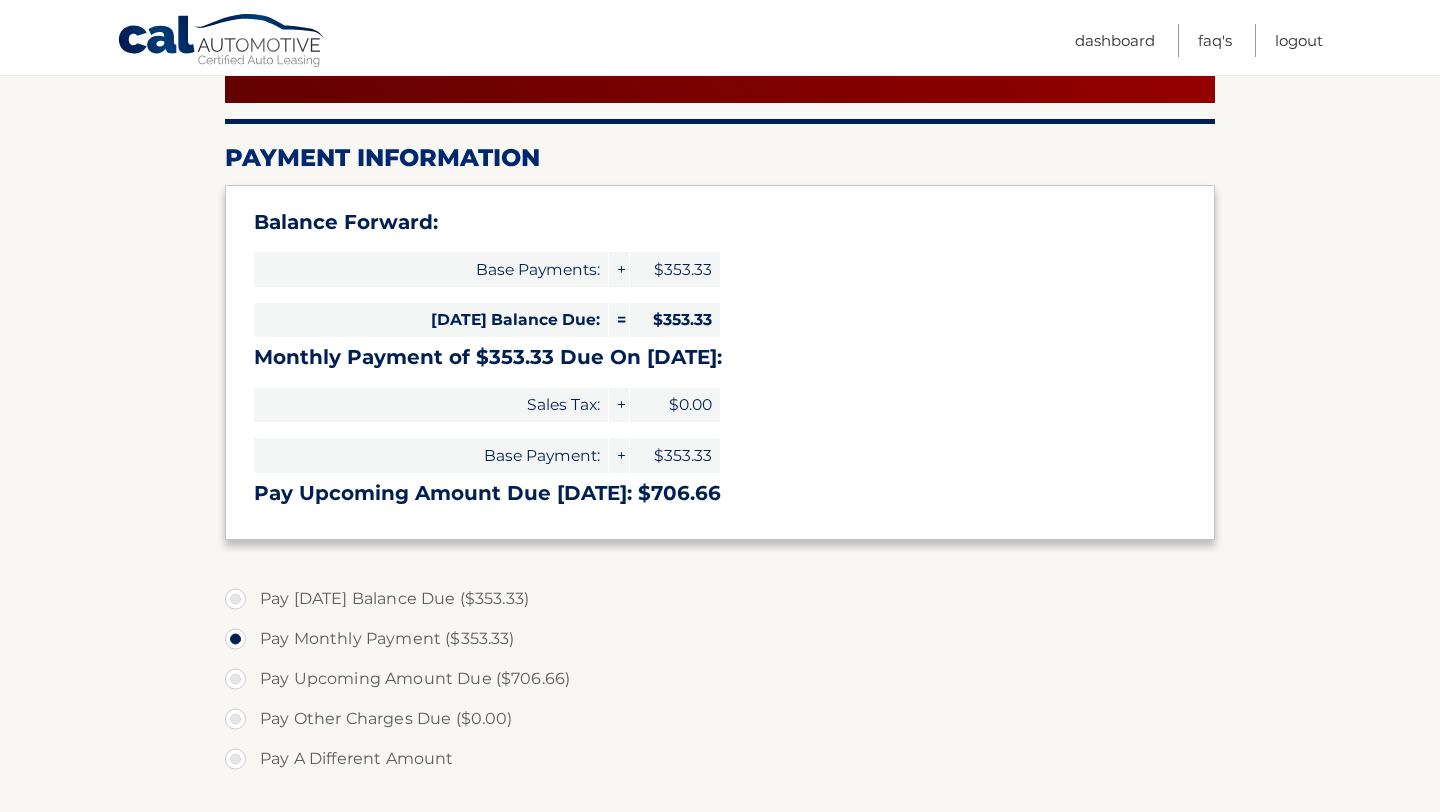 scroll, scrollTop: 318, scrollLeft: 0, axis: vertical 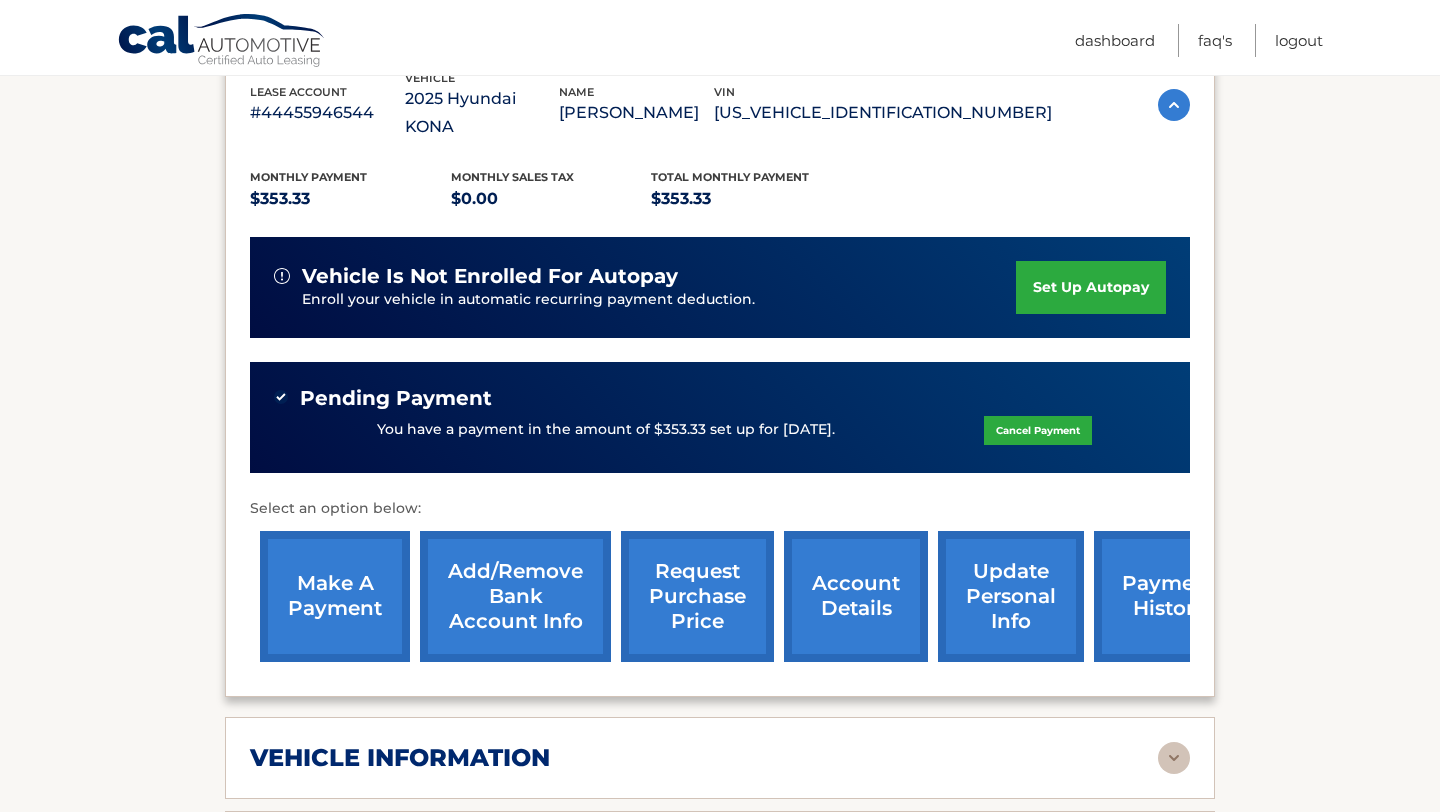 click on "Cancel Payment" 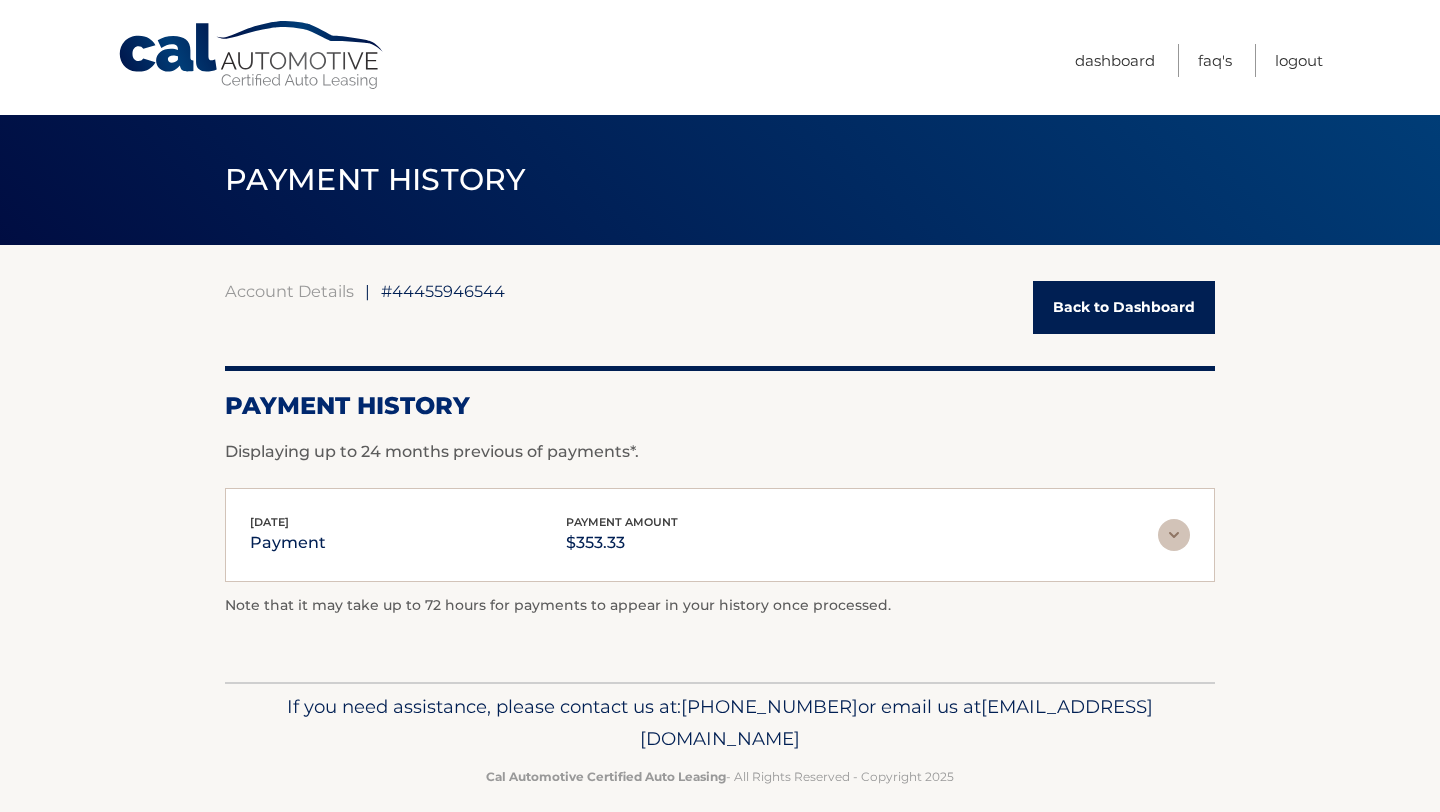 scroll, scrollTop: 0, scrollLeft: 0, axis: both 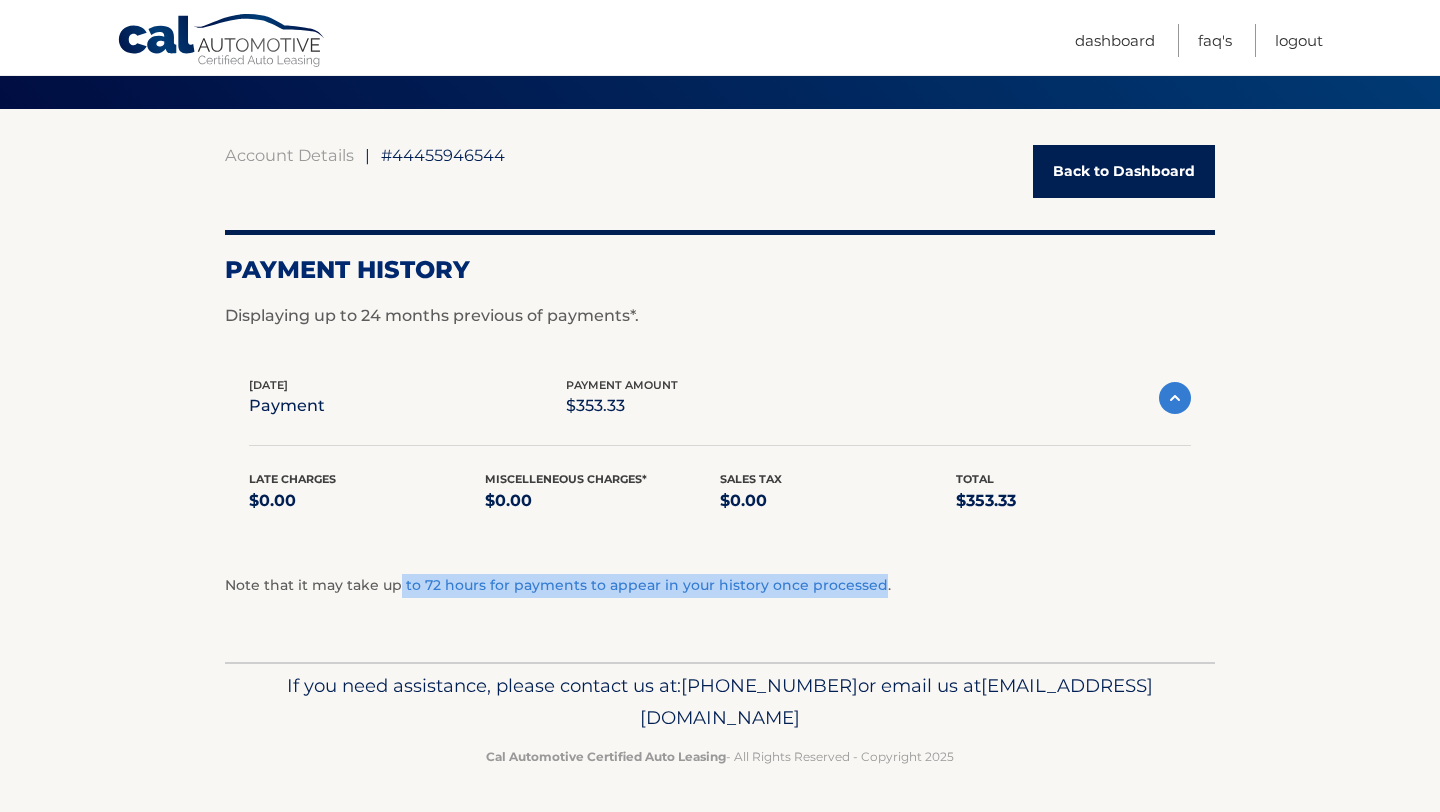 drag, startPoint x: 384, startPoint y: 585, endPoint x: 859, endPoint y: 585, distance: 475 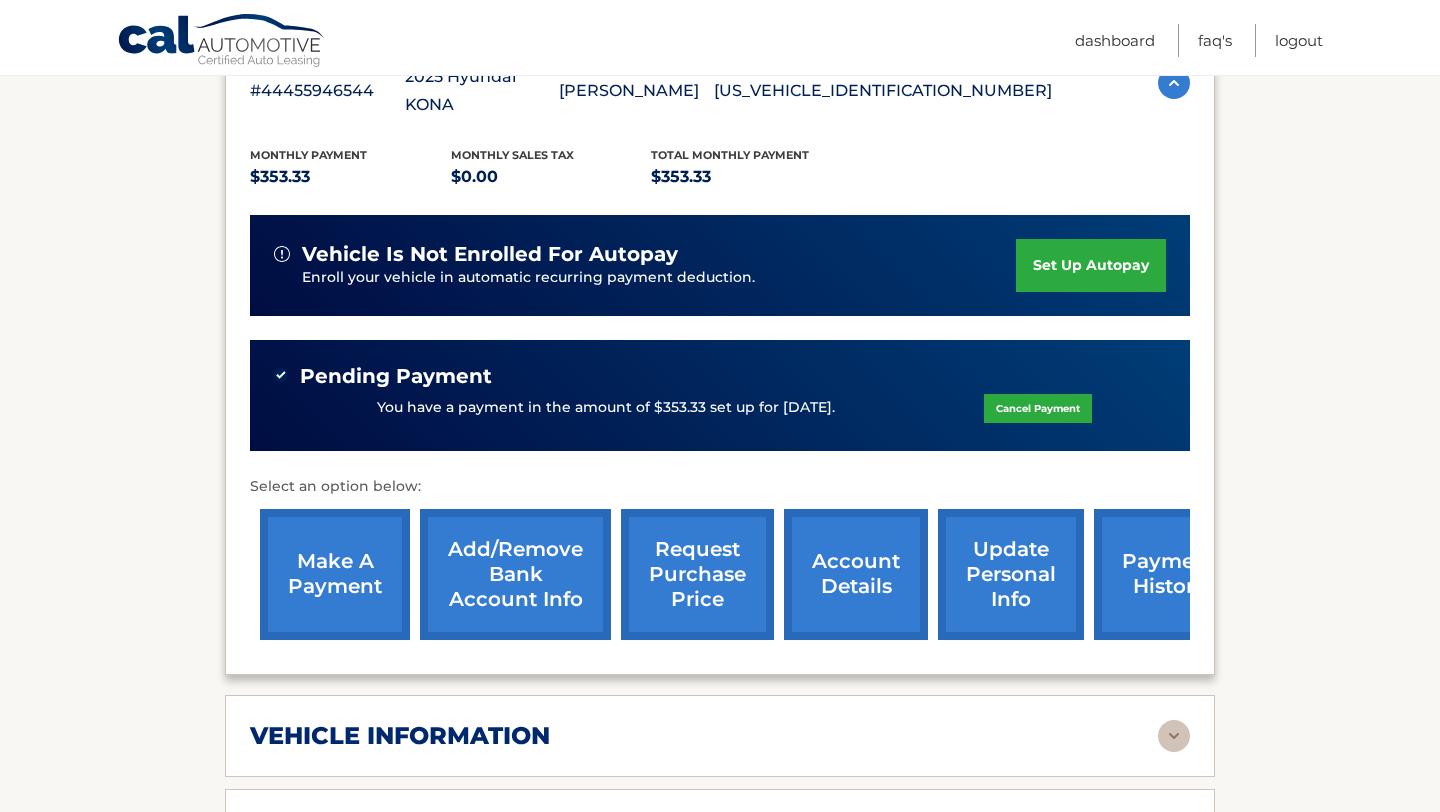 scroll, scrollTop: 420, scrollLeft: 0, axis: vertical 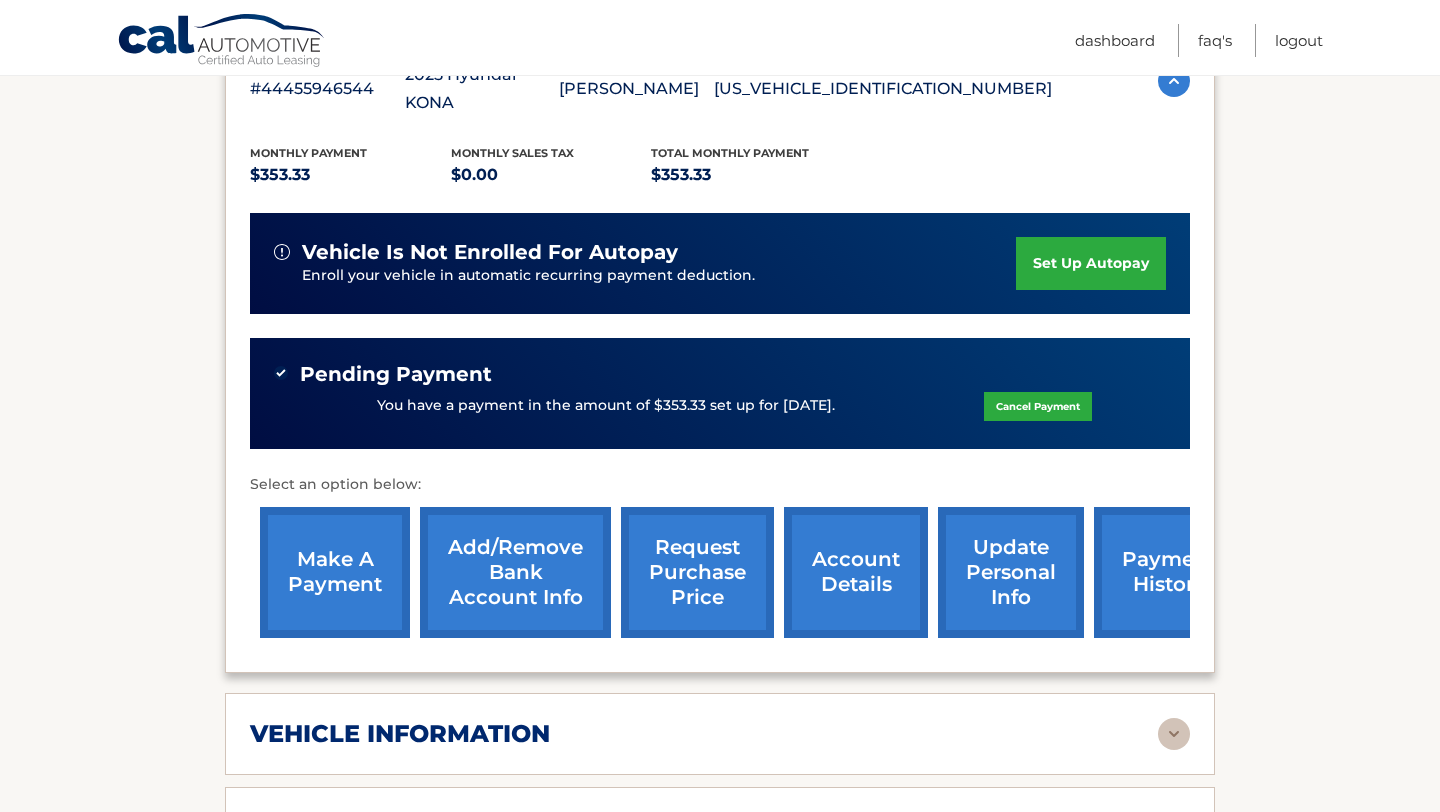 click on "make a payment" at bounding box center (335, 572) 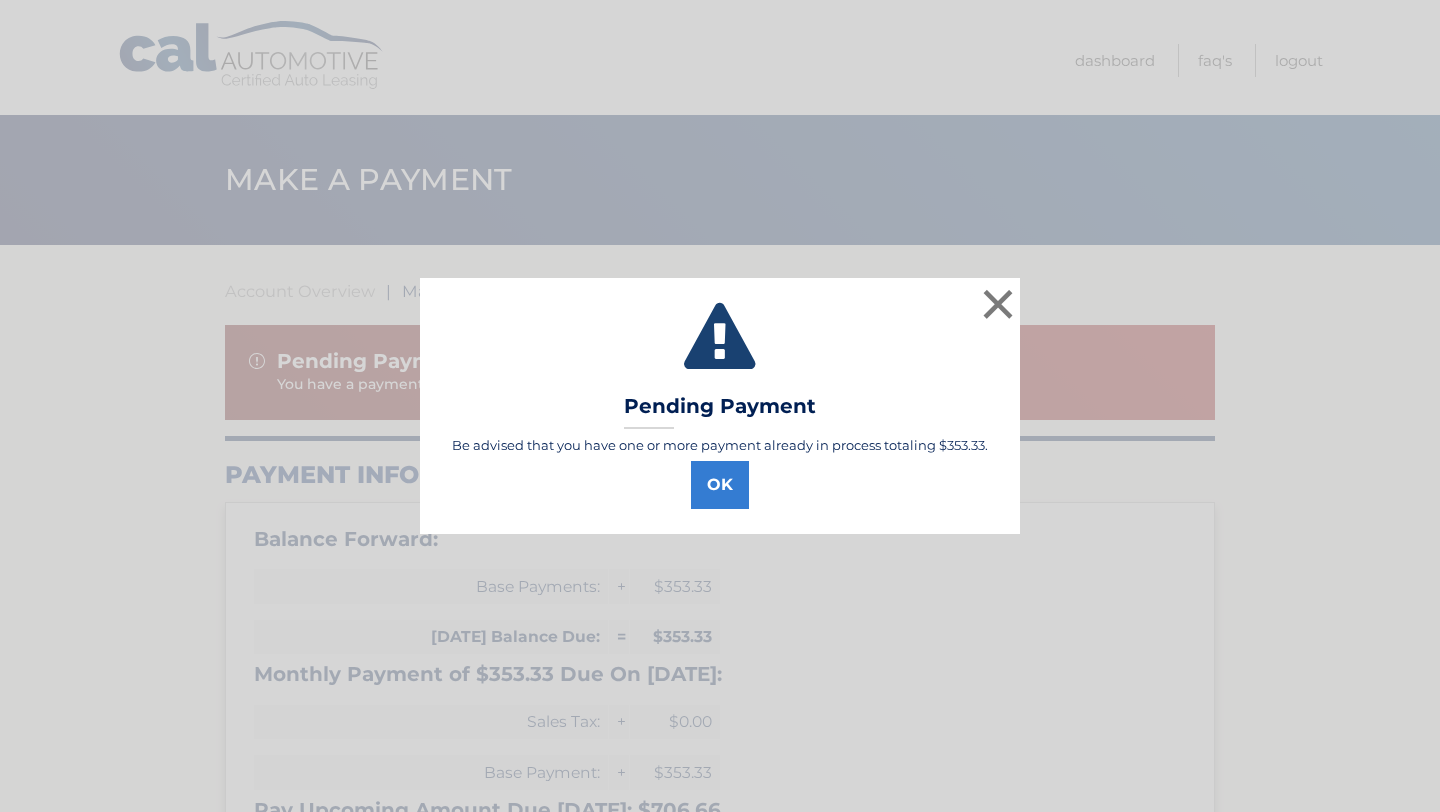 select on "ZjlkNTRjYTEtMjEzNC00MjYyLWE0NzMtOWNiYWFhOTNhODVm" 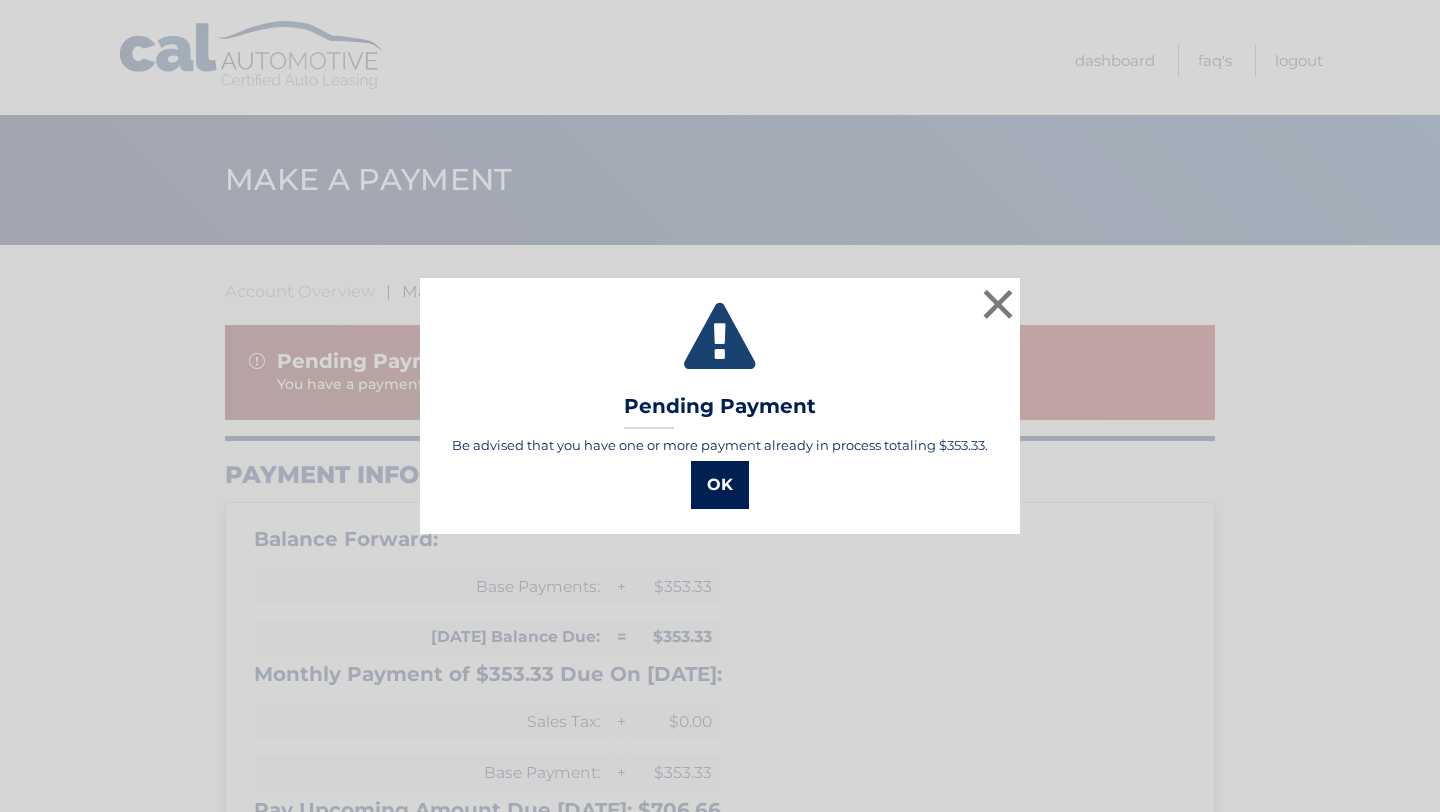 click on "OK" at bounding box center [720, 485] 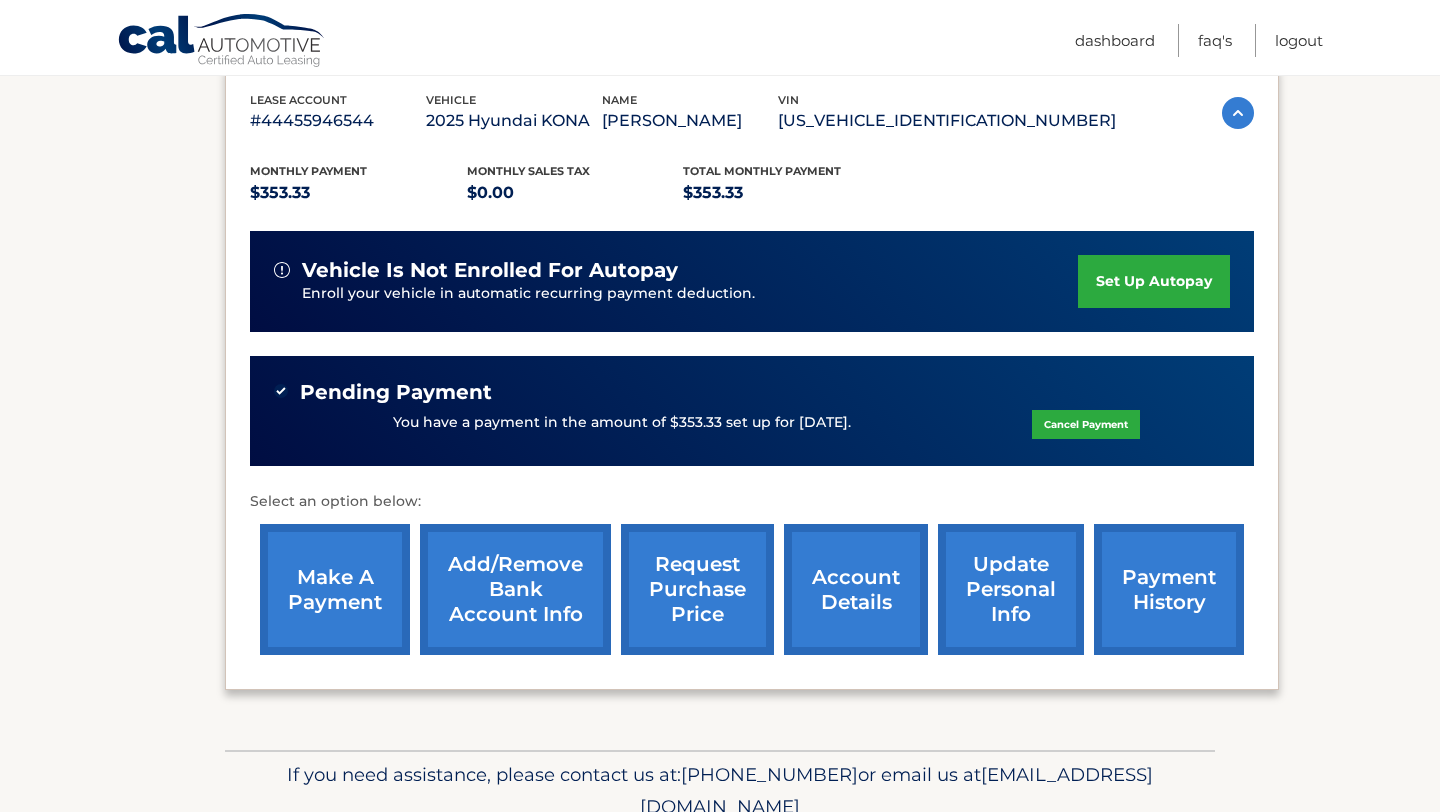 scroll, scrollTop: 350, scrollLeft: 0, axis: vertical 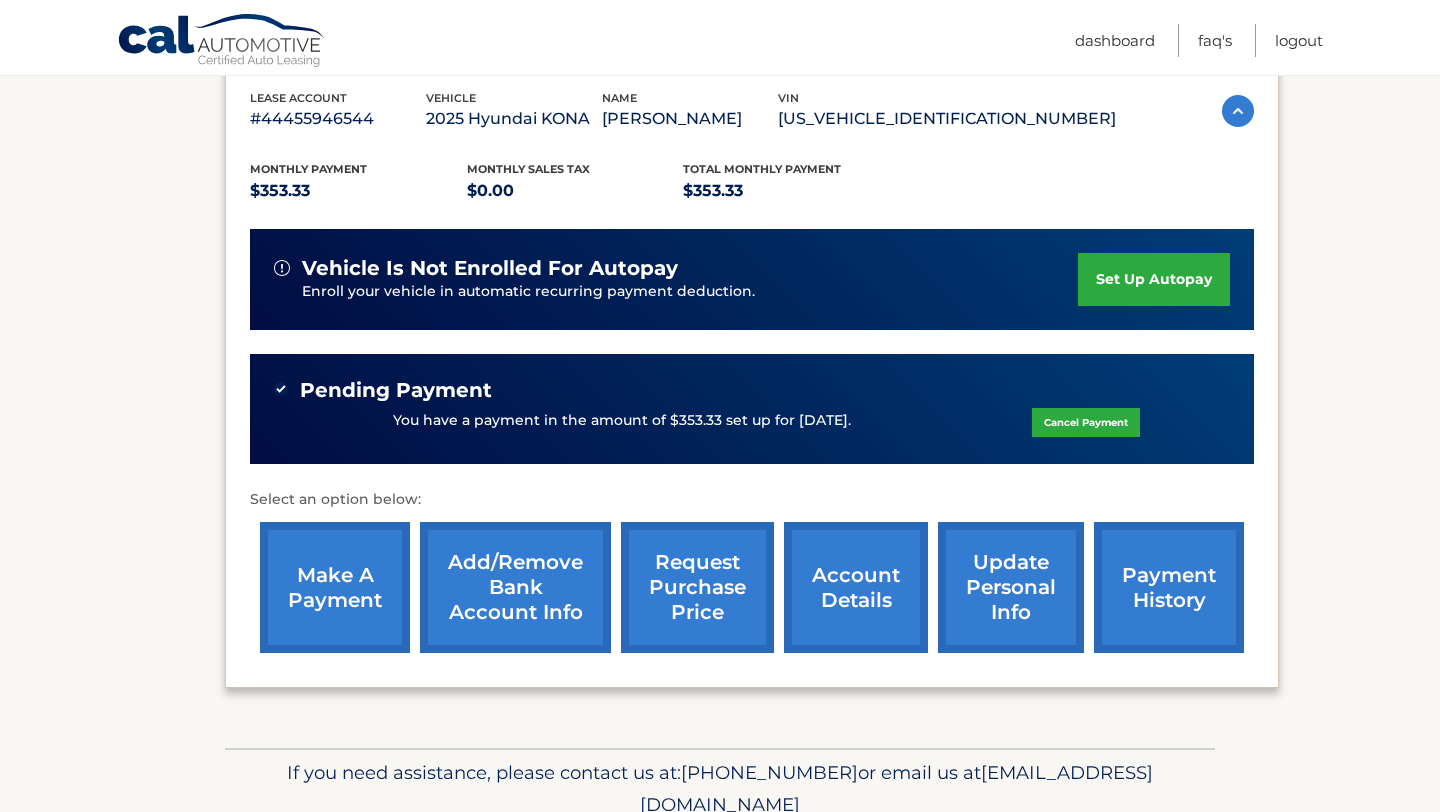click on "You have a payment in the amount of $353.33 set up for [DATE]." at bounding box center (622, 421) 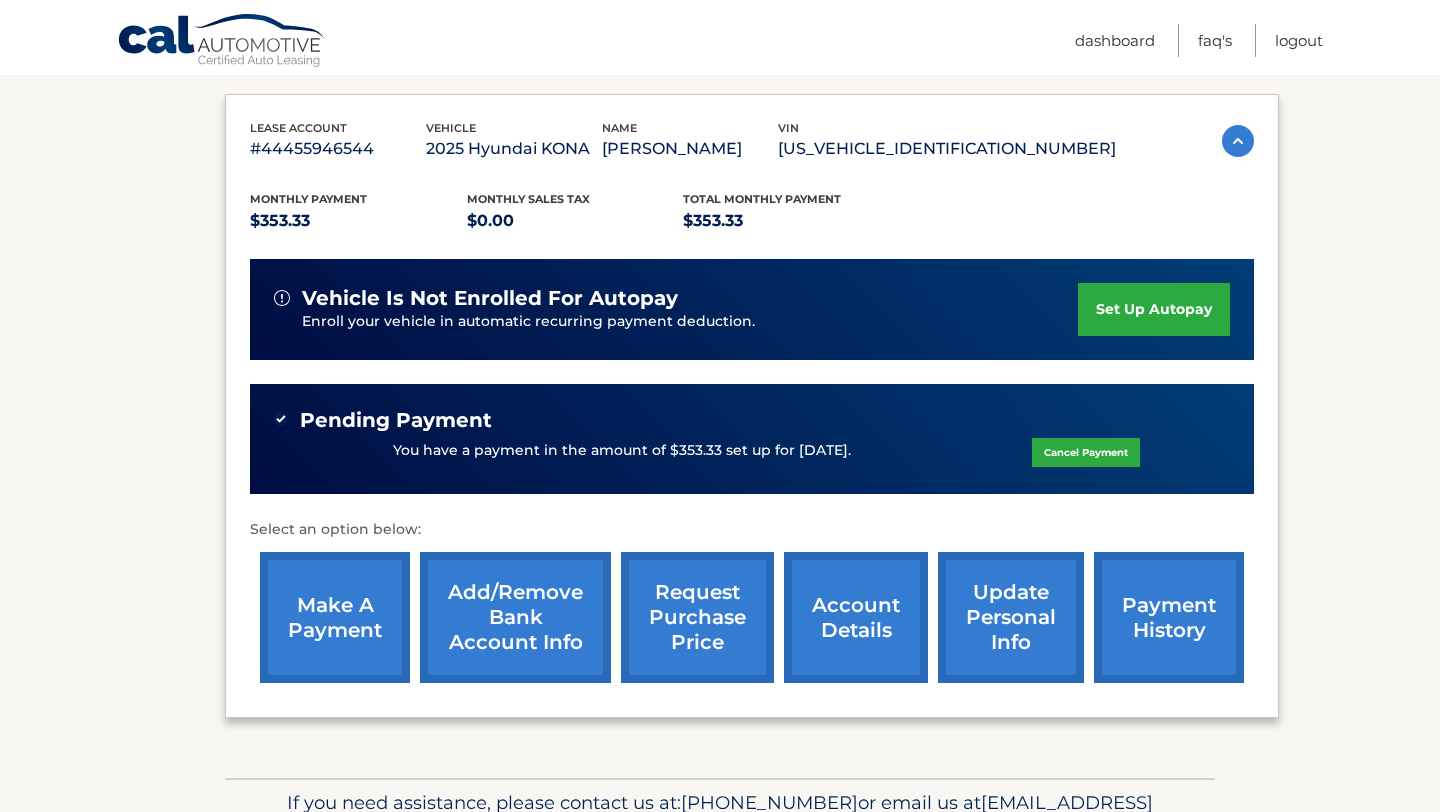click on "Pending Payment
You have a payment in the amount of $353.33 set up for 7/14/2025.
Cancel Payment" at bounding box center (752, 439) 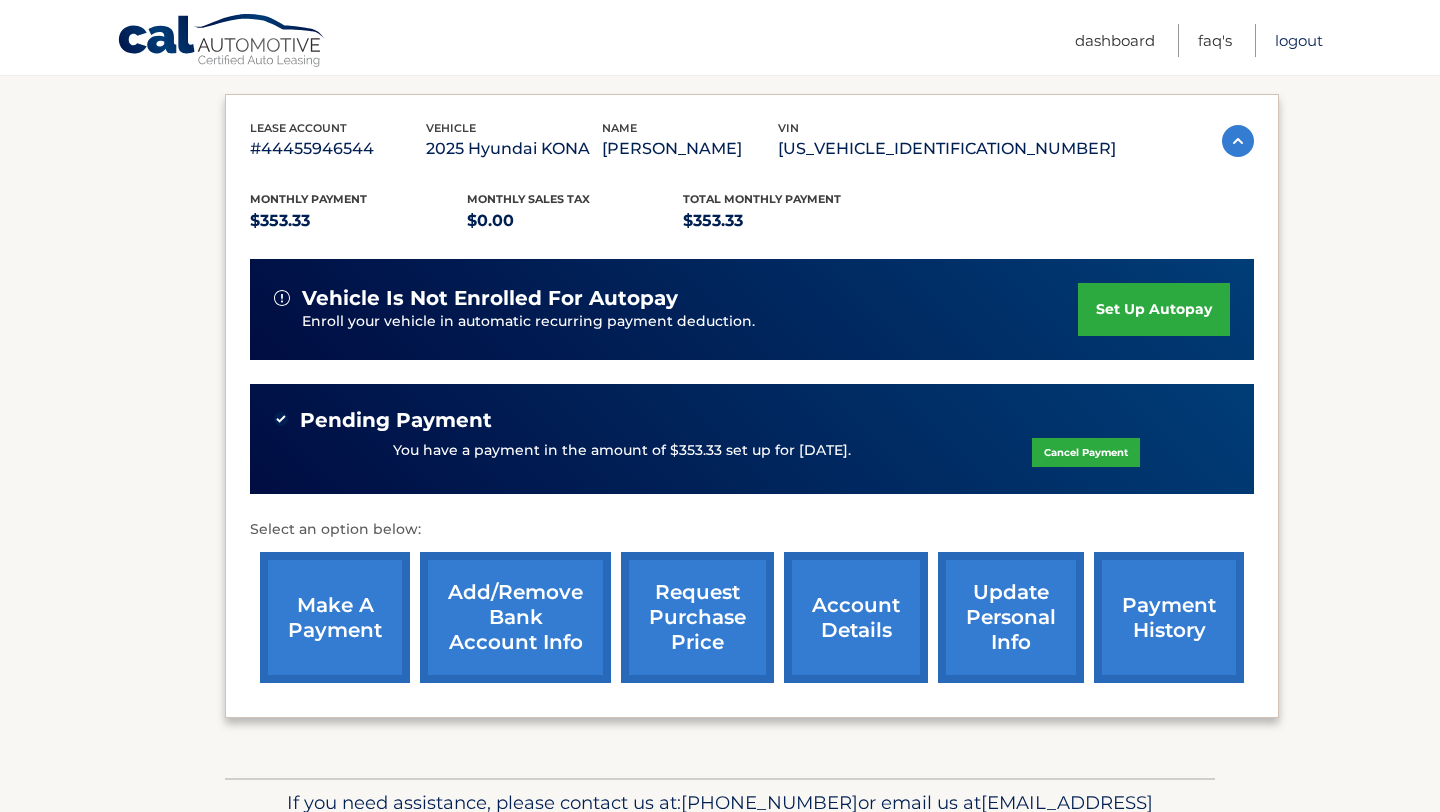 click on "Logout" at bounding box center [1299, 40] 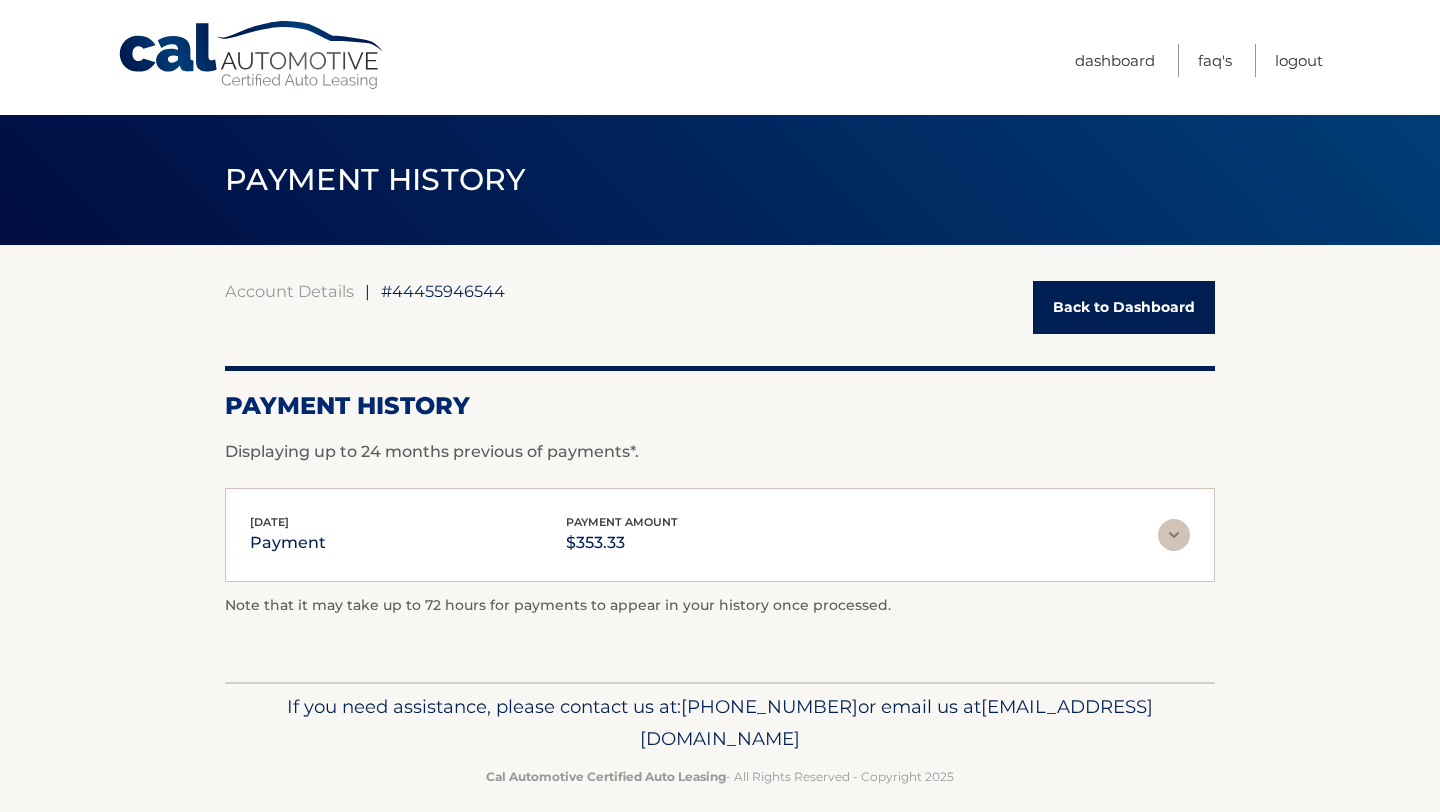 scroll, scrollTop: 0, scrollLeft: 0, axis: both 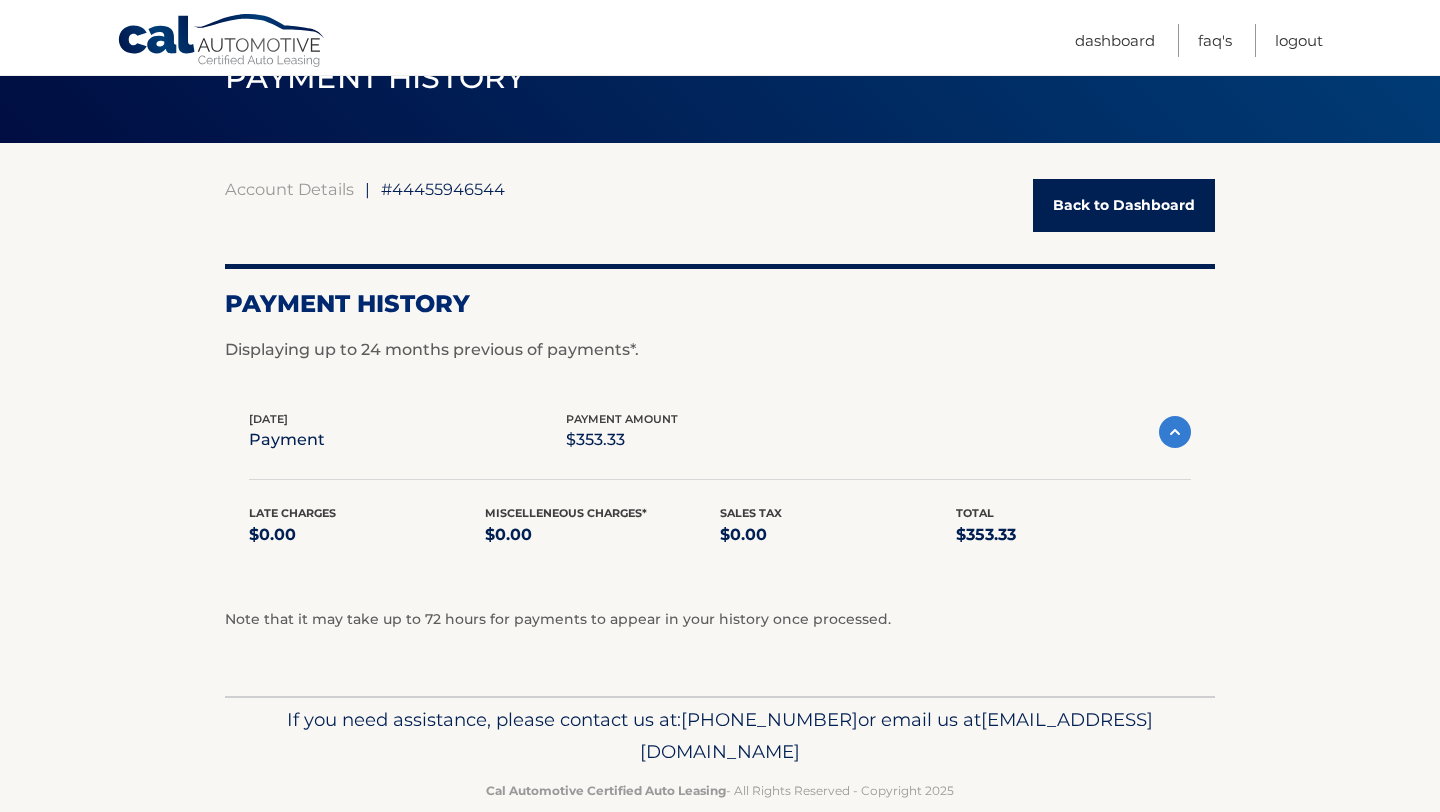click on "Account Details
|
#44455946544
Back to Dashboard
Payment History
Displaying up to 24 months previous of payments*.
[DATE]
payment
payment amount
$353.33
Late Charges
$0.00
Miscelleneous Charges*
$0.00
Sales Tax" at bounding box center (720, 417) 